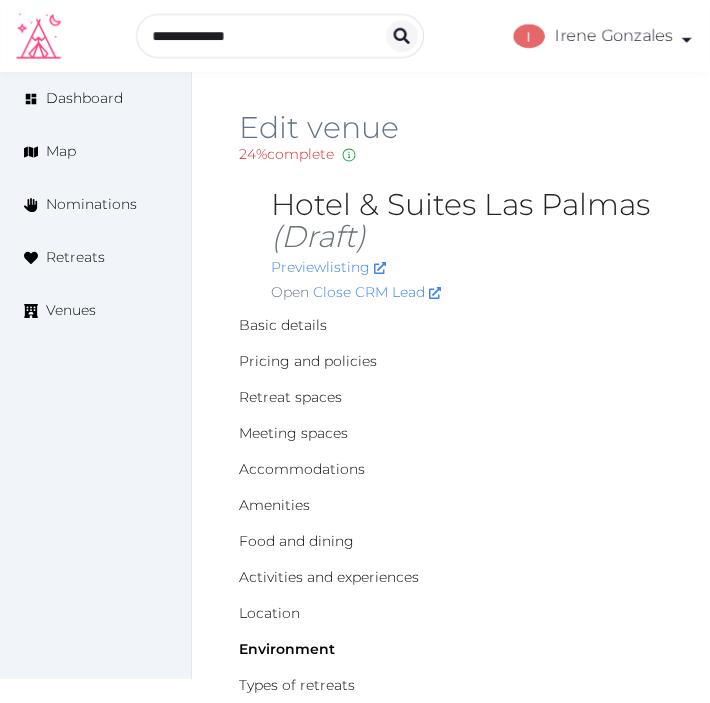 scroll, scrollTop: 111, scrollLeft: 0, axis: vertical 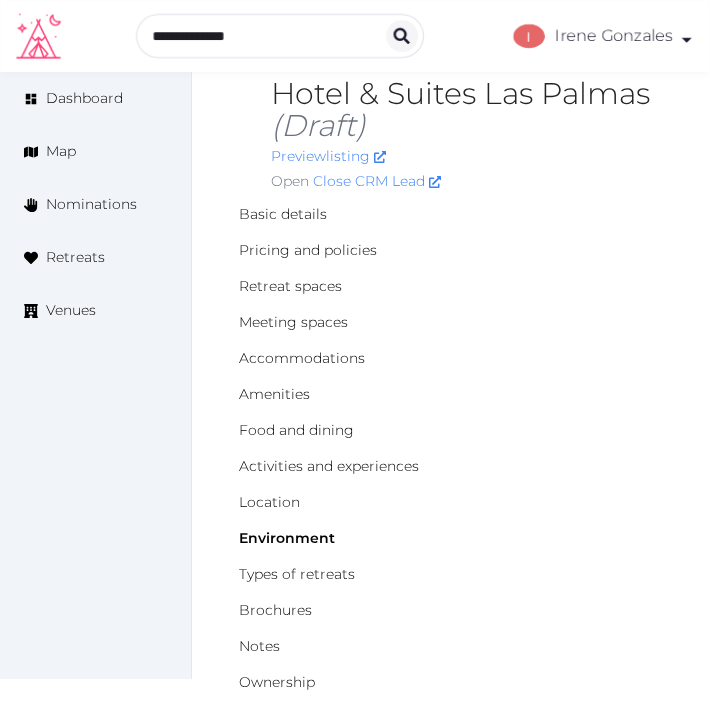 click on "Edit venue 24 %  complete Fill out all the fields in your listing to increase its completion percentage.   A higher completion percentage will make your listing more attractive and result in better matches. Hotel & Suites Las Palmas   (Draft) Preview  listing   Open    Close CRM Lead Basic details Pricing and policies Retreat spaces Meeting spaces Accommodations Amenities Food and dining Activities and experiences Location Environment Types of retreats Brochures Notes Ownership Administration Activity Publish Archive Venue owned by RetreatsAndVenues Manager c.o.r.e.y.sanford@retreatsandvenues.com Copy ownership transfer link Share this link with any user to transfer ownership of this venue. Users without accounts will be directed to register. Copy update link Share this link with venue owners to encourage them to update their venue details. Copy recommended link Share this link with venue owners to let them know they have been recommended. Copy shortlist link Environment Near water Beach (on) Beach (near)" at bounding box center [451, 1310] 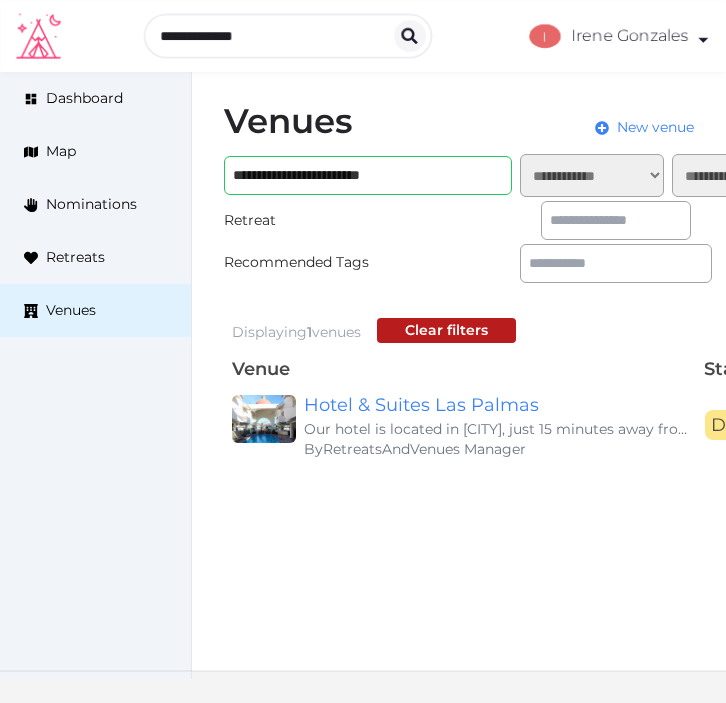 scroll, scrollTop: 0, scrollLeft: 0, axis: both 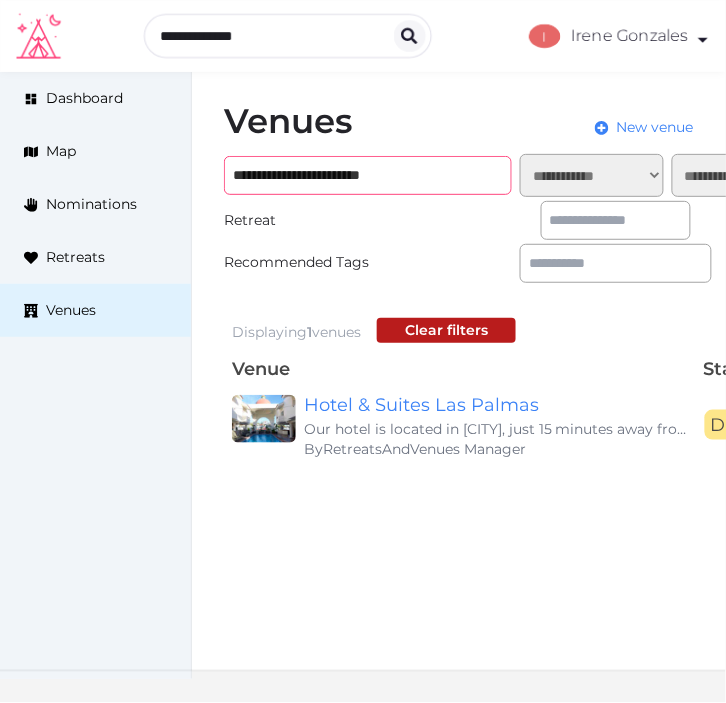 click on "**********" at bounding box center [368, 175] 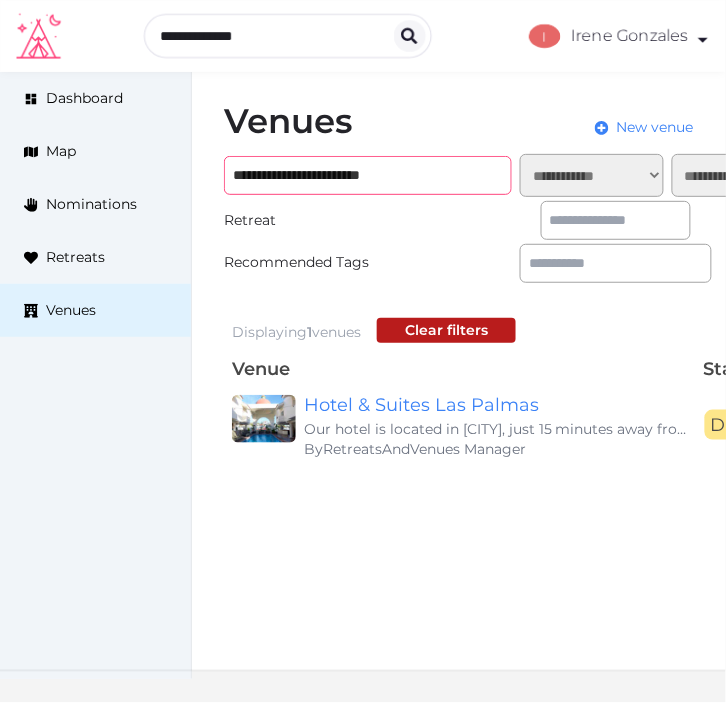 paste on "*****" 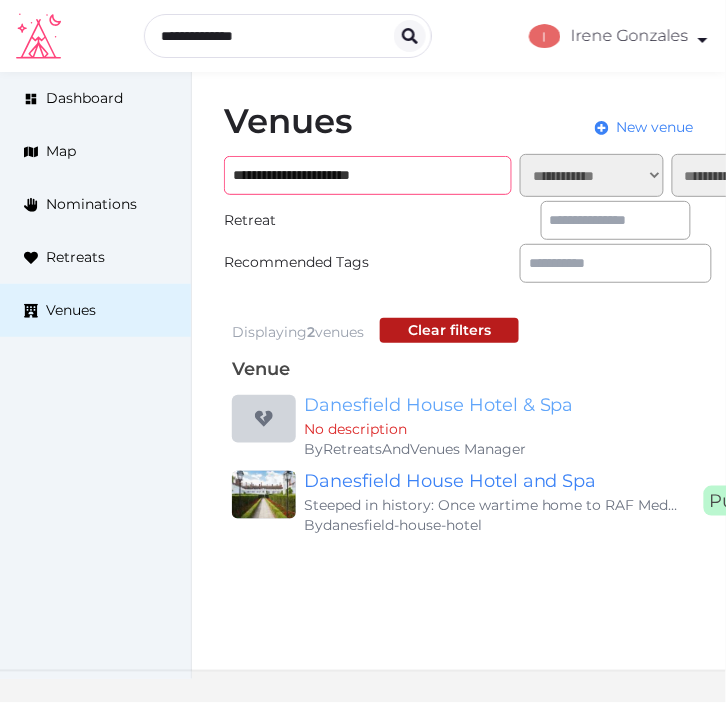 type on "**********" 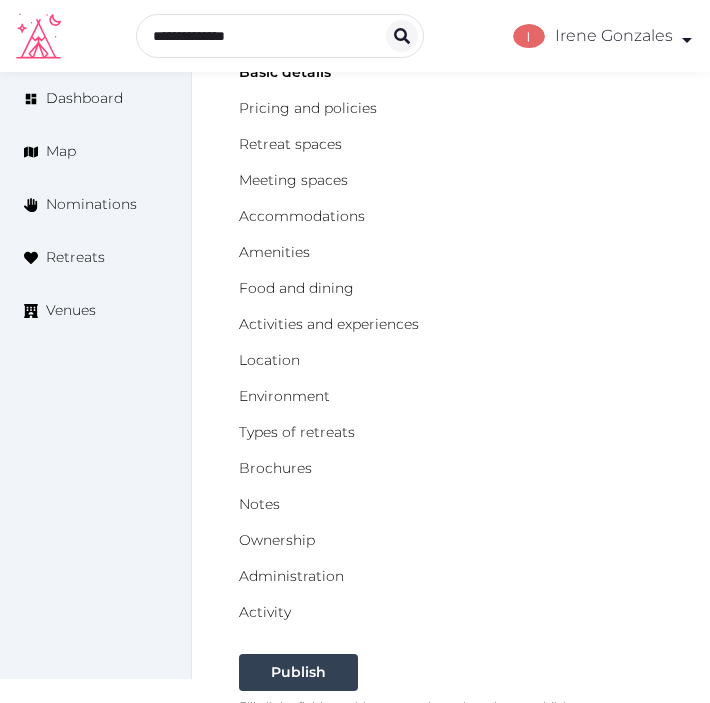 scroll, scrollTop: 111, scrollLeft: 0, axis: vertical 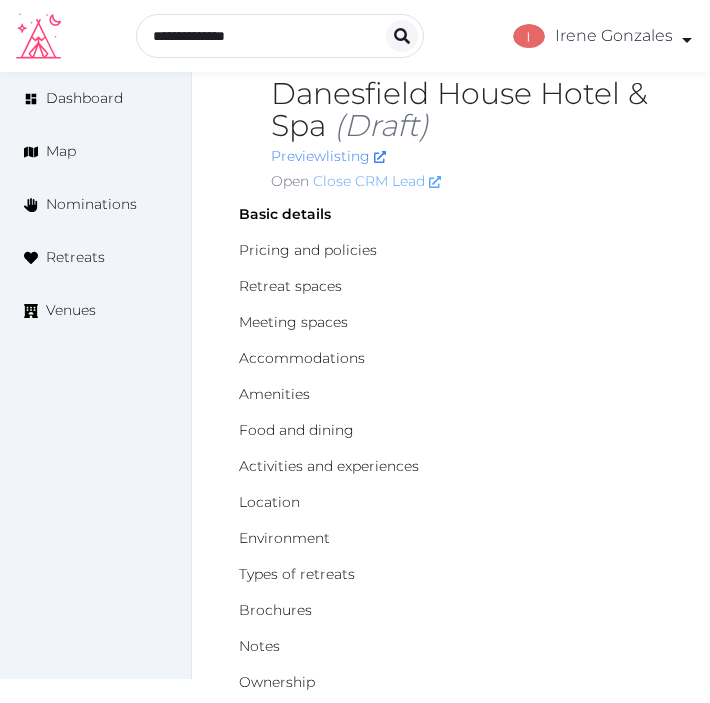 click on "Close CRM Lead" at bounding box center (377, 181) 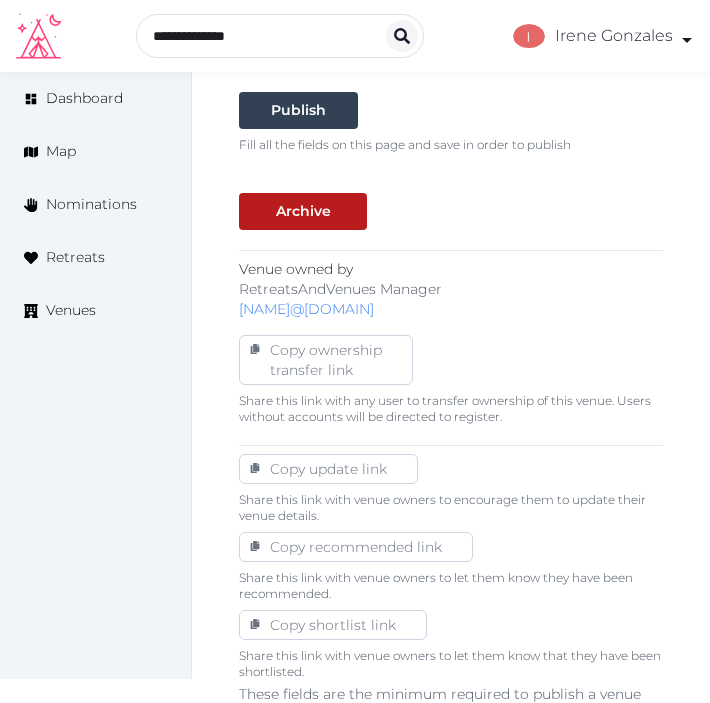 scroll, scrollTop: 555, scrollLeft: 0, axis: vertical 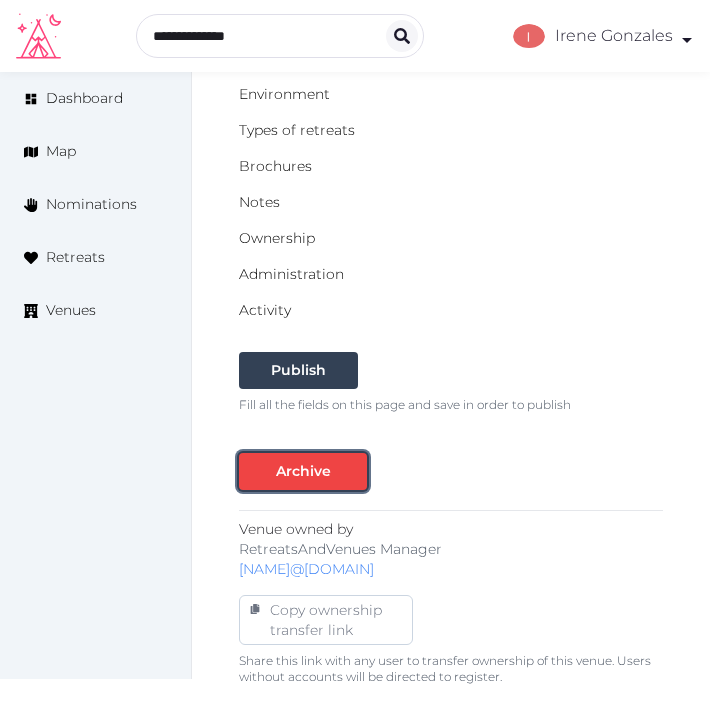 click on "Archive" at bounding box center [303, 471] 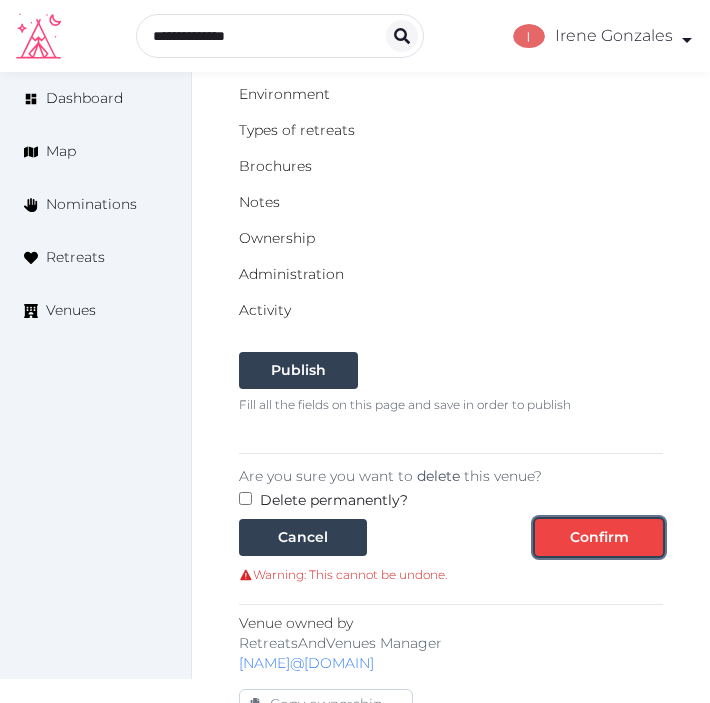 click on "Confirm" at bounding box center [599, 537] 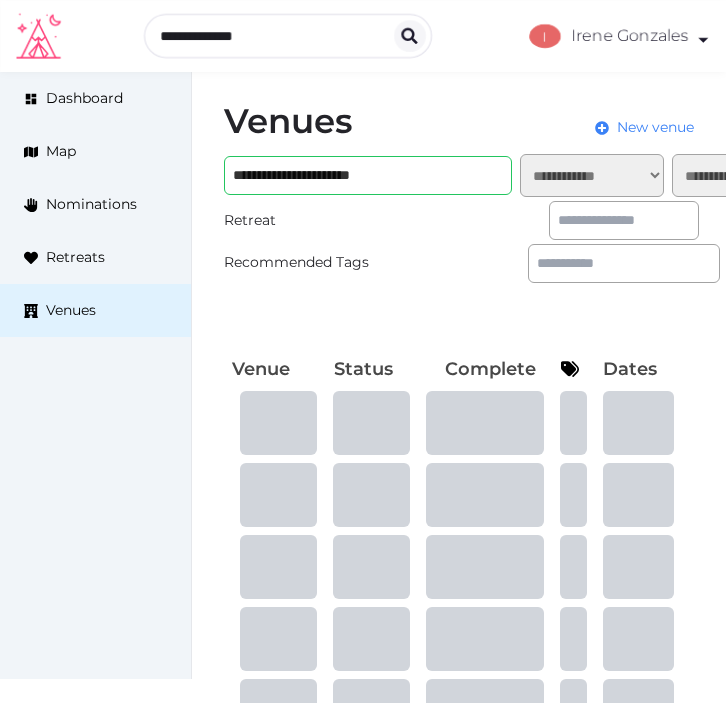 scroll, scrollTop: 0, scrollLeft: 0, axis: both 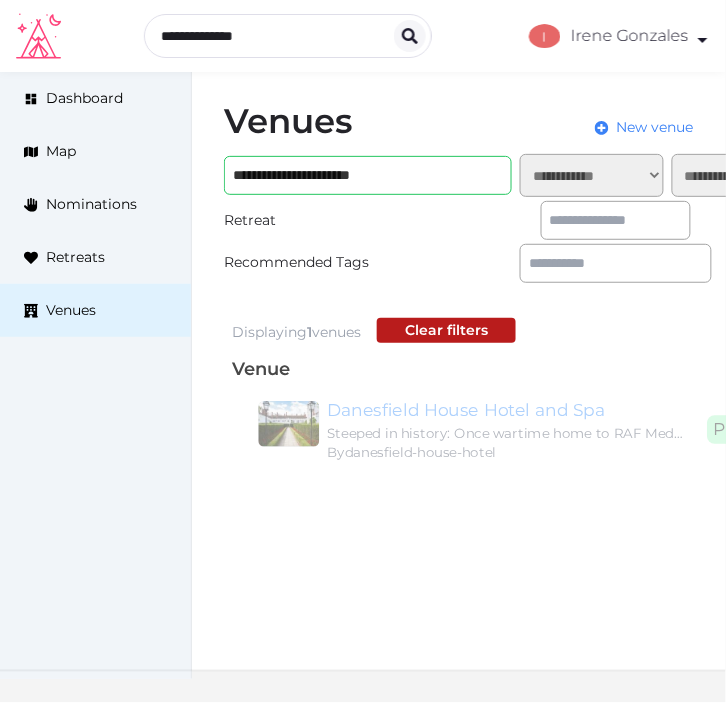 click on "Danesfield House Hotel and Spa" at bounding box center [496, 405] 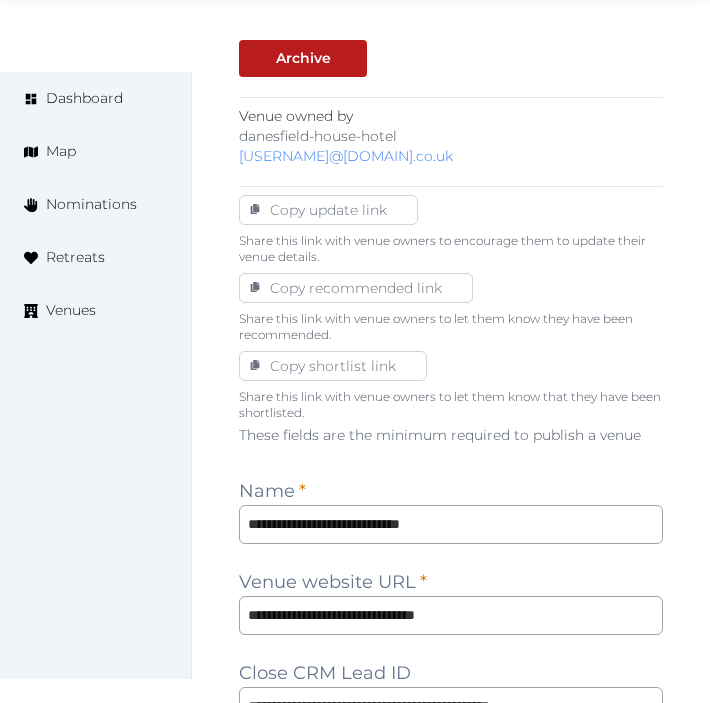 scroll, scrollTop: 1333, scrollLeft: 0, axis: vertical 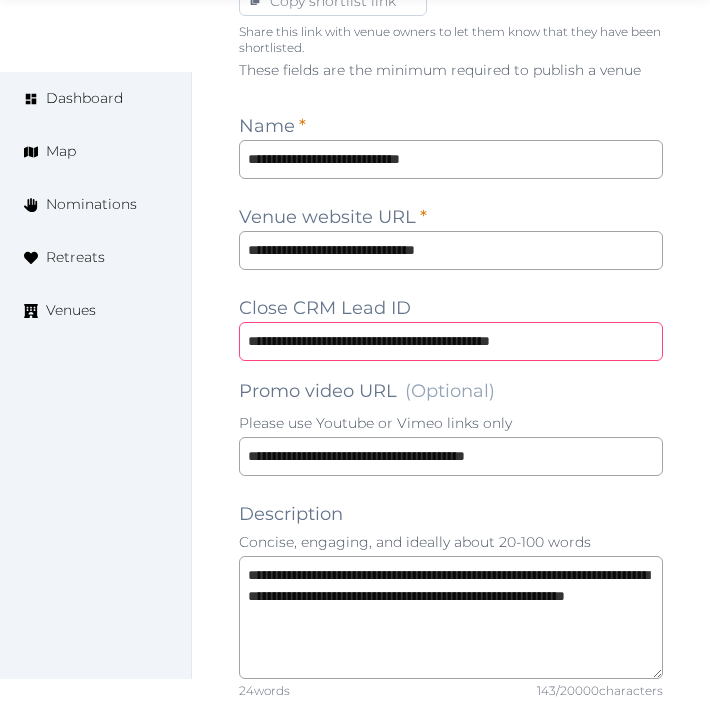 click on "**********" at bounding box center [451, 341] 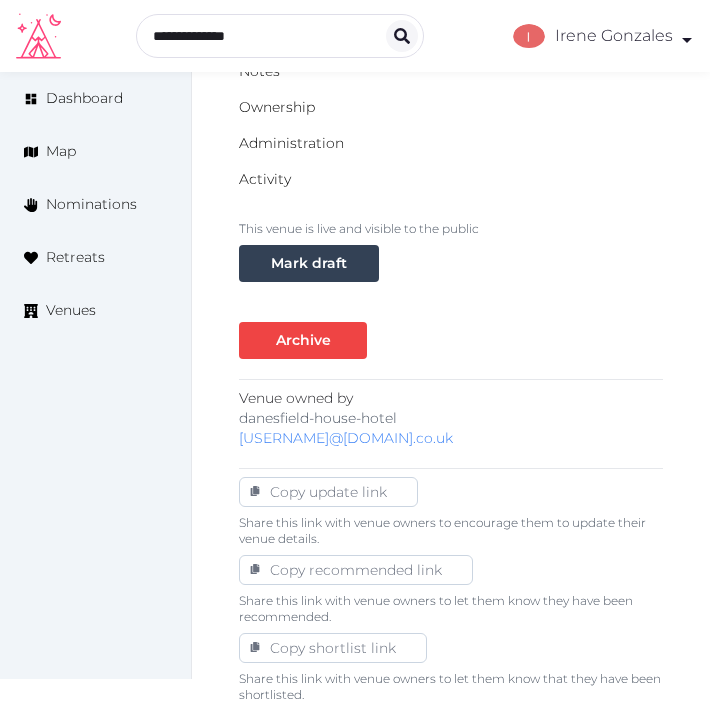 scroll, scrollTop: 666, scrollLeft: 0, axis: vertical 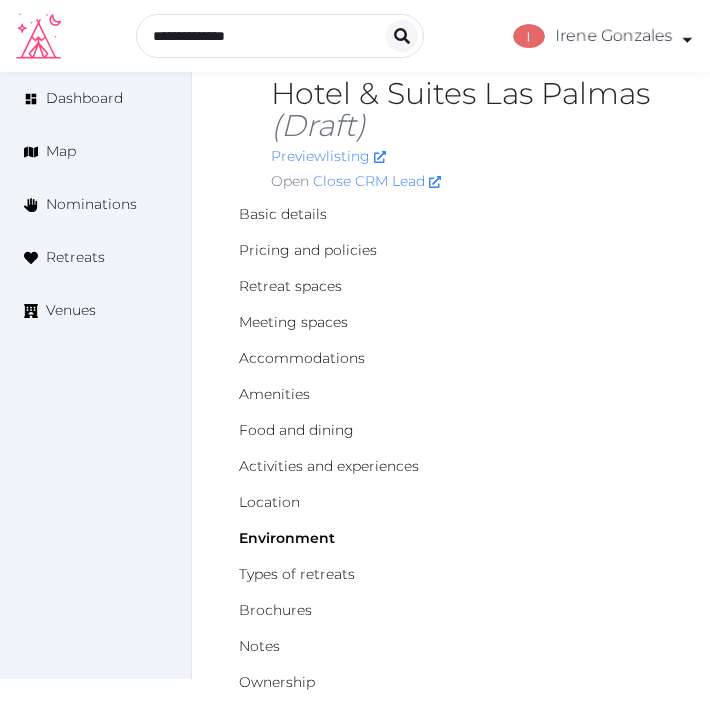 click on "Basic details" at bounding box center [451, 214] 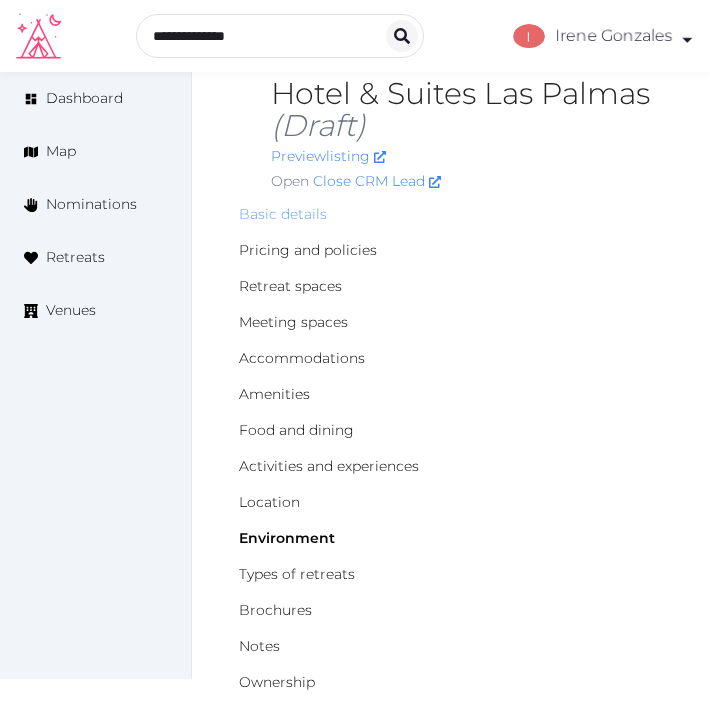 click on "Basic details" at bounding box center (283, 214) 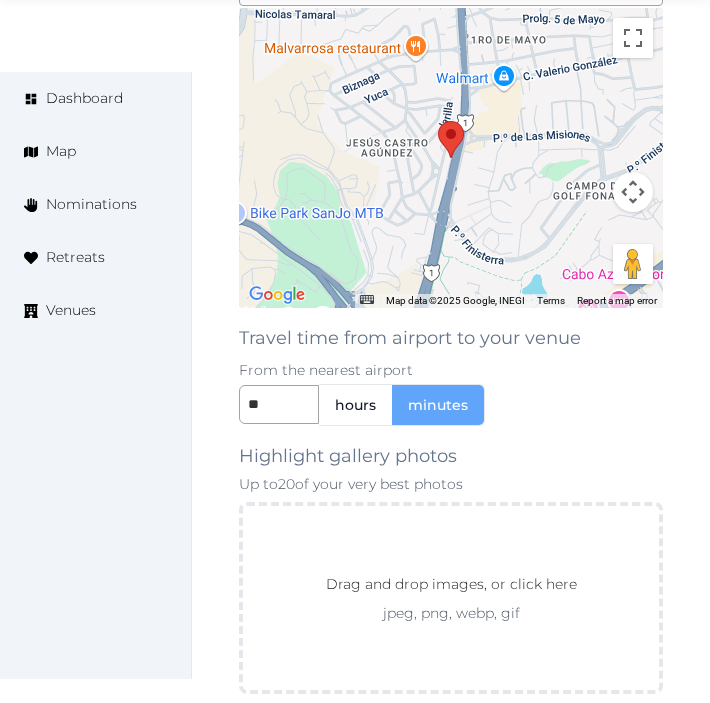 scroll, scrollTop: 3784, scrollLeft: 0, axis: vertical 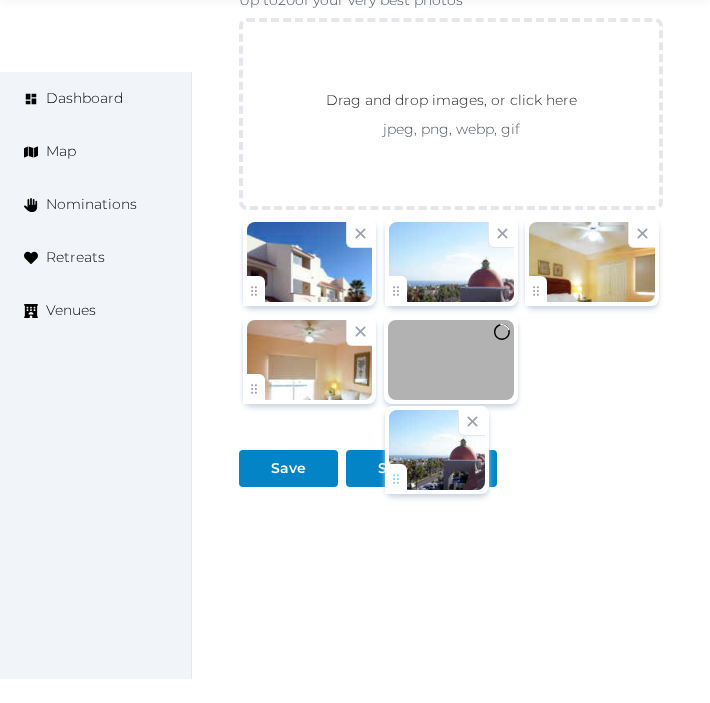 drag, startPoint x: 540, startPoint y: 483, endPoint x: 433, endPoint y: 480, distance: 107.042046 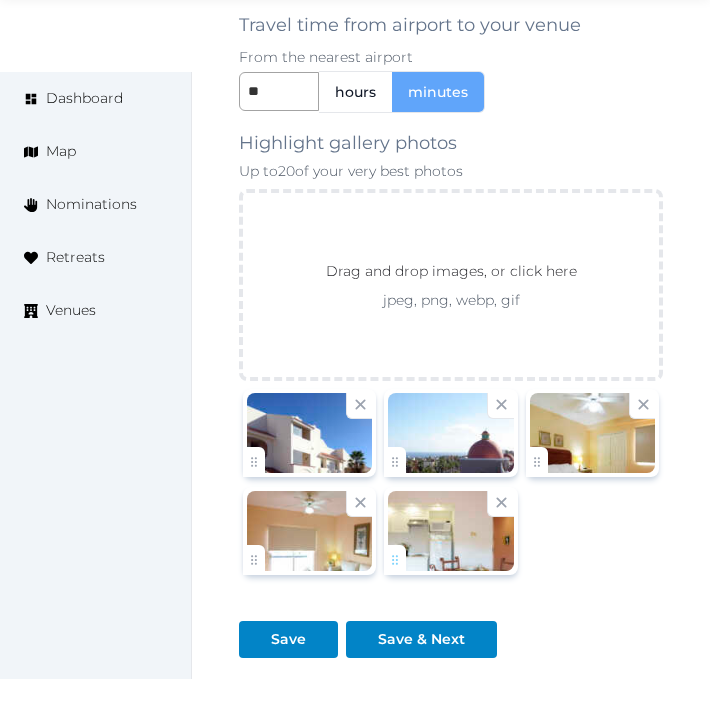 scroll, scrollTop: 3496, scrollLeft: 0, axis: vertical 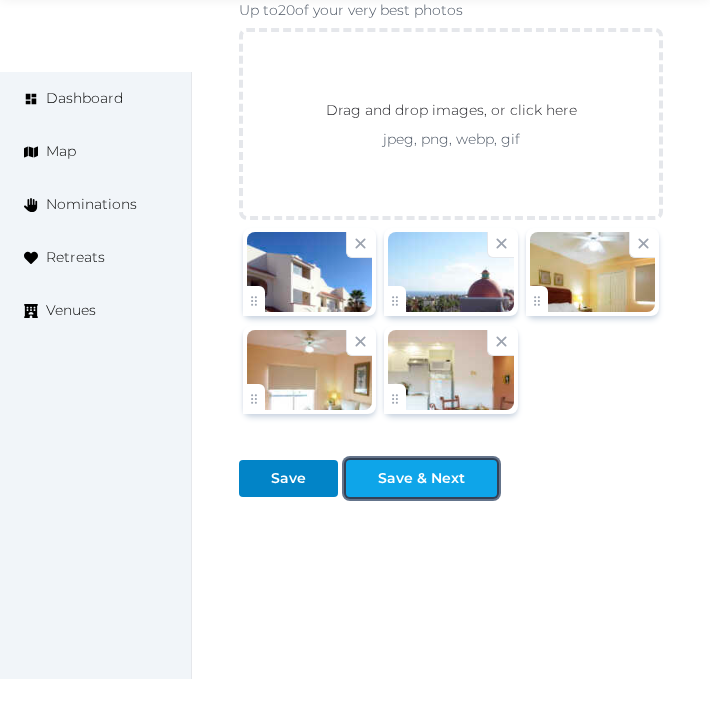click on "Save & Next" at bounding box center [421, 478] 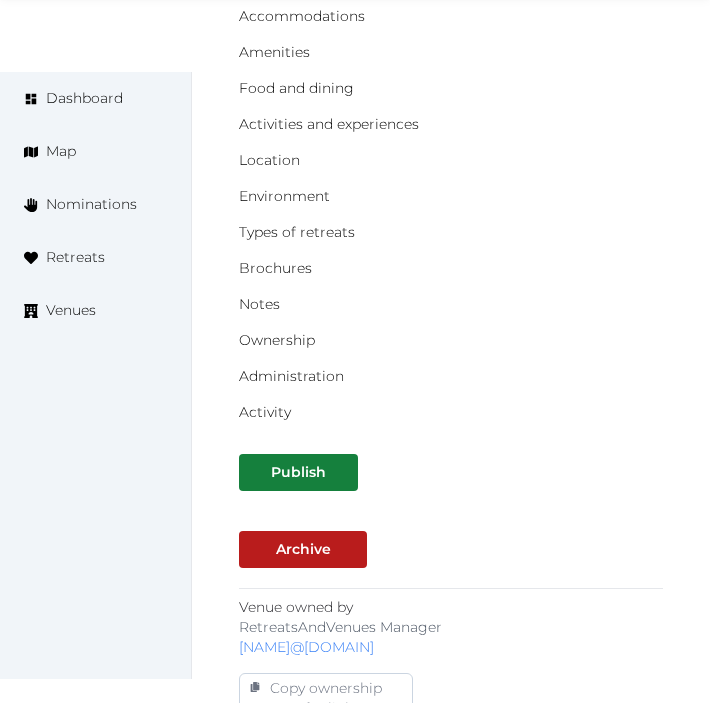 scroll, scrollTop: 777, scrollLeft: 0, axis: vertical 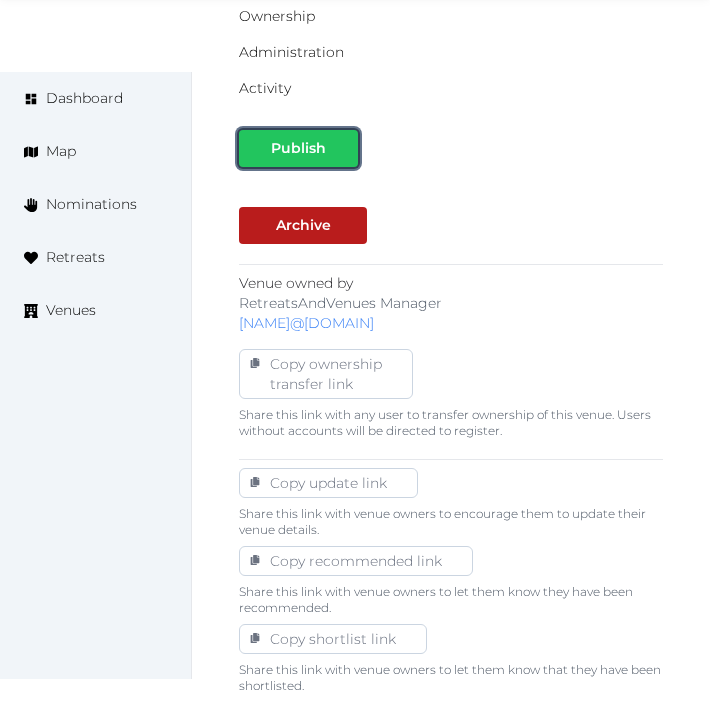 click on "Publish" at bounding box center (298, 148) 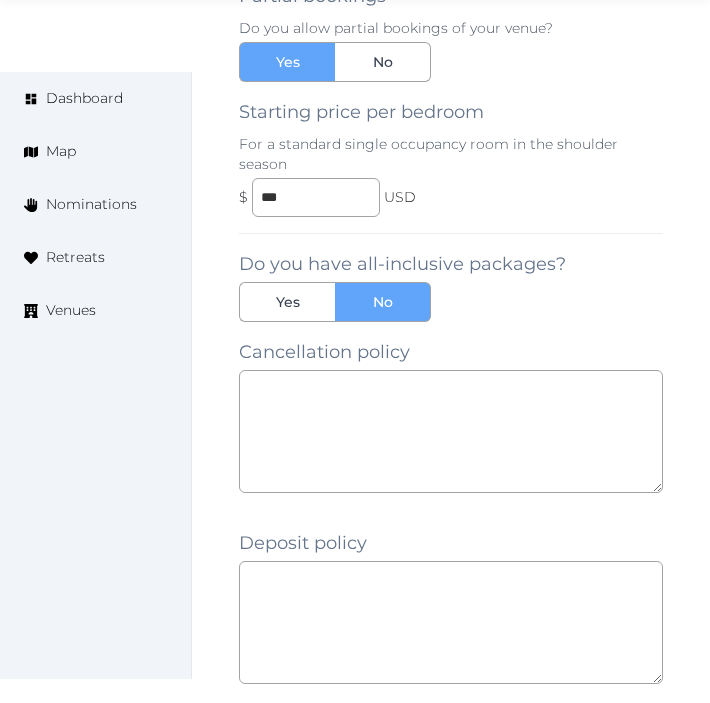 scroll, scrollTop: 2078, scrollLeft: 0, axis: vertical 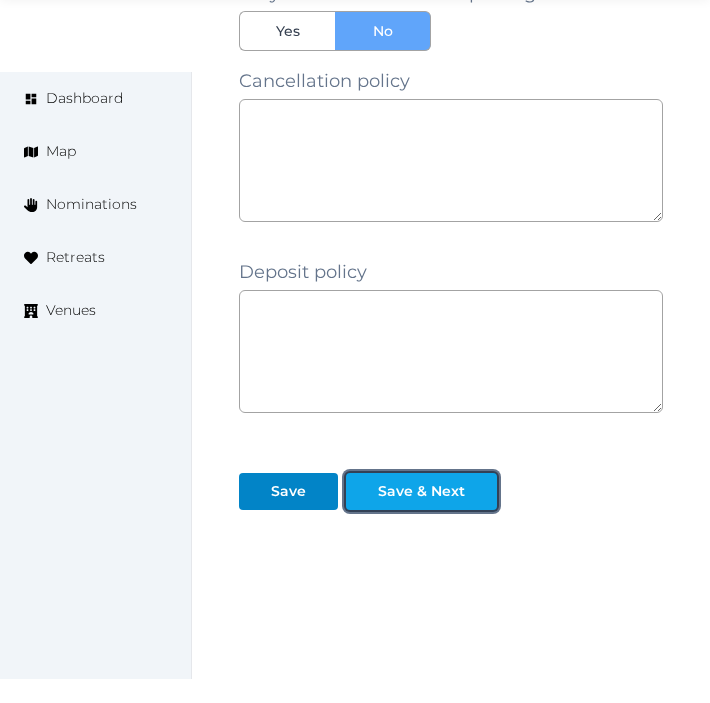 click on "Save & Next" at bounding box center (421, 491) 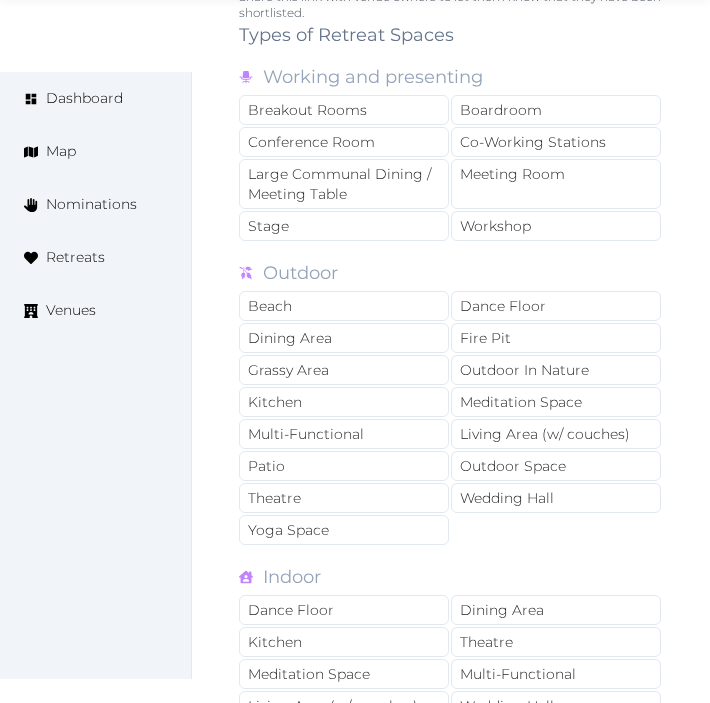 scroll, scrollTop: 1444, scrollLeft: 0, axis: vertical 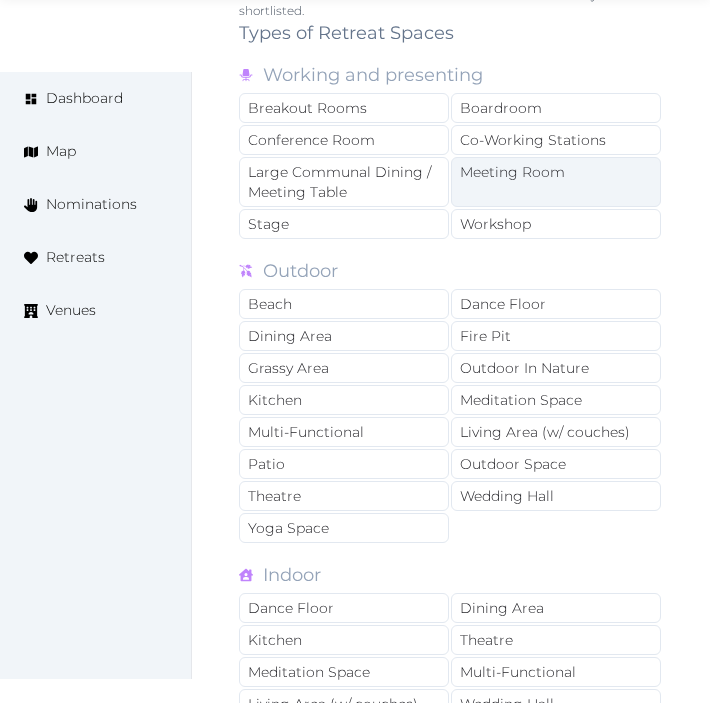 click on "Meeting Room" at bounding box center [556, 182] 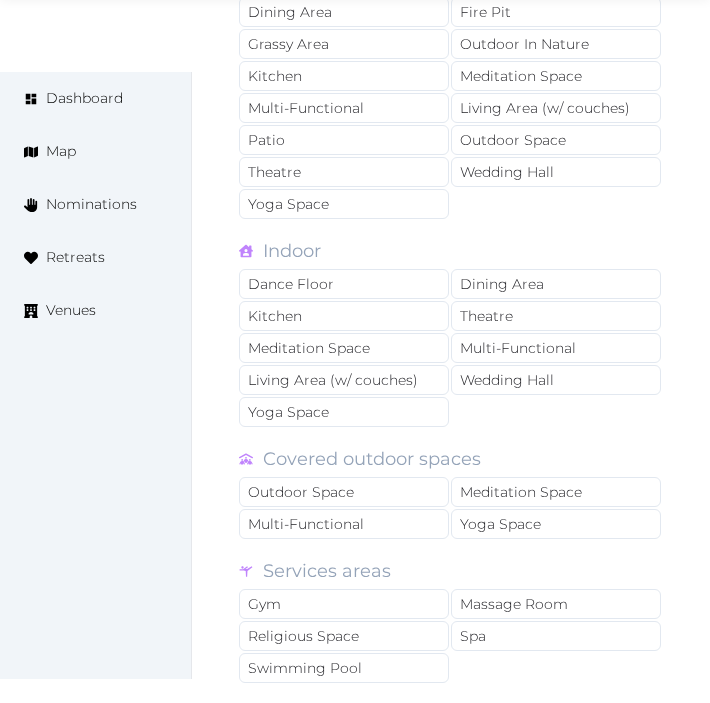 scroll, scrollTop: 1777, scrollLeft: 0, axis: vertical 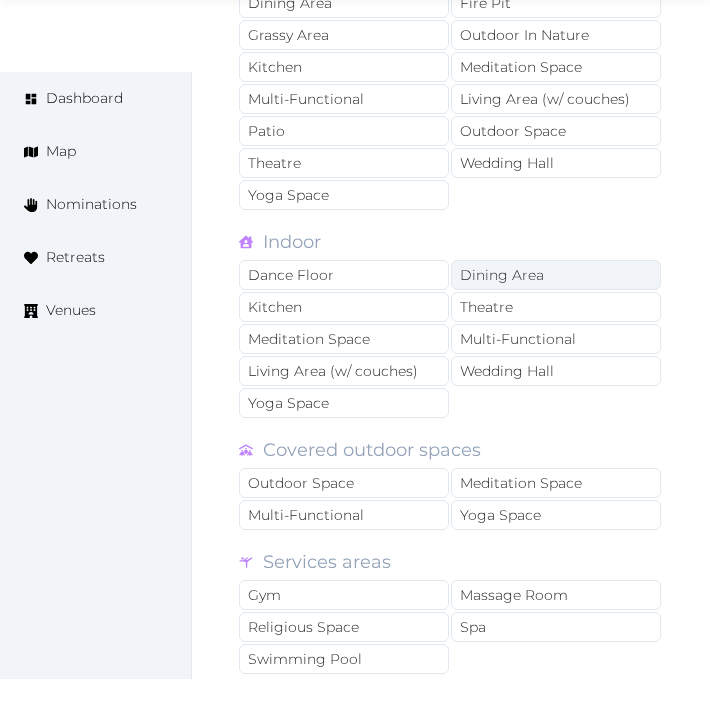 click on "Dining Area" at bounding box center [556, 275] 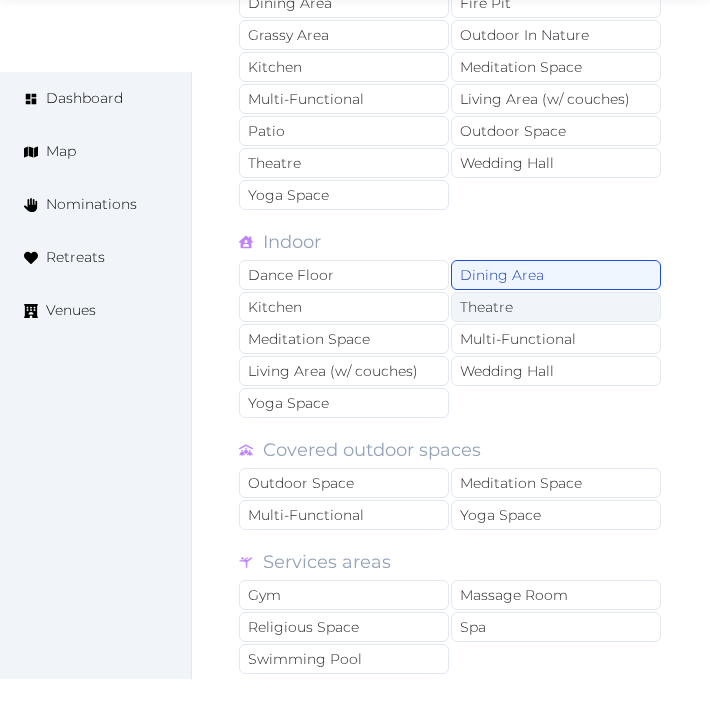 click on "Theatre" at bounding box center (556, 307) 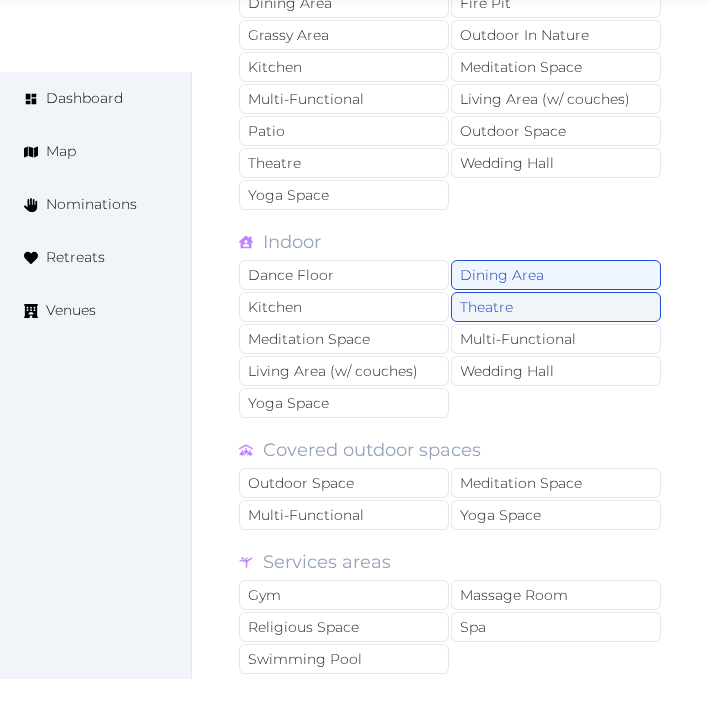 click on "Theatre" at bounding box center (556, 307) 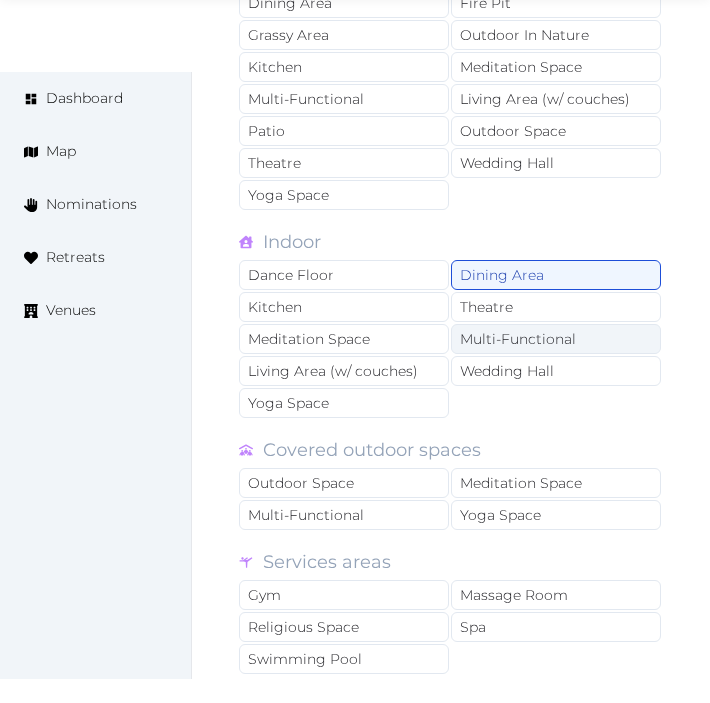 drag, startPoint x: 538, startPoint y: 343, endPoint x: 486, endPoint y: 355, distance: 53.366657 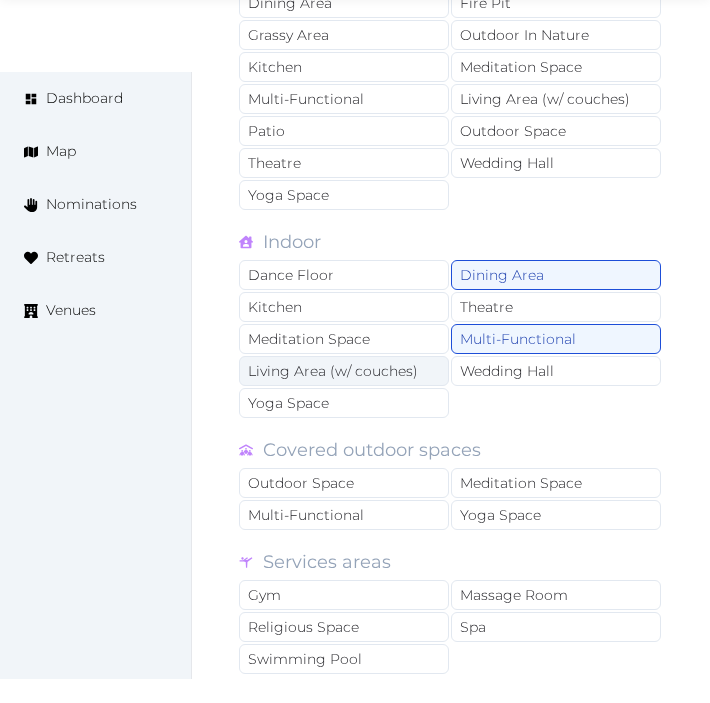click on "Living Area (w/ couches)" at bounding box center (344, 371) 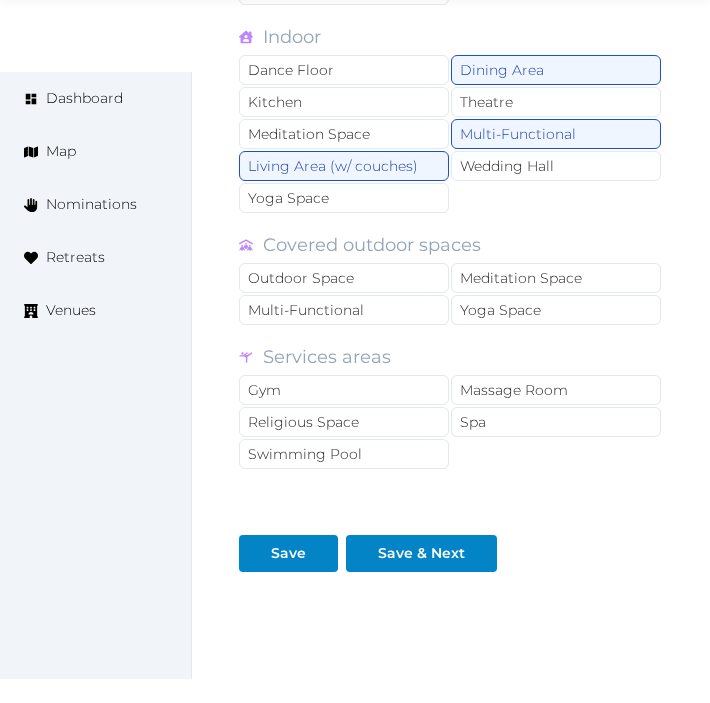 scroll, scrollTop: 2000, scrollLeft: 0, axis: vertical 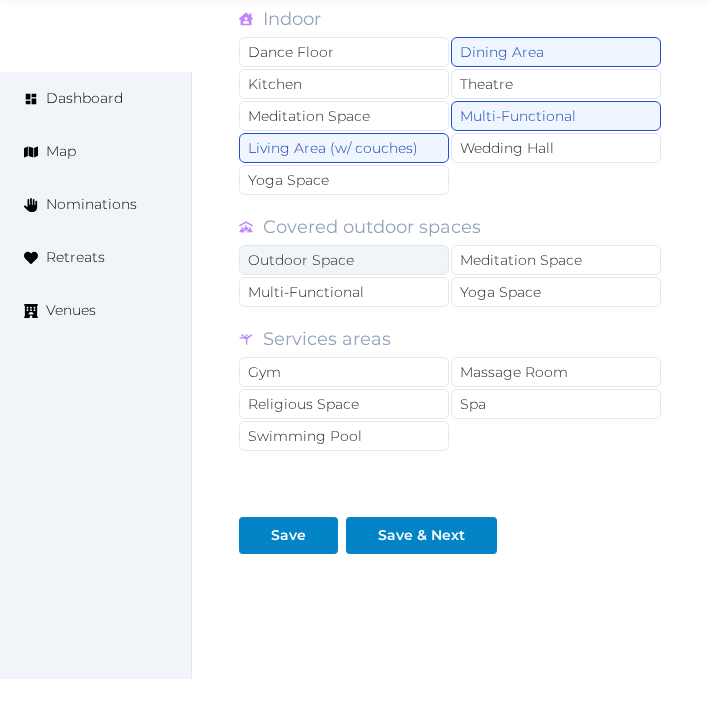 click on "Outdoor Space" at bounding box center [344, 260] 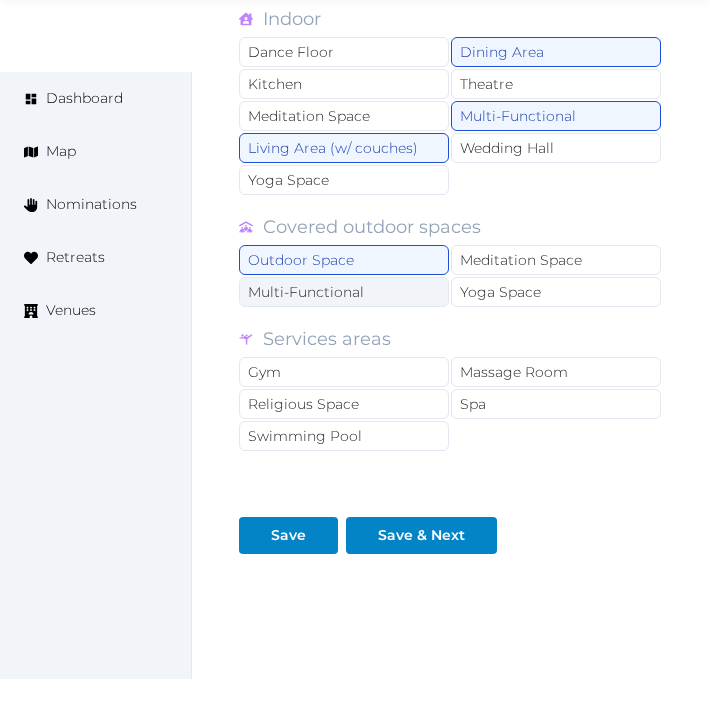 click on "Multi-Functional" at bounding box center (344, 292) 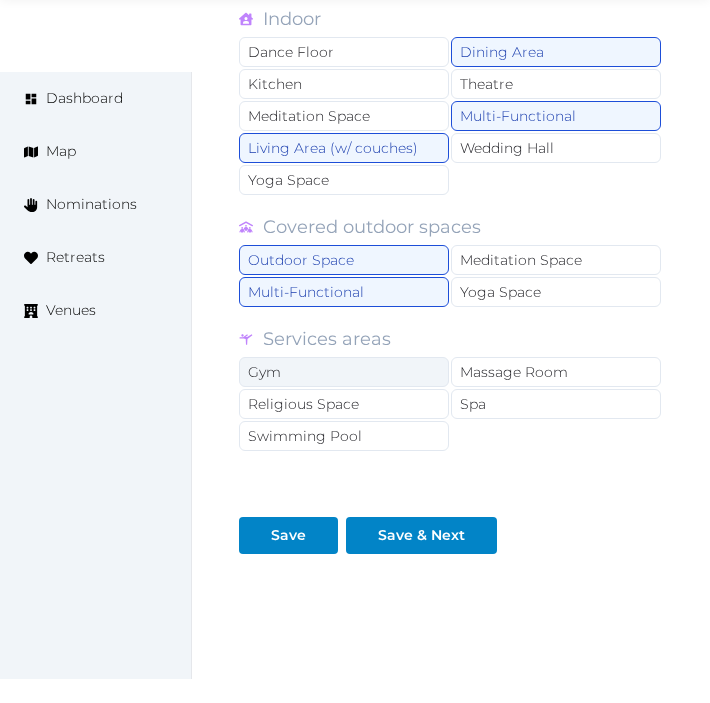 click on "Gym" at bounding box center (344, 372) 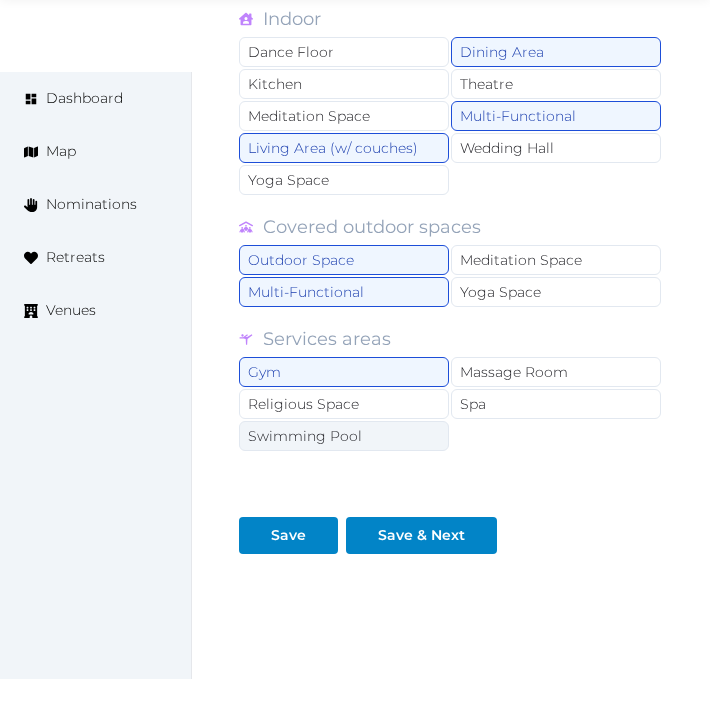 click on "Swimming Pool" at bounding box center (344, 436) 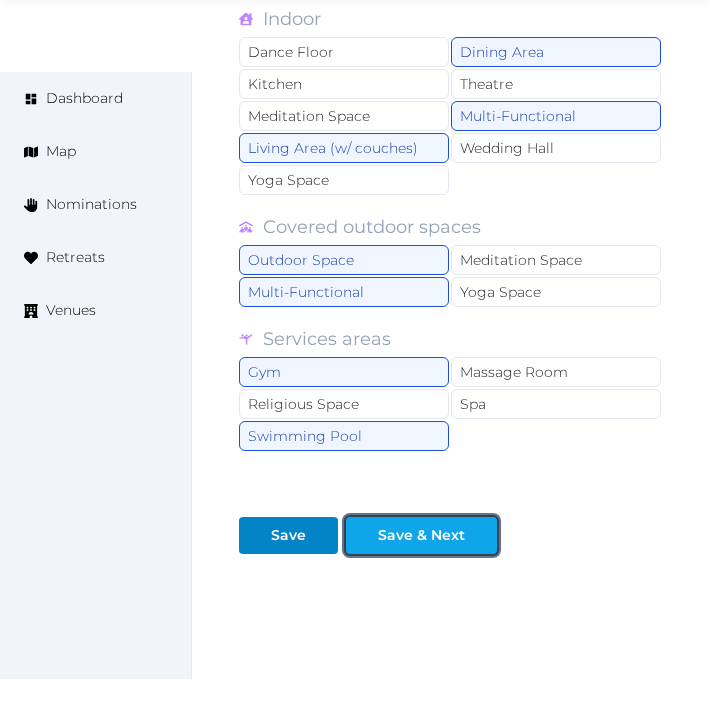 click on "Save & Next" at bounding box center [421, 535] 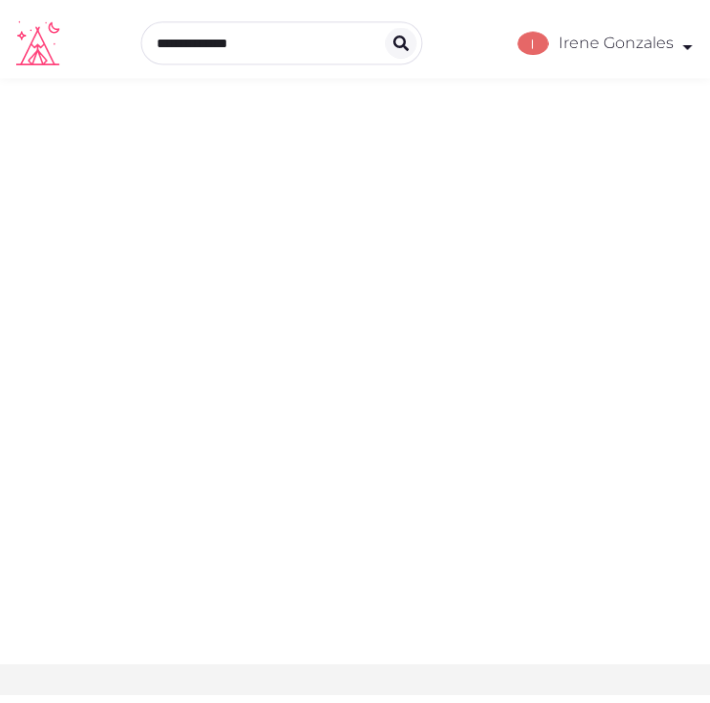 scroll, scrollTop: 0, scrollLeft: 0, axis: both 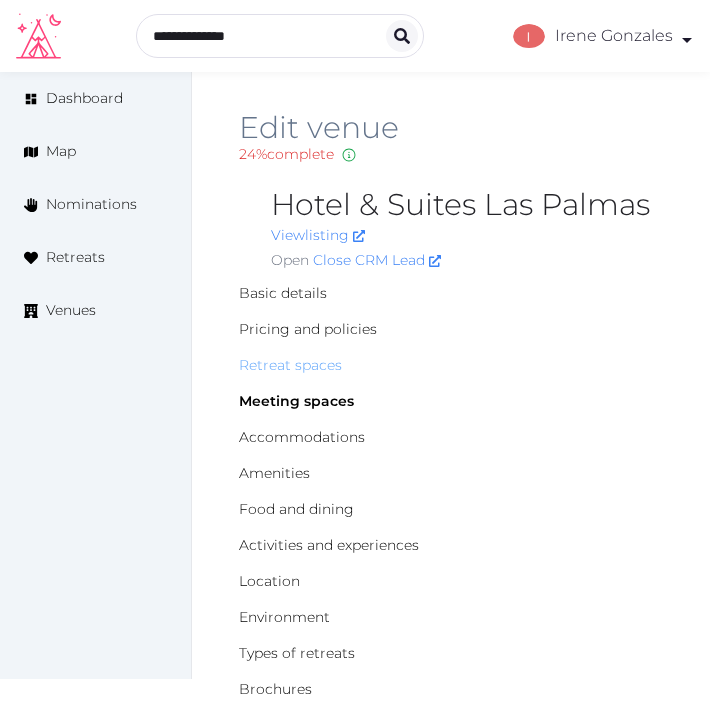 click on "Retreat spaces" at bounding box center (290, 365) 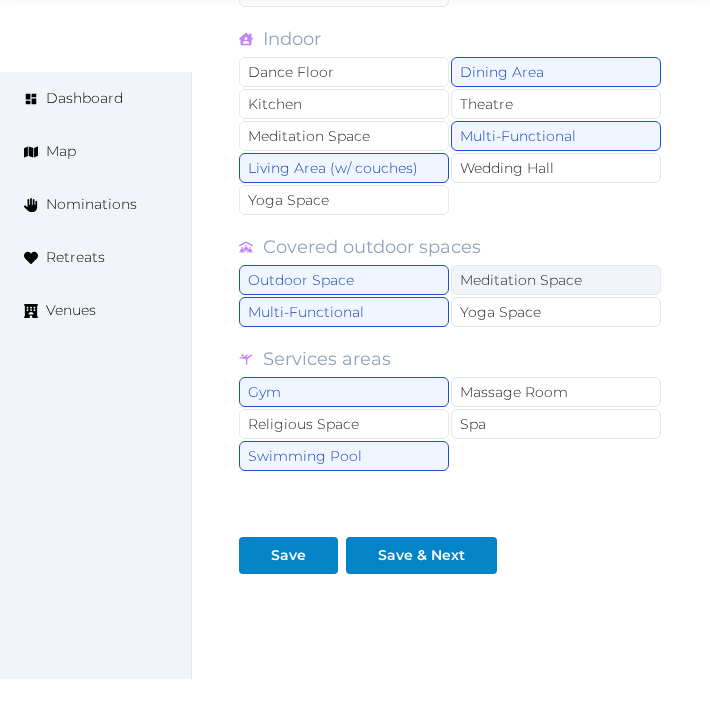 scroll, scrollTop: 2080, scrollLeft: 0, axis: vertical 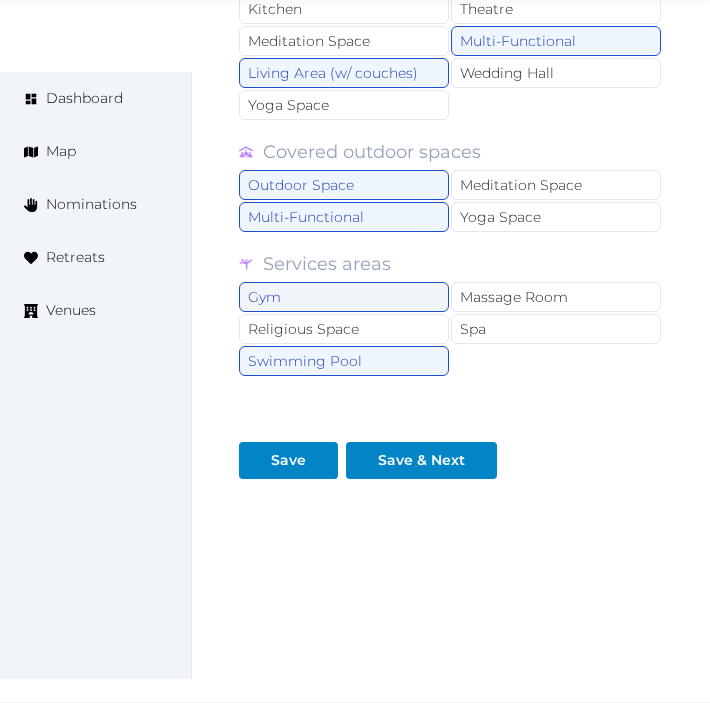 click on "Gym" at bounding box center (344, 297) 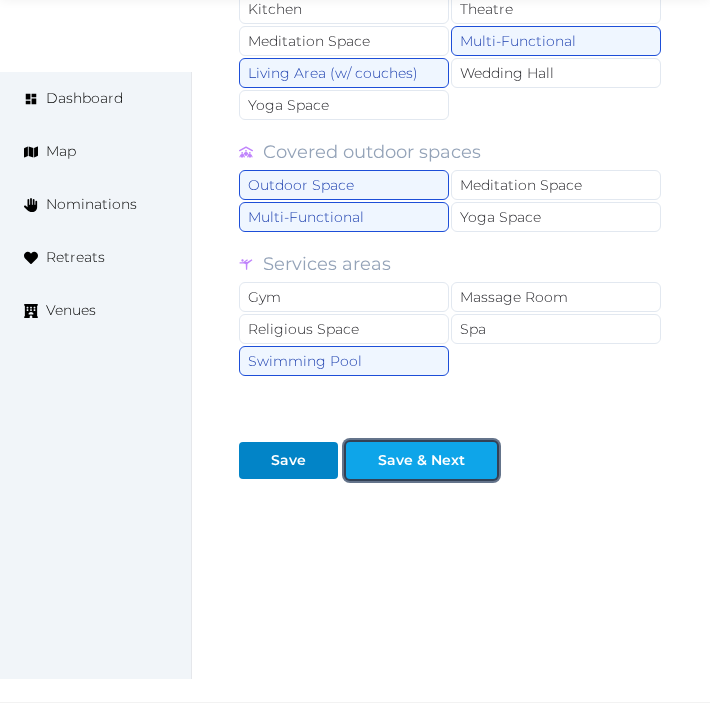 click at bounding box center [481, 460] 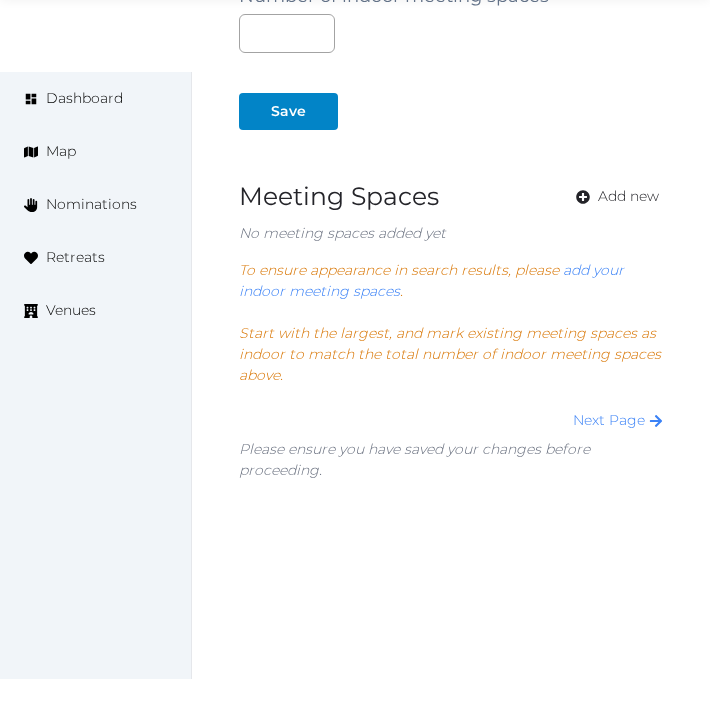 scroll, scrollTop: 1498, scrollLeft: 0, axis: vertical 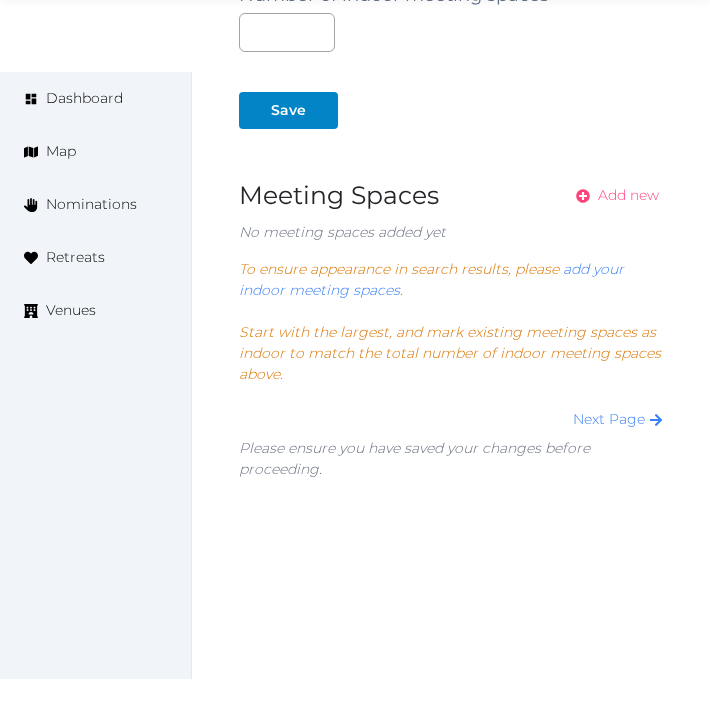 click on "Add new" at bounding box center [628, 195] 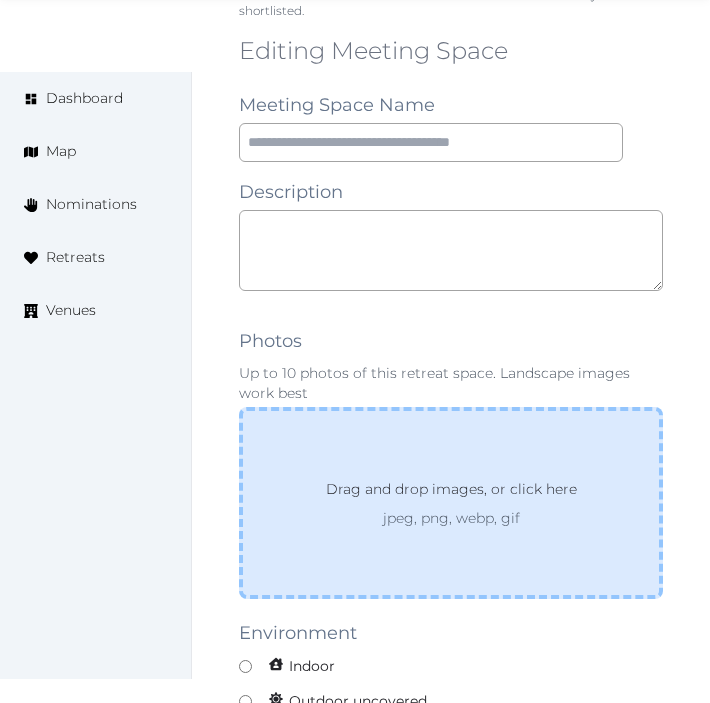 scroll, scrollTop: 1888, scrollLeft: 0, axis: vertical 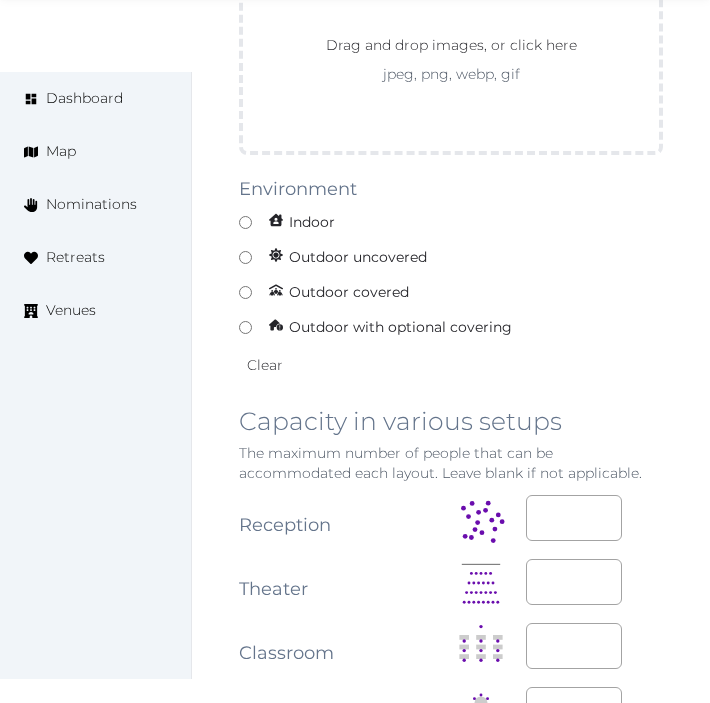 click on "Edit venue 24 %  complete Fill out all the fields in your listing to increase its completion percentage.   A higher completion percentage will make your listing more attractive and result in better matches. Hotel & Suites Las Palmas   View  listing   Open    Close CRM Lead Basic details Pricing and policies Retreat spaces Meeting spaces Accommodations Amenities Food and dining Activities and experiences Location Environment Types of retreats Brochures Notes Ownership Administration Activity This venue is live and visible to the public Mark draft Archive Venue owned by RetreatsAndVenues Manager c.o.r.e.y.sanford@retreatsandvenues.com Copy ownership transfer link Share this link with any user to transfer ownership of this venue. Users without accounts will be directed to register. Copy update link Share this link with venue owners to encourage them to update their venue details. Copy recommended link Share this link with venue owners to let them know they have been recommended. Copy shortlist link Description" at bounding box center [451, 53] 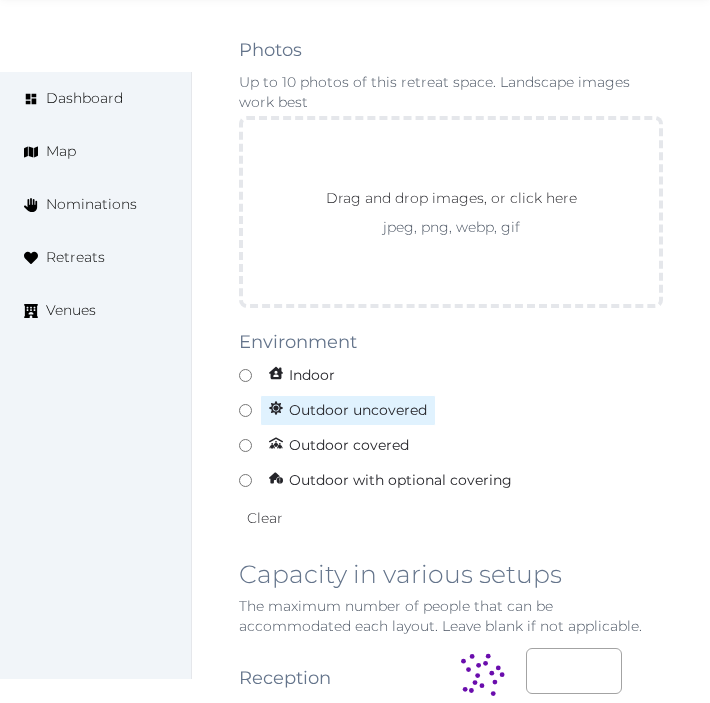 scroll, scrollTop: 1444, scrollLeft: 0, axis: vertical 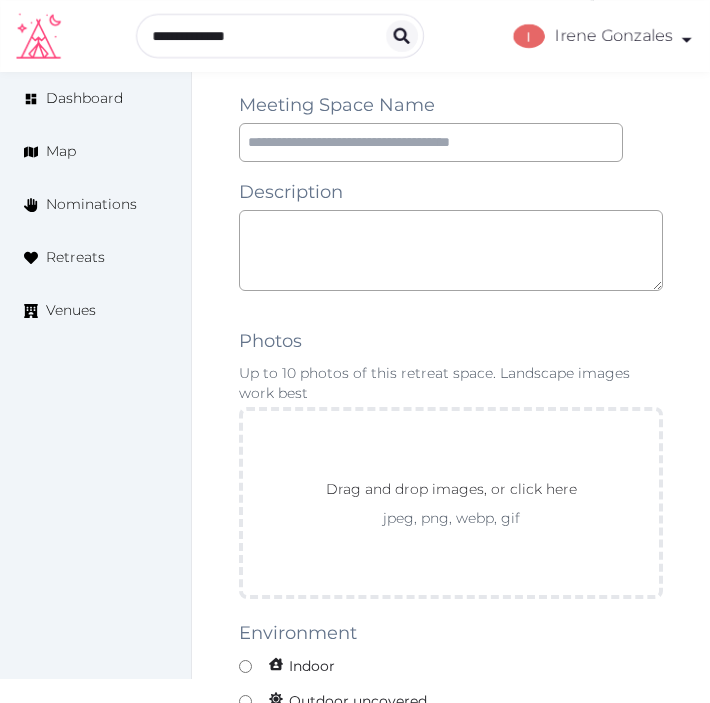 click on "Editing Meeting Space  Meeting Space Name Description Photos Up to 10 photos of this retreat space. Landscape images work best Drag and drop images, or click here jpeg, png, webp, gif
To pick up a draggable item, press the space bar.
While dragging, use the arrow keys to move the item.
Press space again to drop the item in its new position, or press escape to cancel.
Environment Indoor Outdoor uncovered Outdoor covered Outdoor with optional covering Clear Capacity in various setups The maximum number of people that can be accommodated each layout. Leave blank if not applicable. Reception Theater Classroom Banquet Rounds Boardroom Yoga Space Size (m²) Space Types Working and presenting Breakout Rooms Co-Working Stations Meeting Room Stage Workshop Outdoor Beach Dance Floor Dining Area Fire Pit Grassy Area Kitchen Meditation Space Multi-Functional Living Area (w/ couches) Patio Outdoor Space Theatre Wedding Hall Yoga Space Indoor Dance Floor Dining Area Kitchen Theatre Meditation Space Gym Spa" at bounding box center (451, 1173) 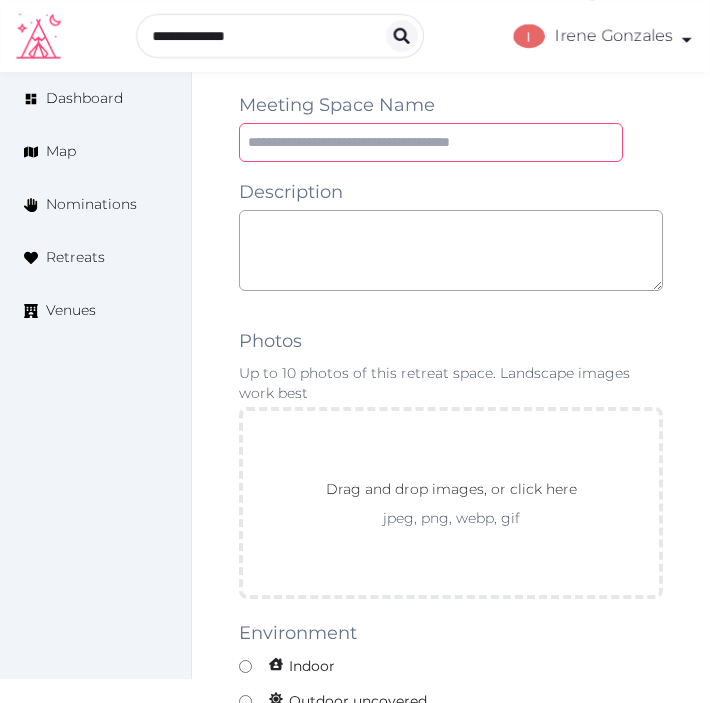 click at bounding box center [431, 142] 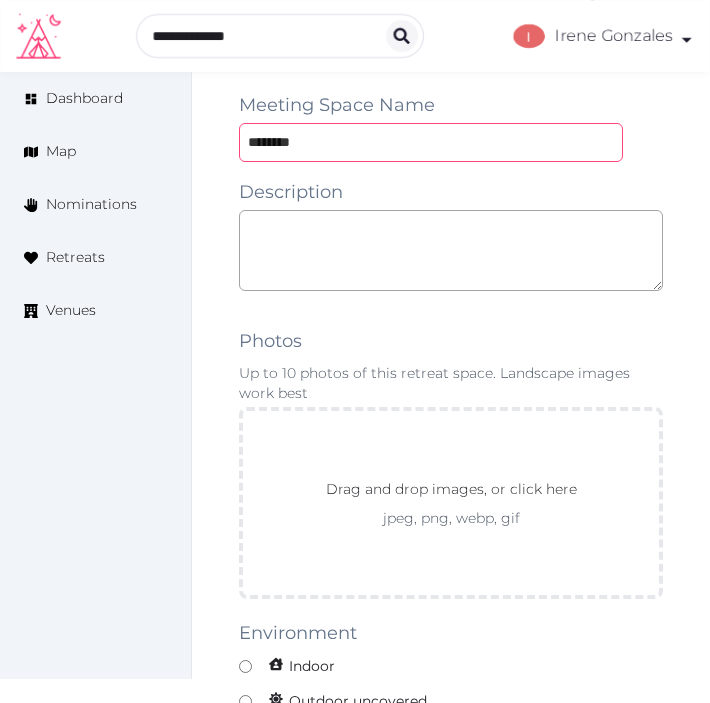 type on "**********" 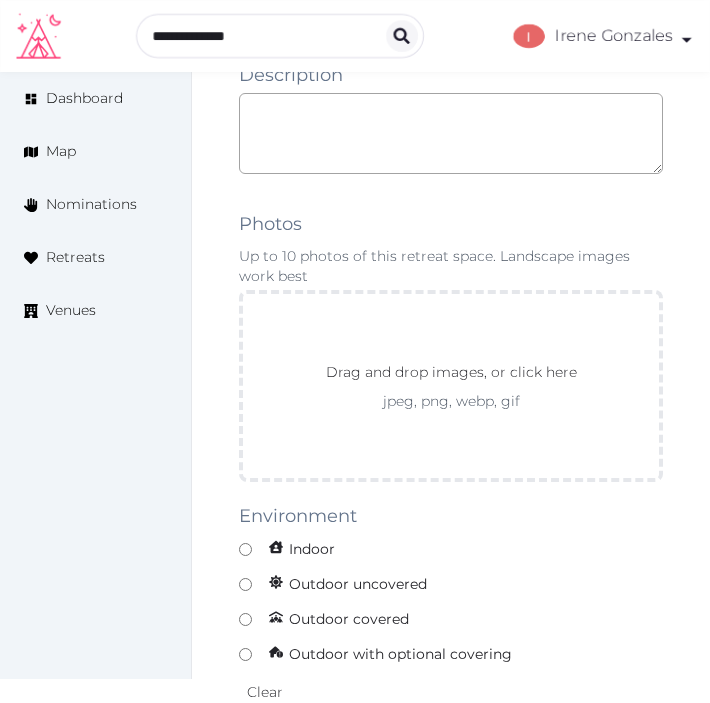 scroll, scrollTop: 1666, scrollLeft: 0, axis: vertical 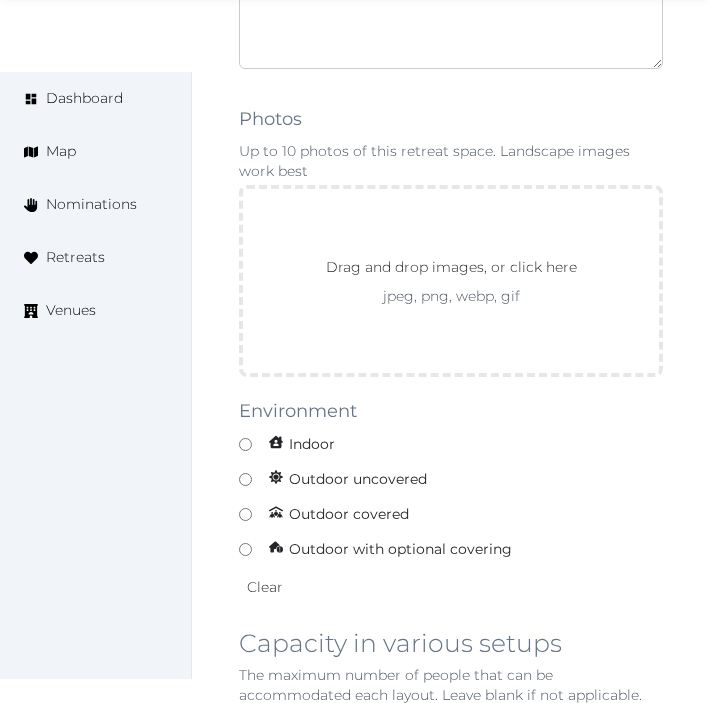 click at bounding box center [451, 28] 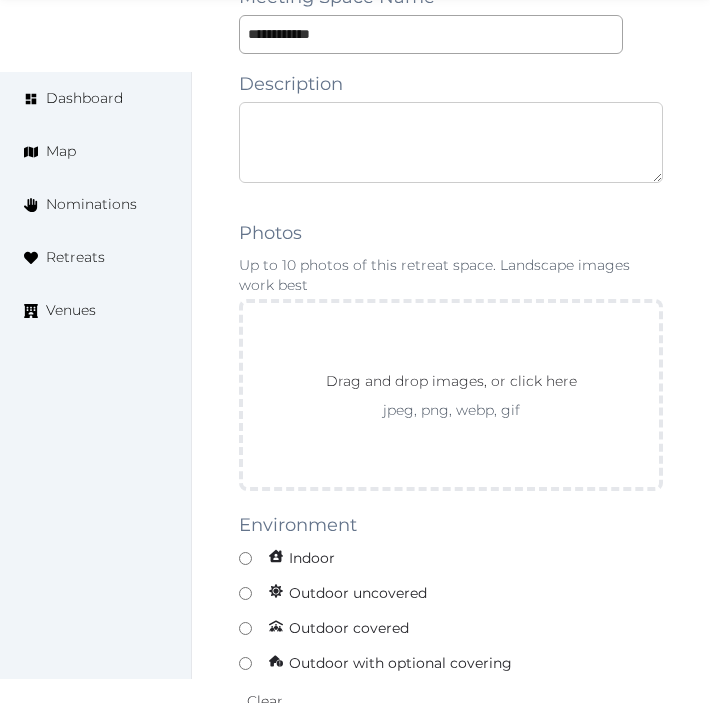 scroll, scrollTop: 1444, scrollLeft: 0, axis: vertical 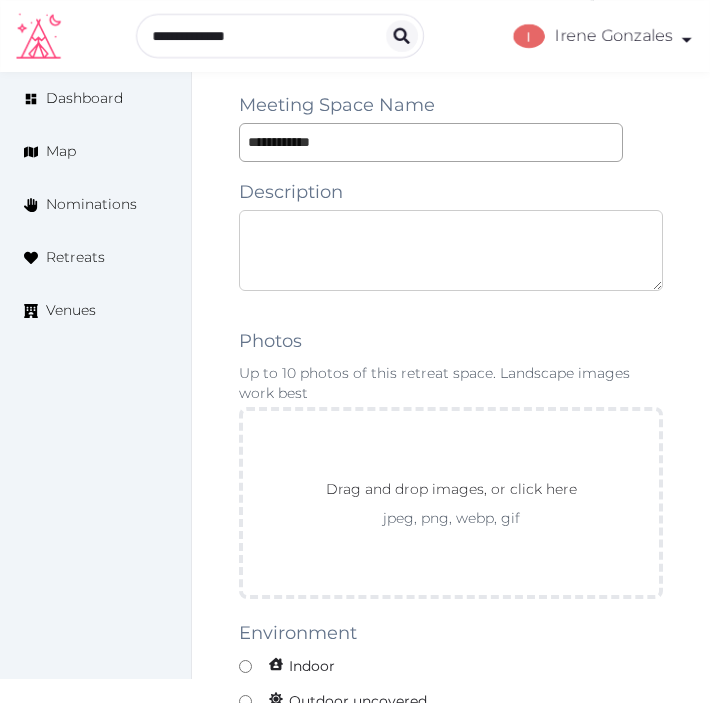 paste on "**********" 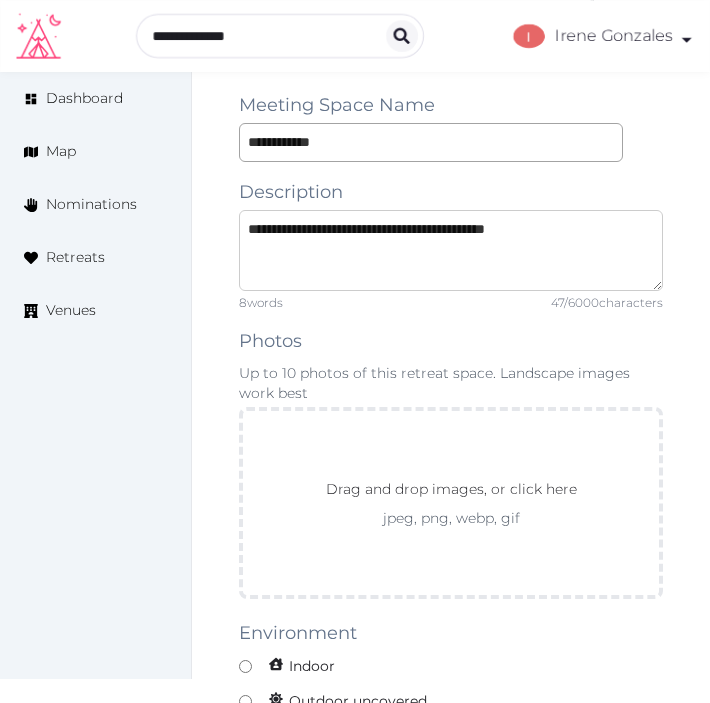 click on "**********" at bounding box center [451, 250] 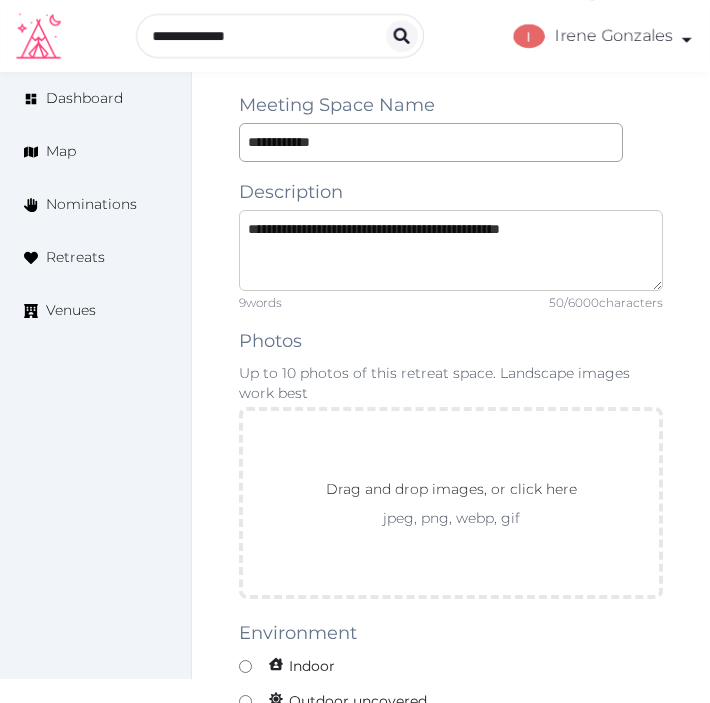 click on "**********" at bounding box center [451, 250] 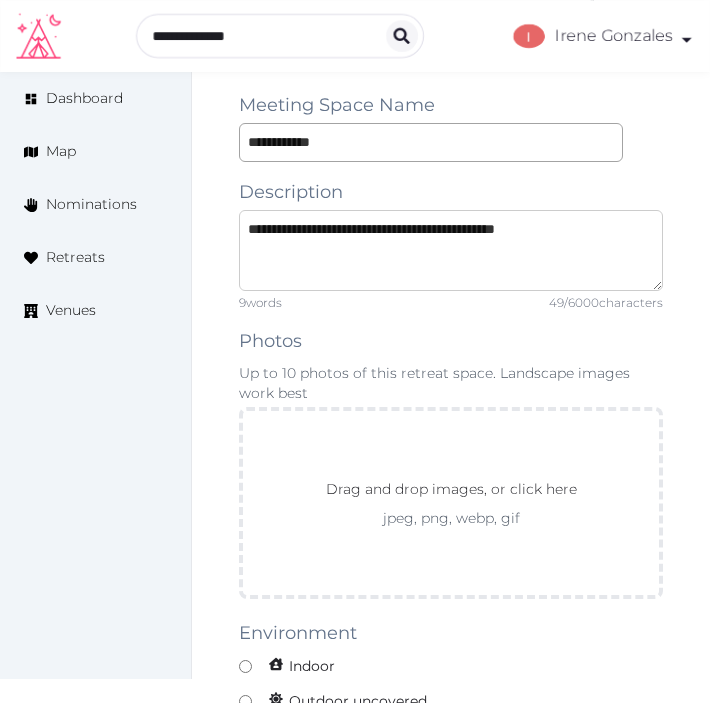 click on "**********" at bounding box center [451, 250] 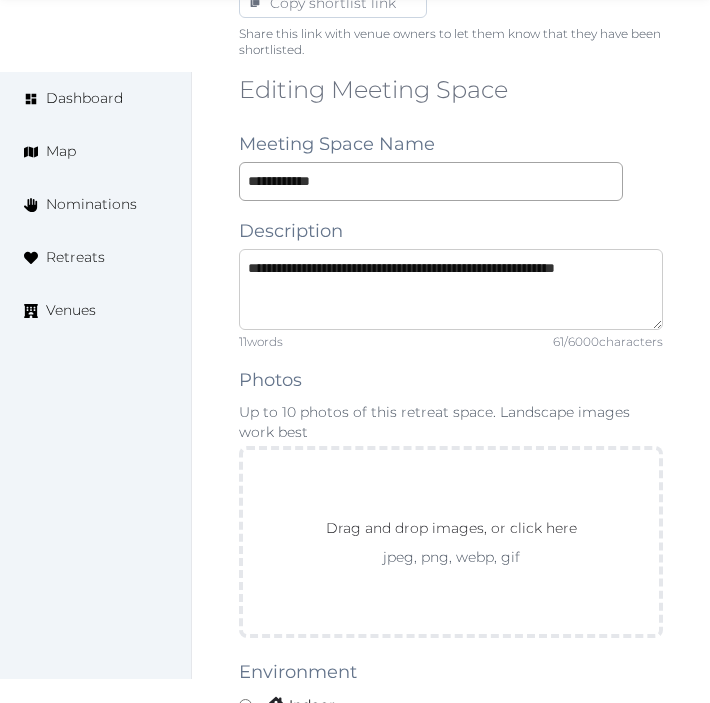 scroll, scrollTop: 1444, scrollLeft: 0, axis: vertical 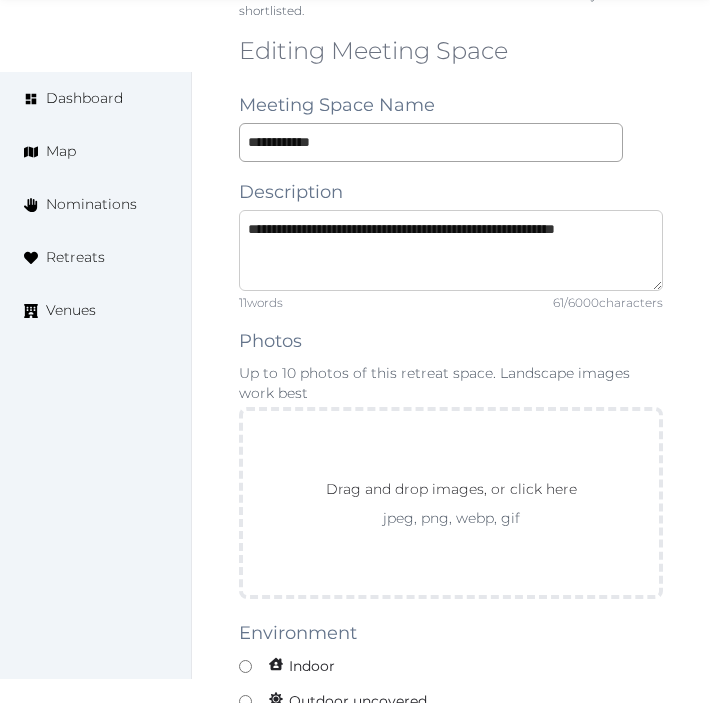 type on "**********" 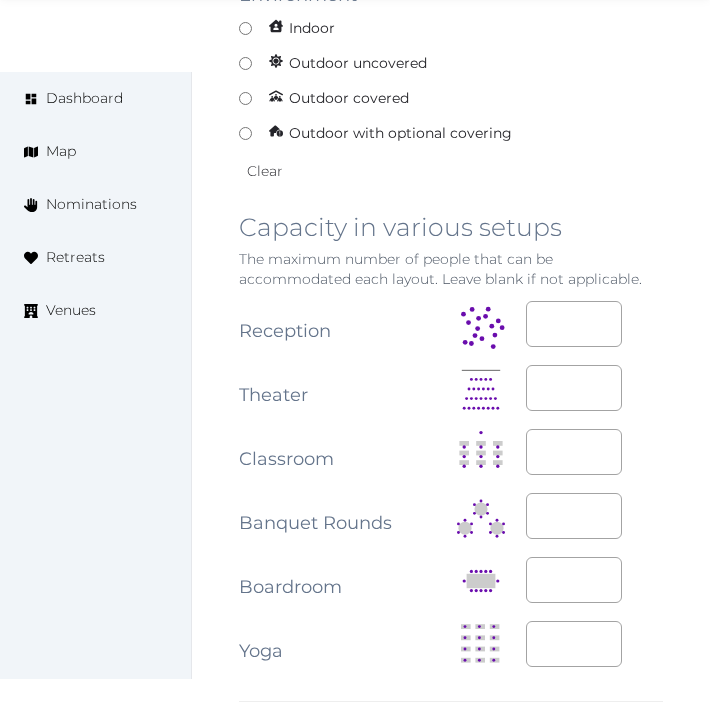 scroll, scrollTop: 2444, scrollLeft: 0, axis: vertical 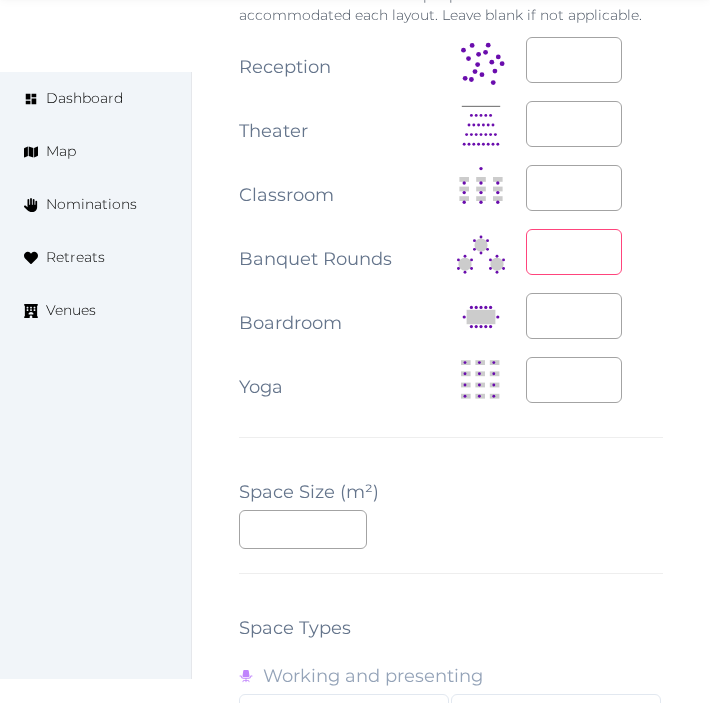 click at bounding box center [574, 252] 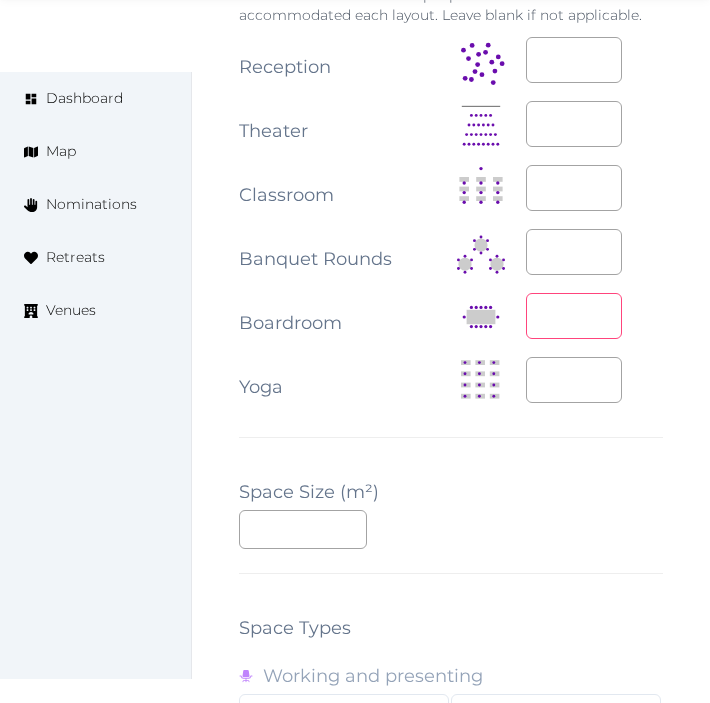 click at bounding box center (574, 316) 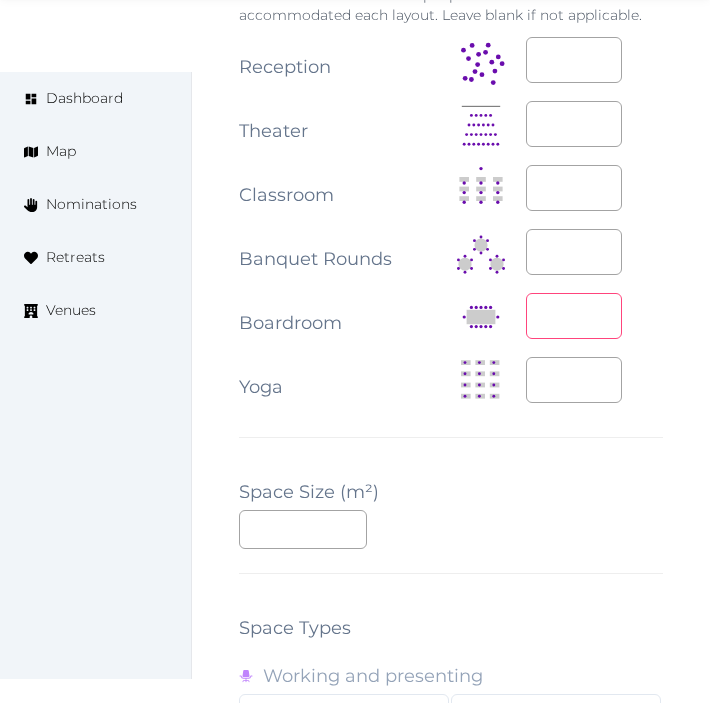 type on "**" 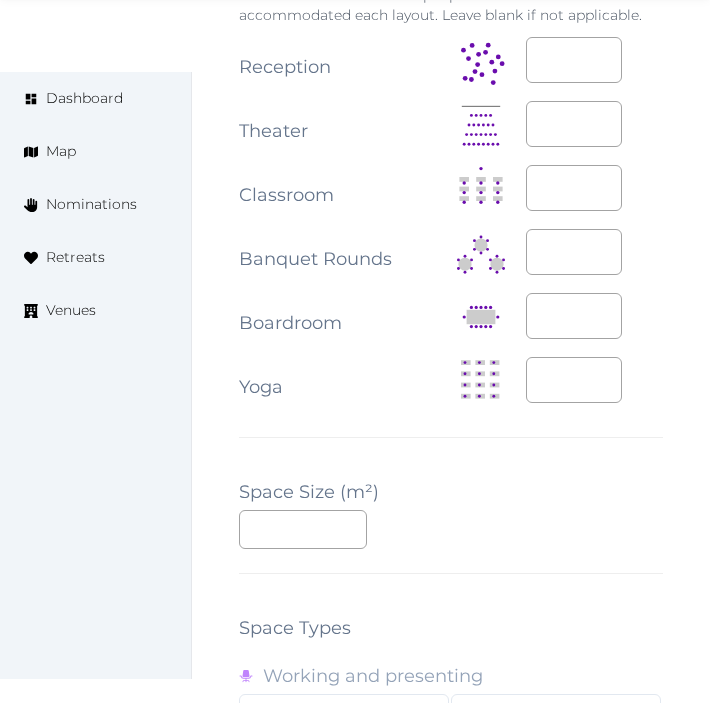 click on "**********" at bounding box center [451, 222] 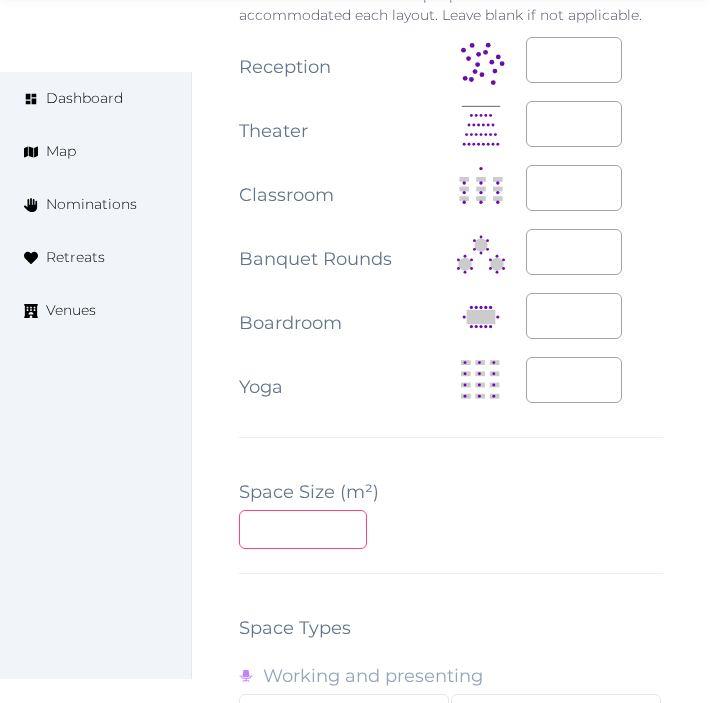 click at bounding box center (303, 529) 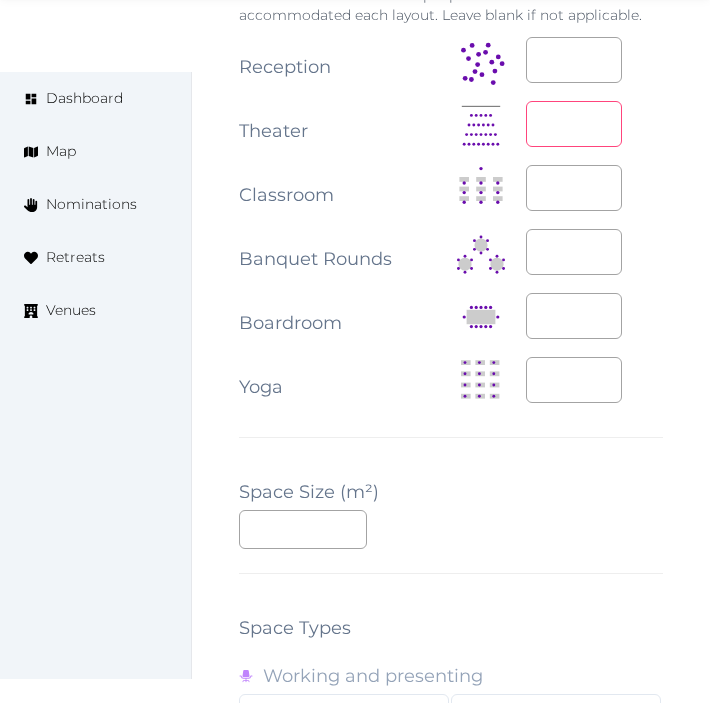 click at bounding box center [574, 124] 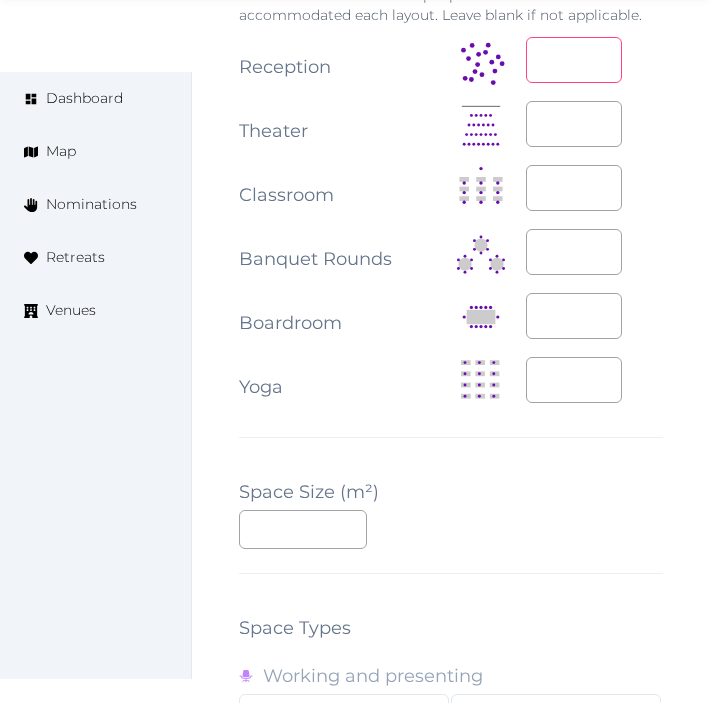 click at bounding box center (574, 60) 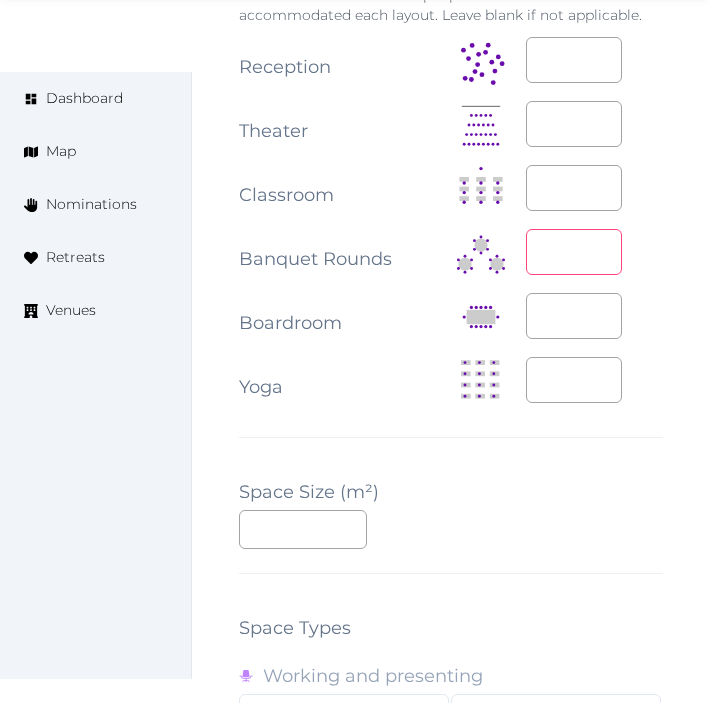 drag, startPoint x: 550, startPoint y: 244, endPoint x: 562, endPoint y: 234, distance: 15.6205 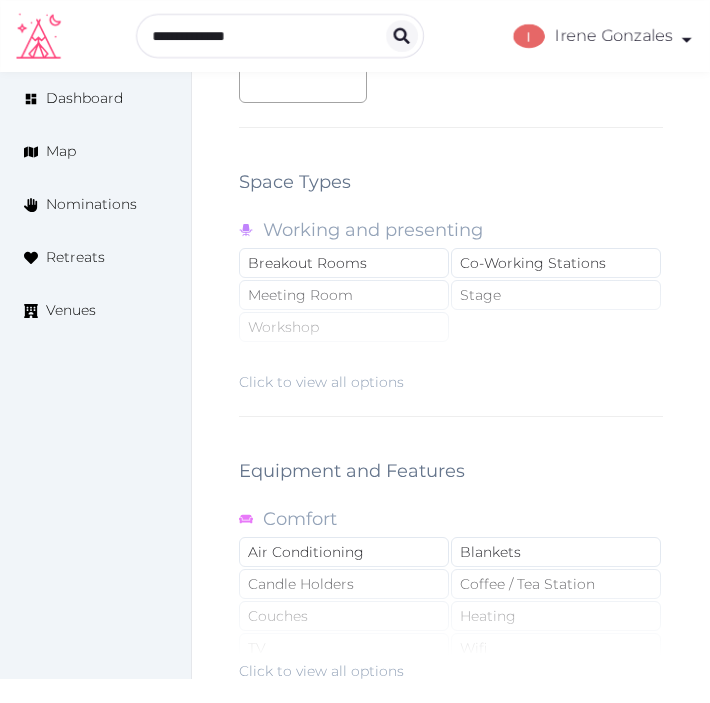 scroll, scrollTop: 2866, scrollLeft: 0, axis: vertical 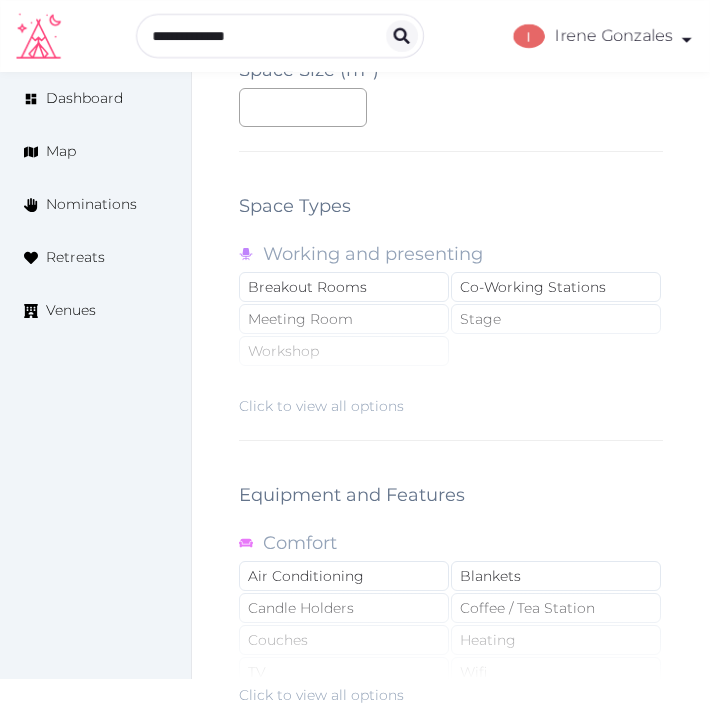 type on "**" 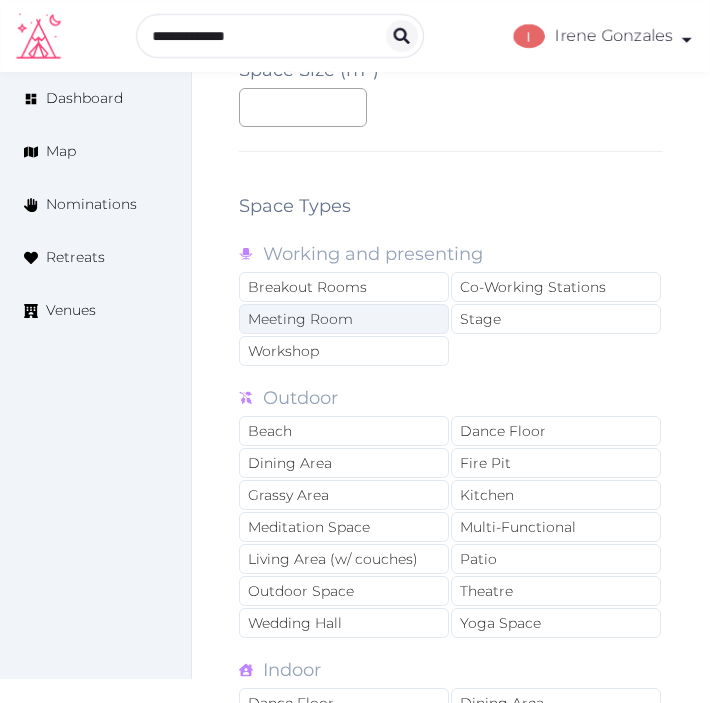 click on "Meeting Room" at bounding box center [344, 319] 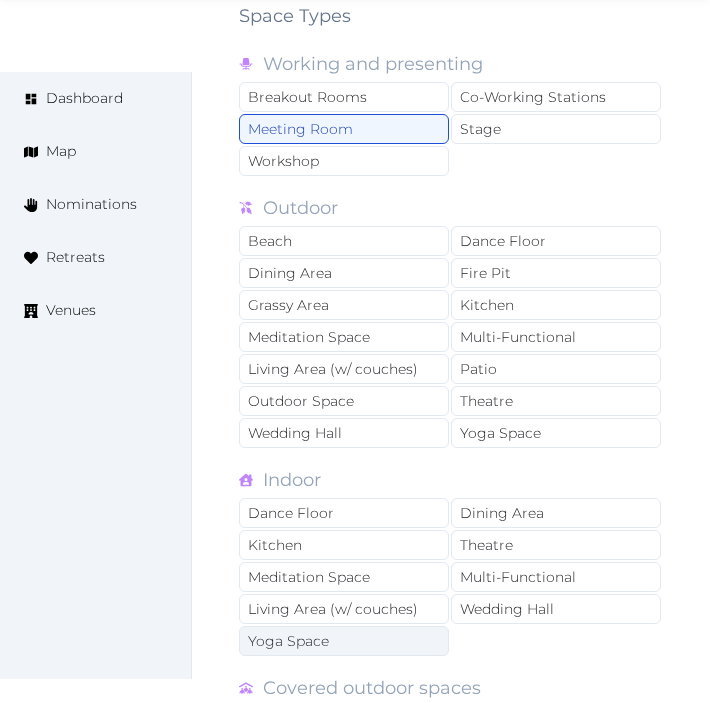 scroll, scrollTop: 3311, scrollLeft: 0, axis: vertical 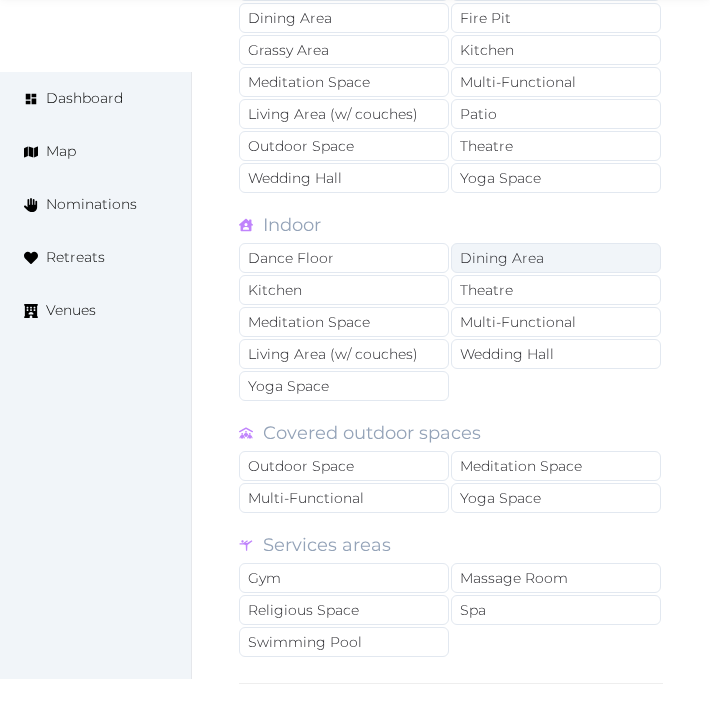click on "Dining Area" at bounding box center [556, 258] 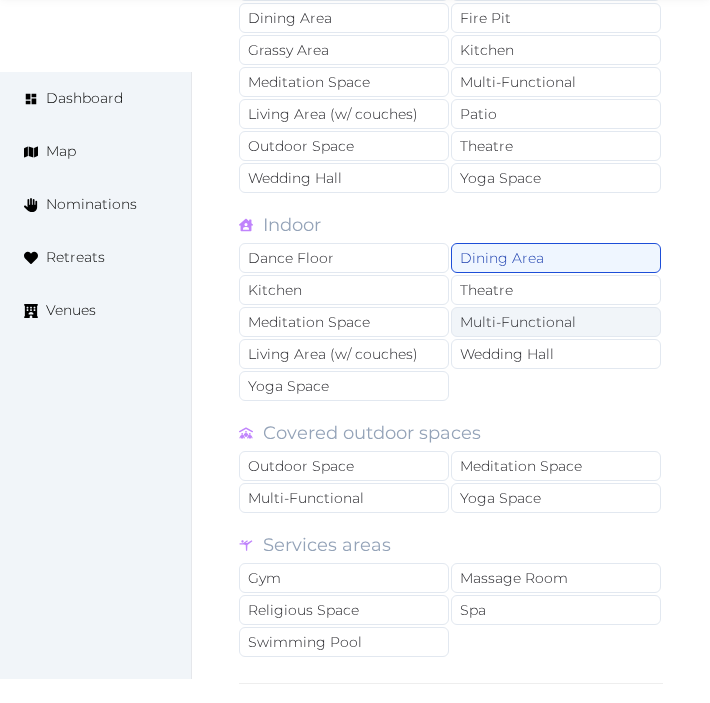 click on "Multi-Functional" at bounding box center [556, 322] 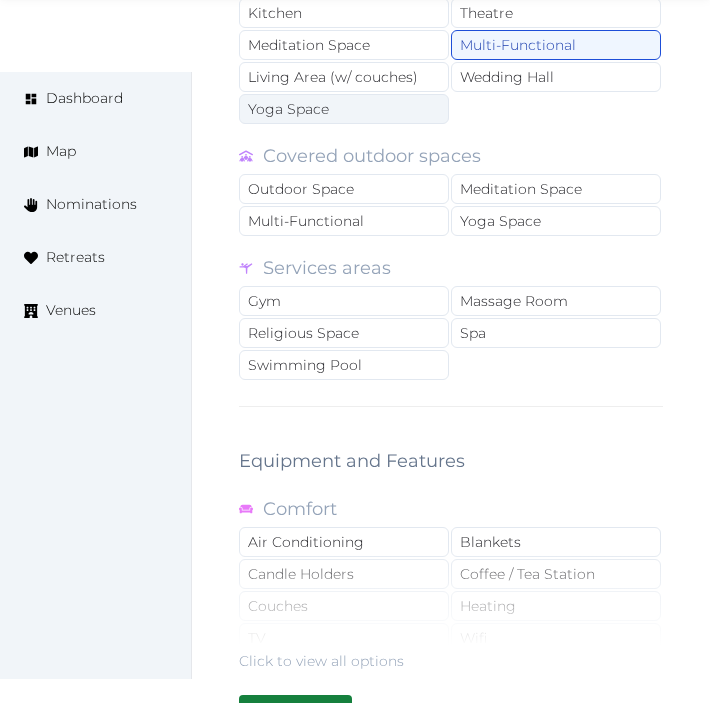 scroll, scrollTop: 3644, scrollLeft: 0, axis: vertical 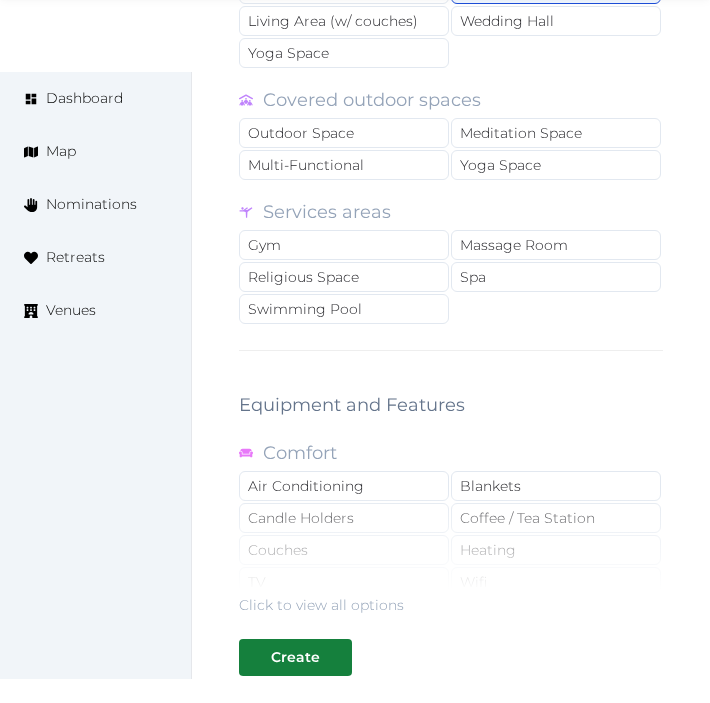 click on "Click to view all options" at bounding box center (451, 551) 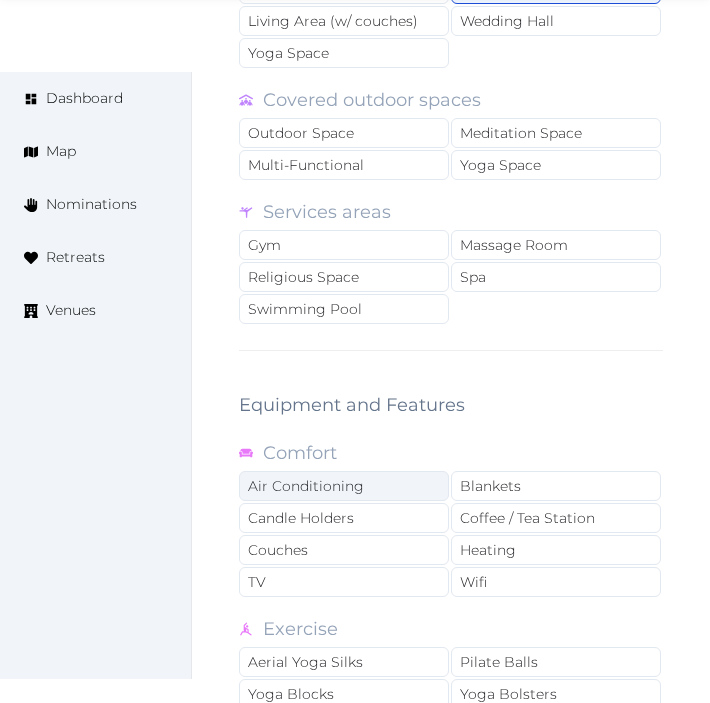 click on "Air Conditioning" at bounding box center [344, 486] 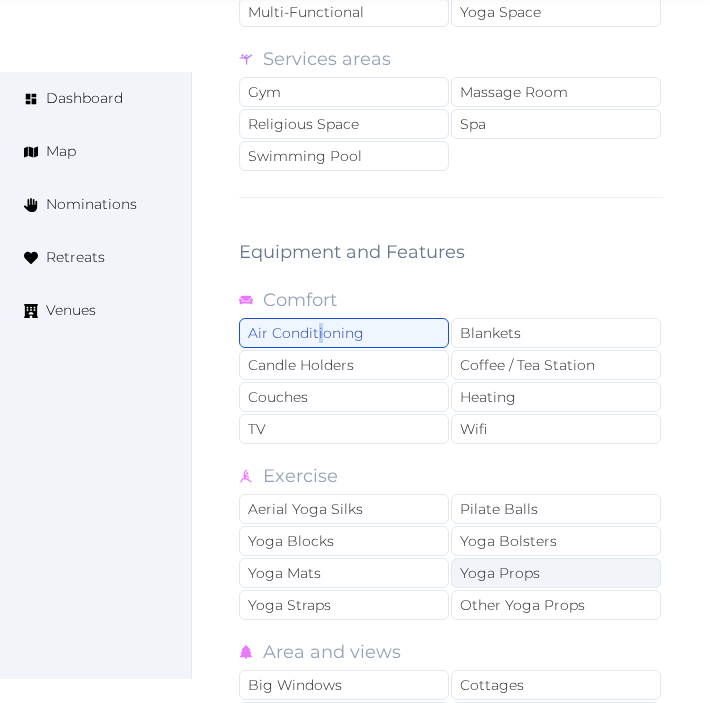 scroll, scrollTop: 3977, scrollLeft: 0, axis: vertical 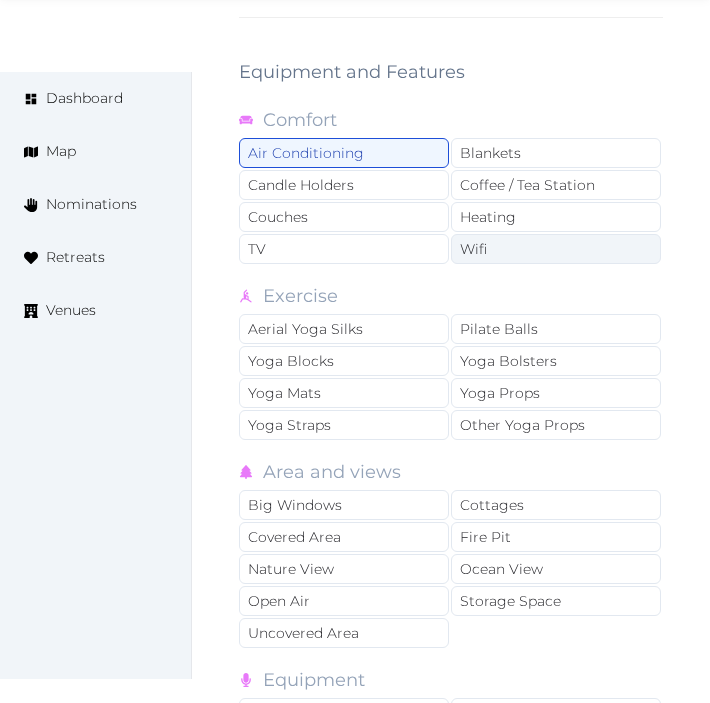 click on "Wifi" at bounding box center [556, 249] 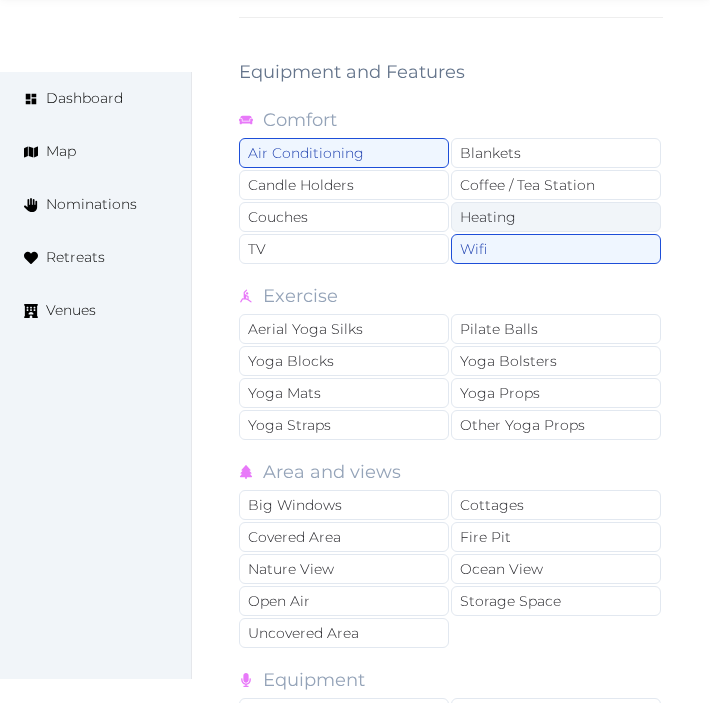 click on "Heating" at bounding box center [556, 217] 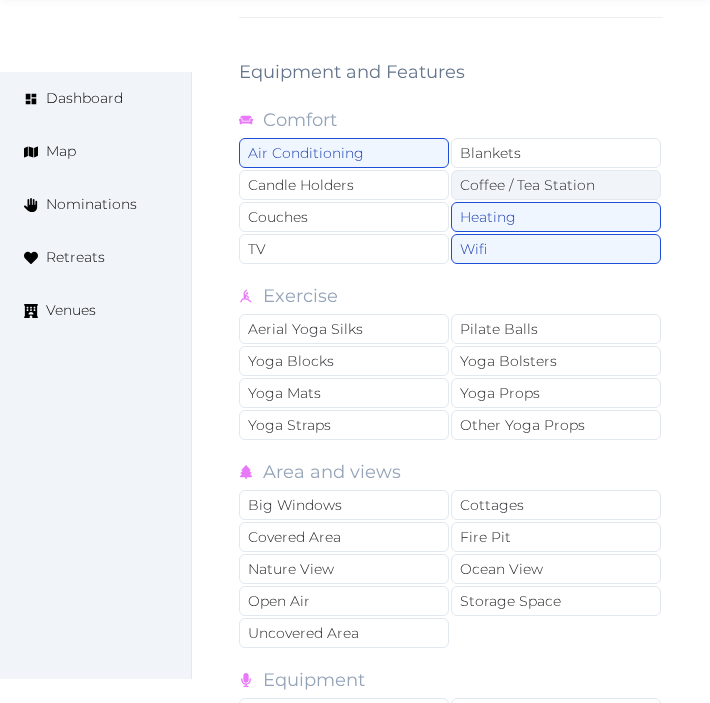 click on "Coffee / Tea Station" at bounding box center (556, 185) 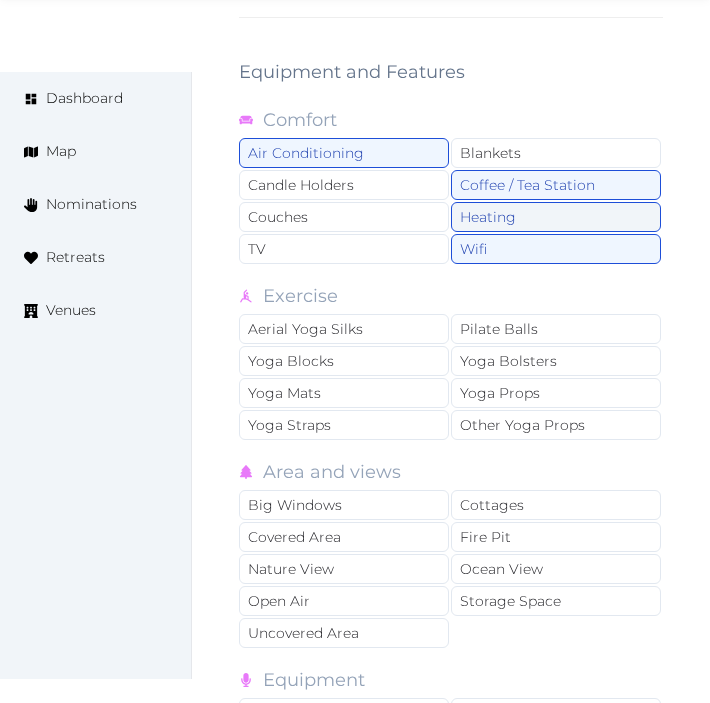 click on "Heating" at bounding box center (556, 217) 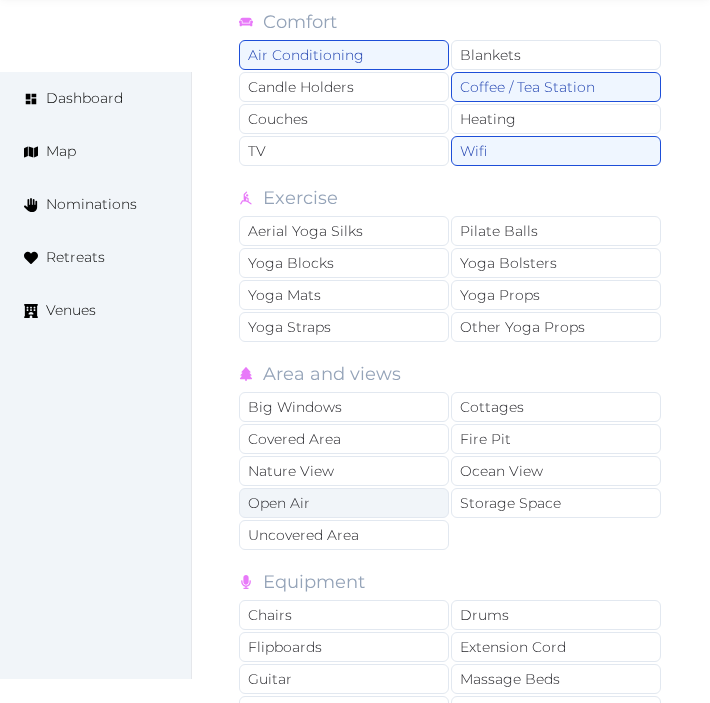 scroll, scrollTop: 4200, scrollLeft: 0, axis: vertical 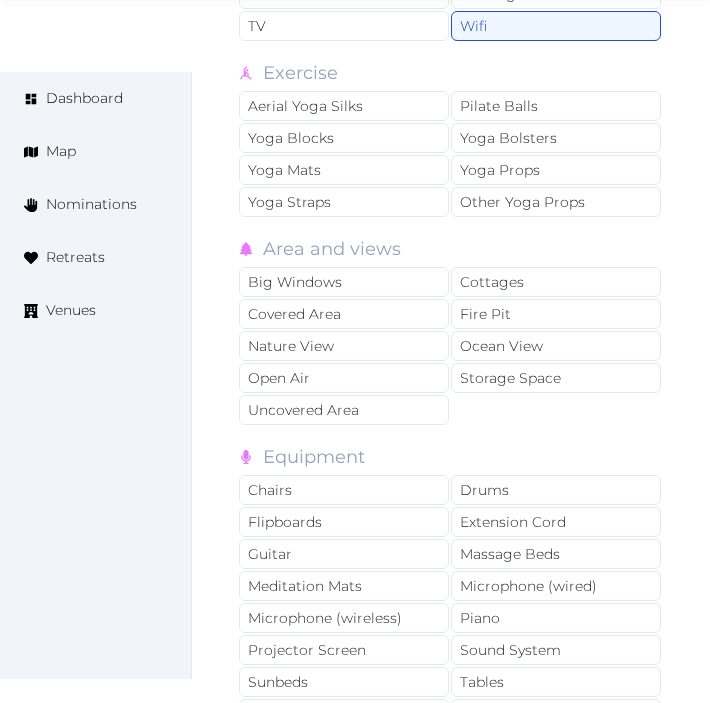 click on "Big Windows Cottages Covered Area Fire Pit Nature View Ocean View Open Air Storage Space Uncovered Area" at bounding box center (451, 347) 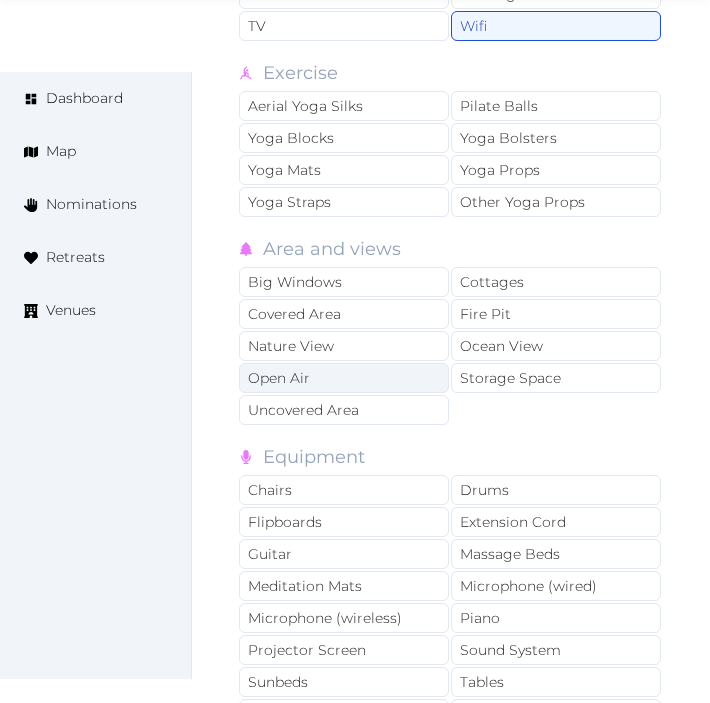 click on "Open Air" at bounding box center [344, 378] 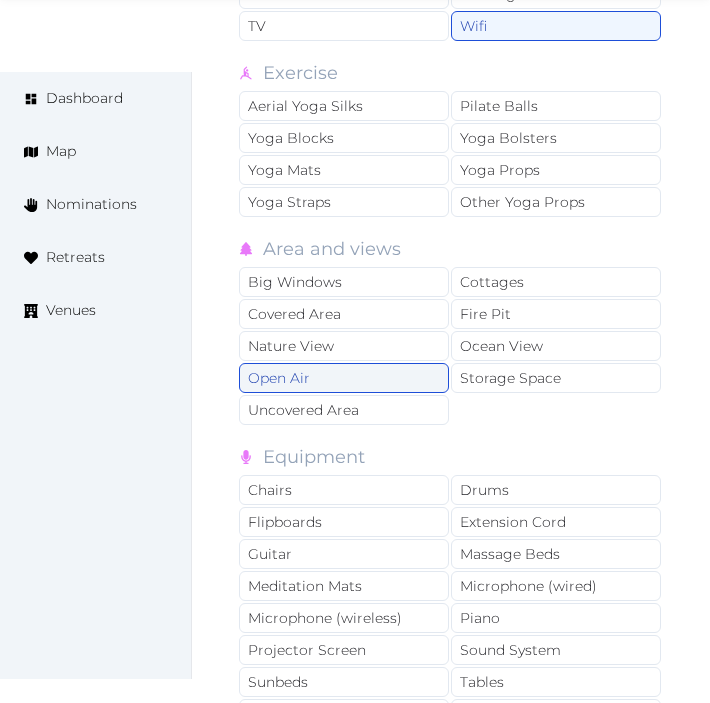 click on "Open Air" at bounding box center [344, 378] 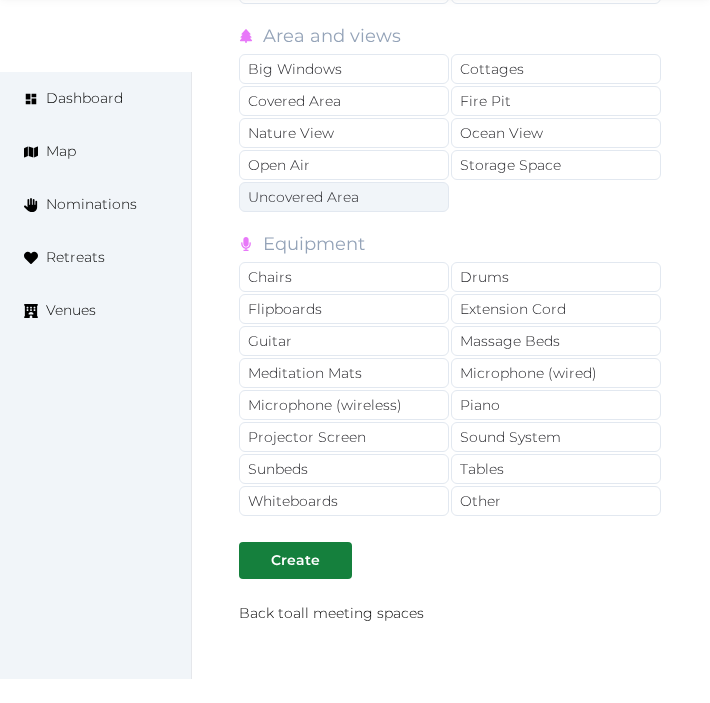 scroll, scrollTop: 4422, scrollLeft: 0, axis: vertical 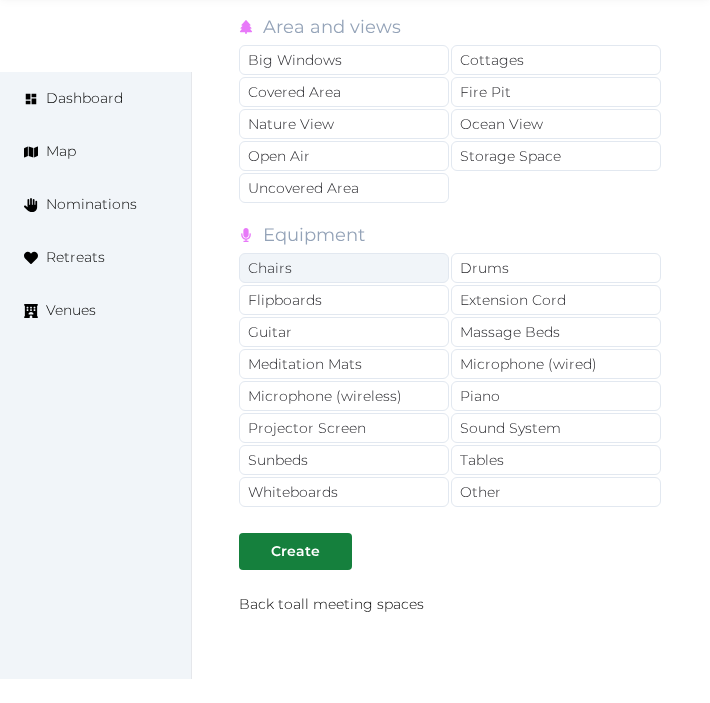 click on "Chairs" at bounding box center [344, 268] 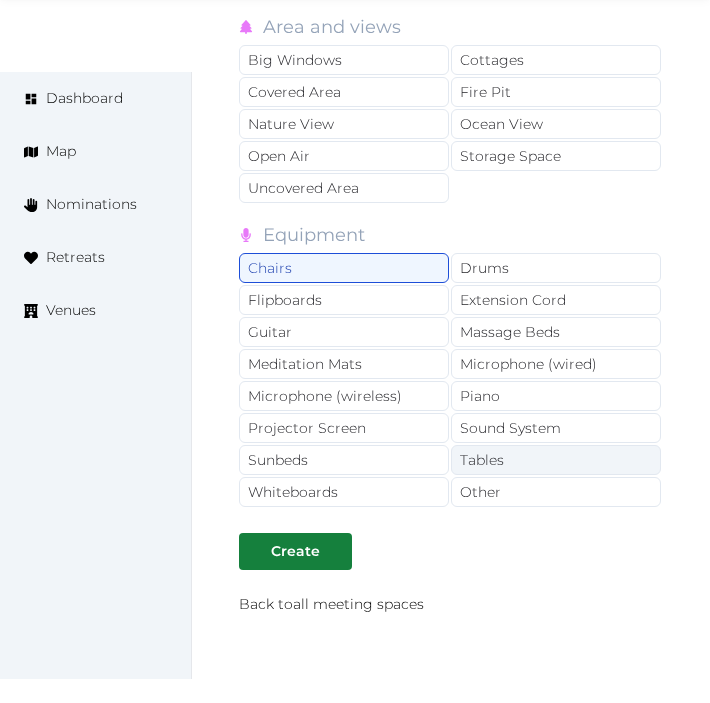 click on "Tables" at bounding box center (556, 460) 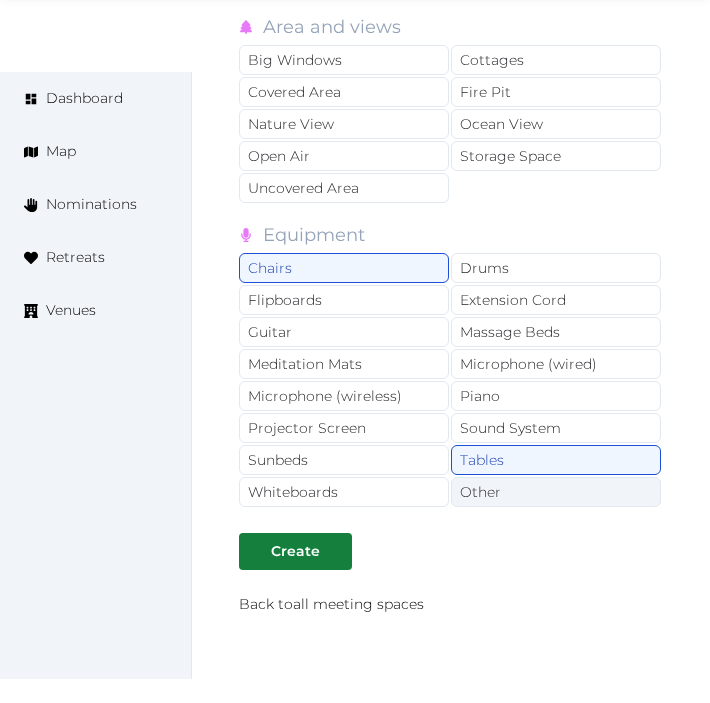 click on "Other" at bounding box center (556, 492) 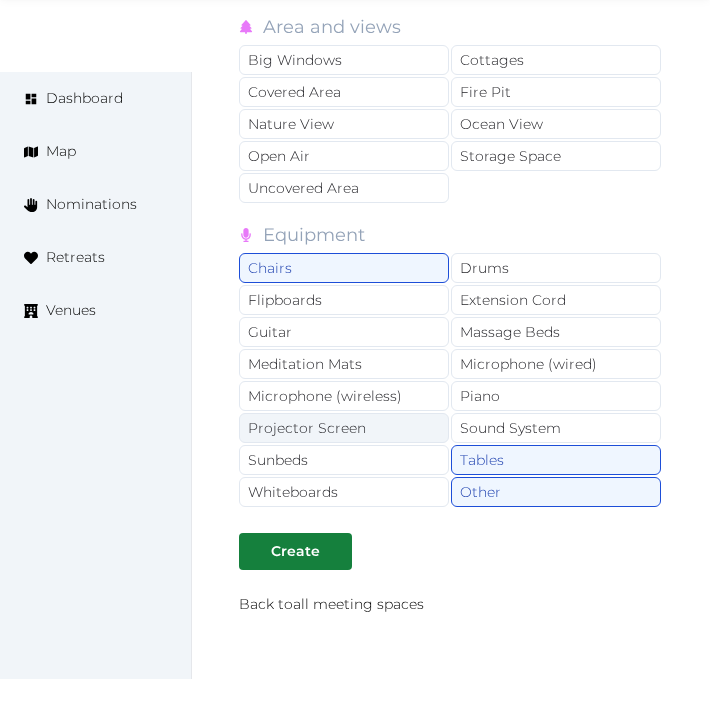 click on "Projector Screen" at bounding box center (344, 428) 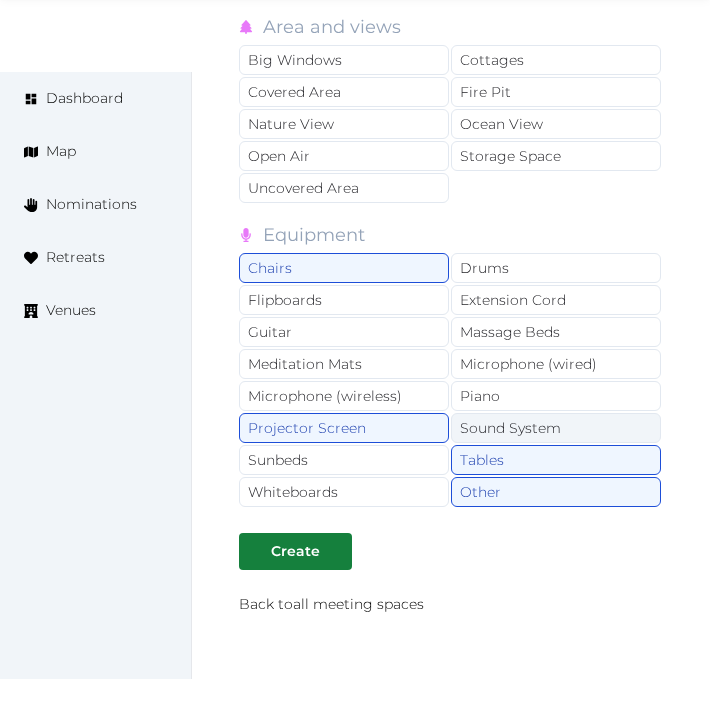 click on "Sound System" at bounding box center (556, 428) 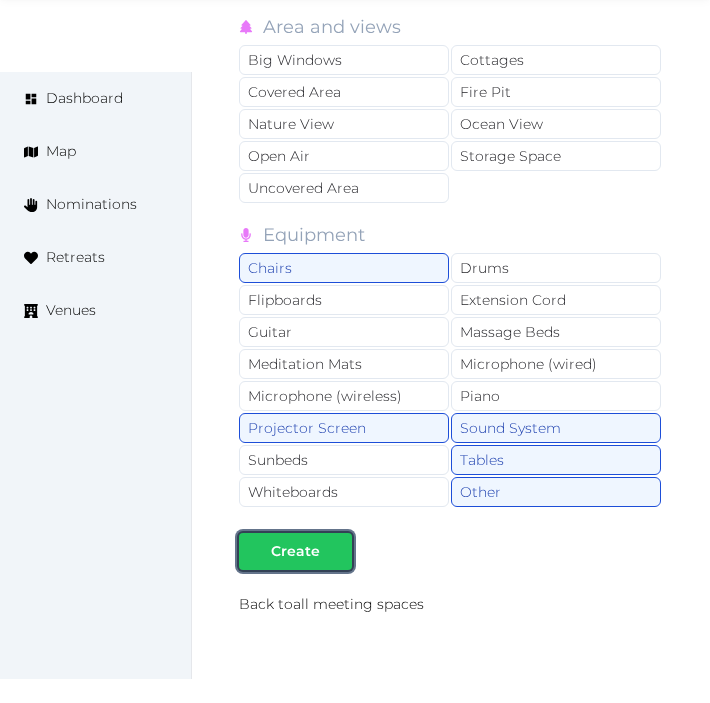 click on "Create" at bounding box center [295, 551] 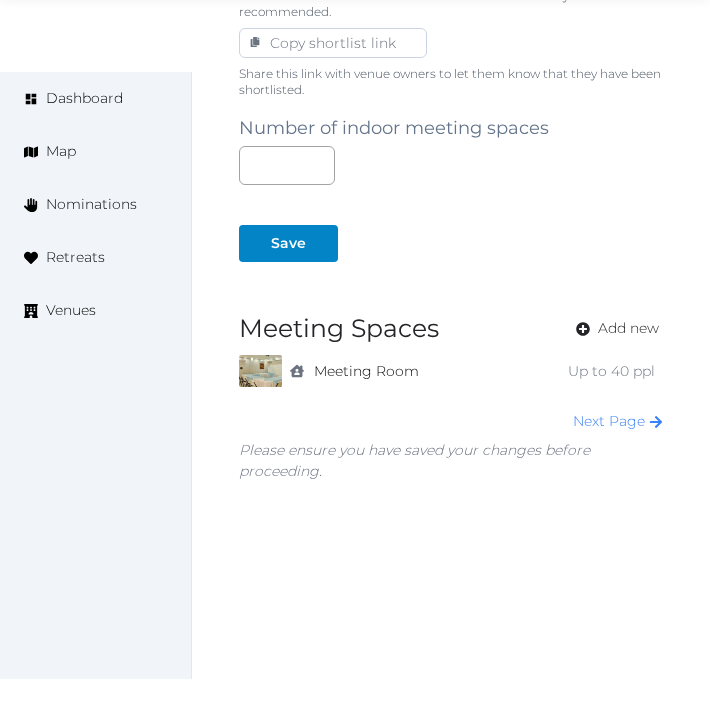scroll, scrollTop: 1367, scrollLeft: 0, axis: vertical 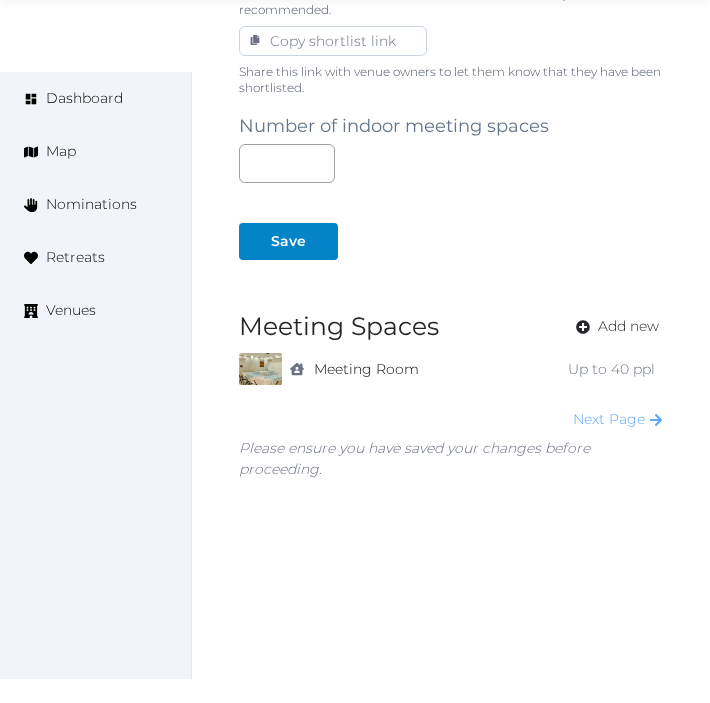 click on "Next Page" at bounding box center [618, 419] 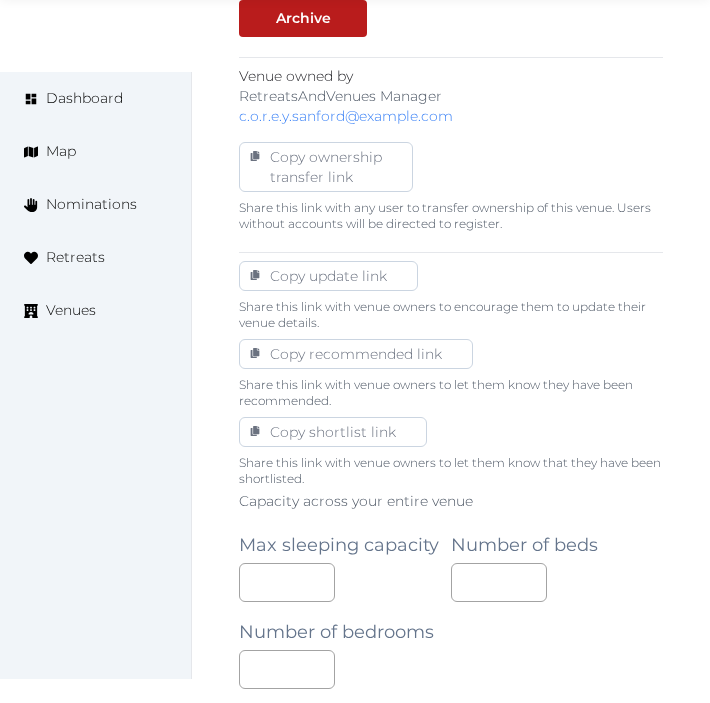 scroll, scrollTop: 1222, scrollLeft: 0, axis: vertical 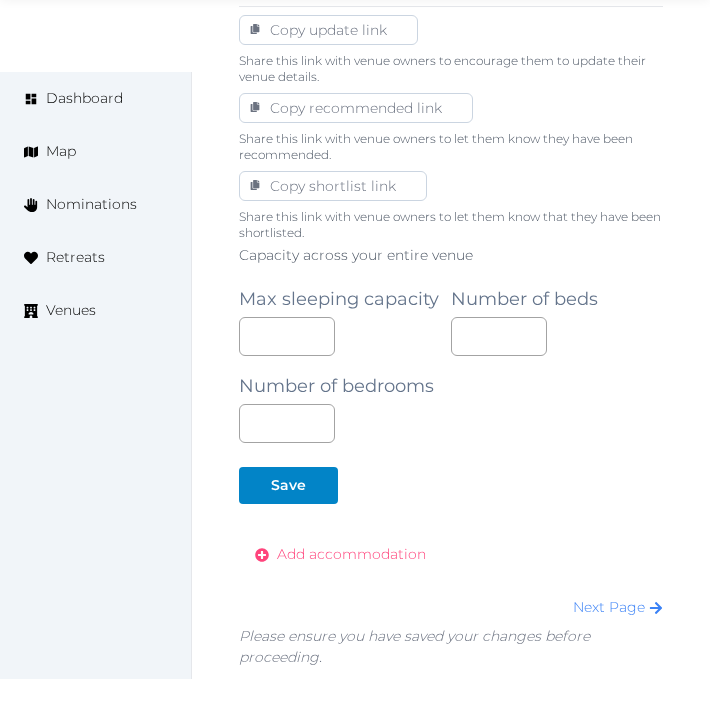 click on "Add accommodation" at bounding box center (340, 554) 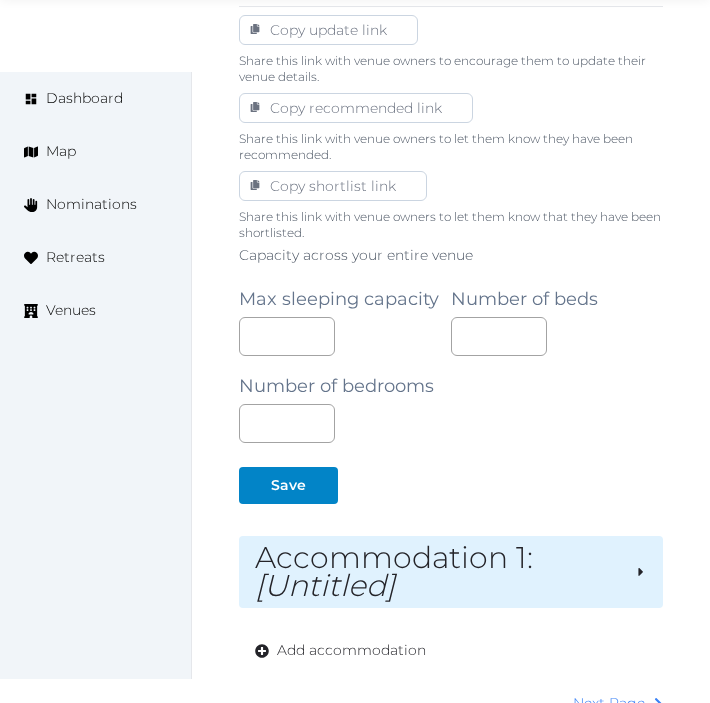 click on "Accommodation 1 :  [Untitled]" at bounding box center (437, 572) 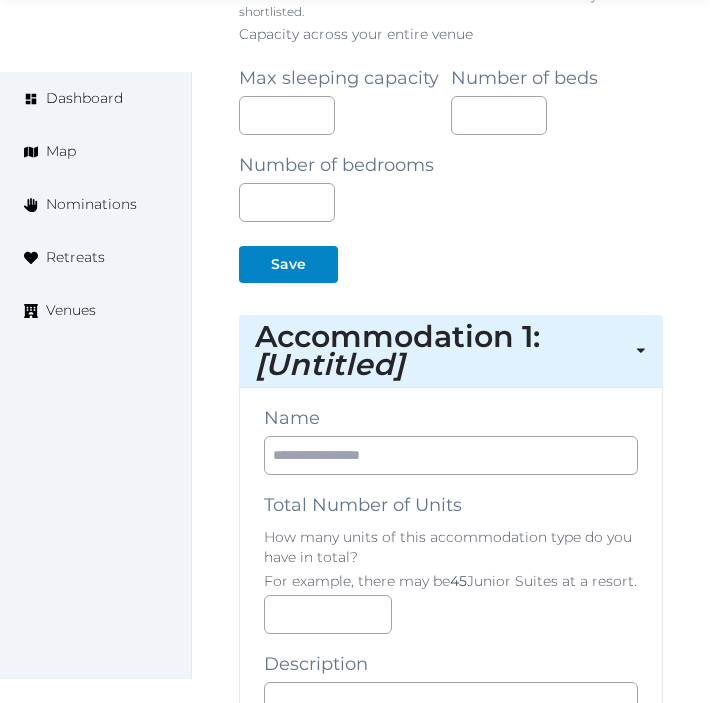 scroll, scrollTop: 1444, scrollLeft: 0, axis: vertical 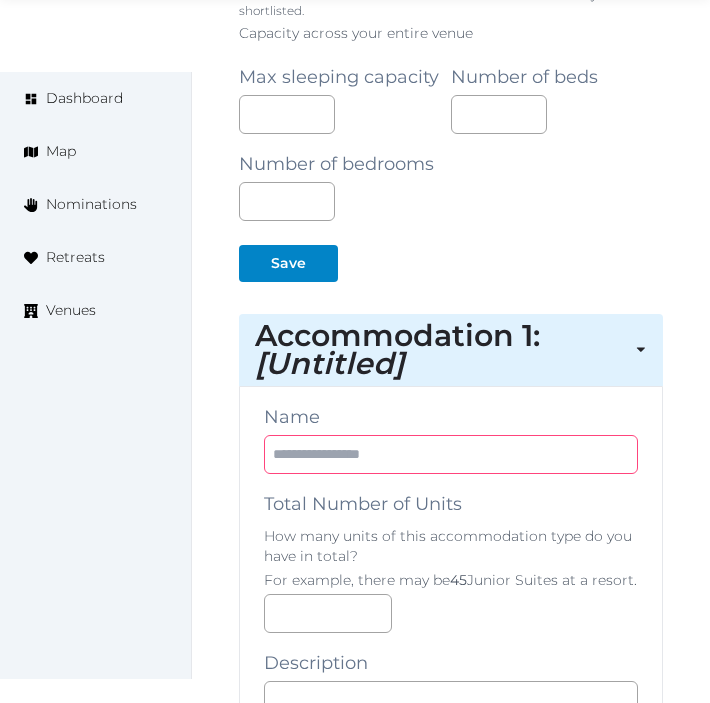 click at bounding box center (451, 454) 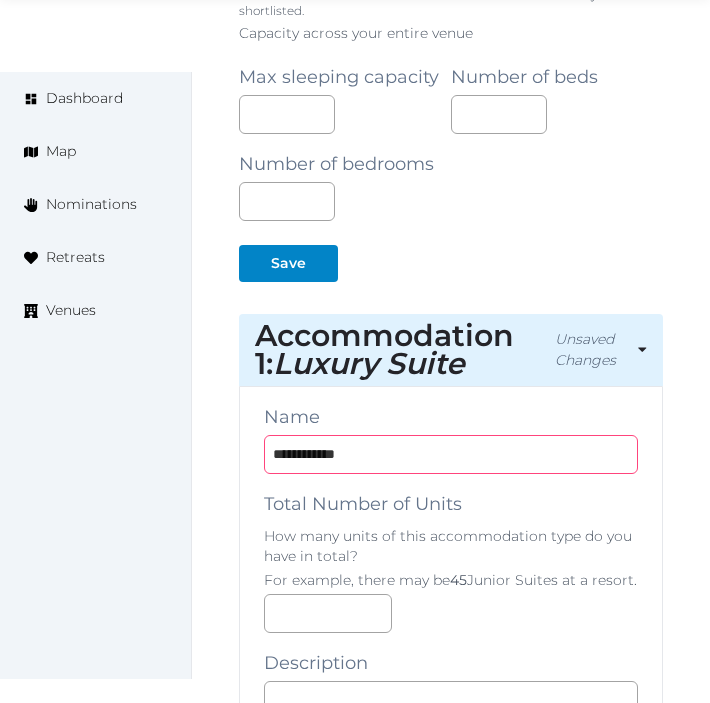 type on "**********" 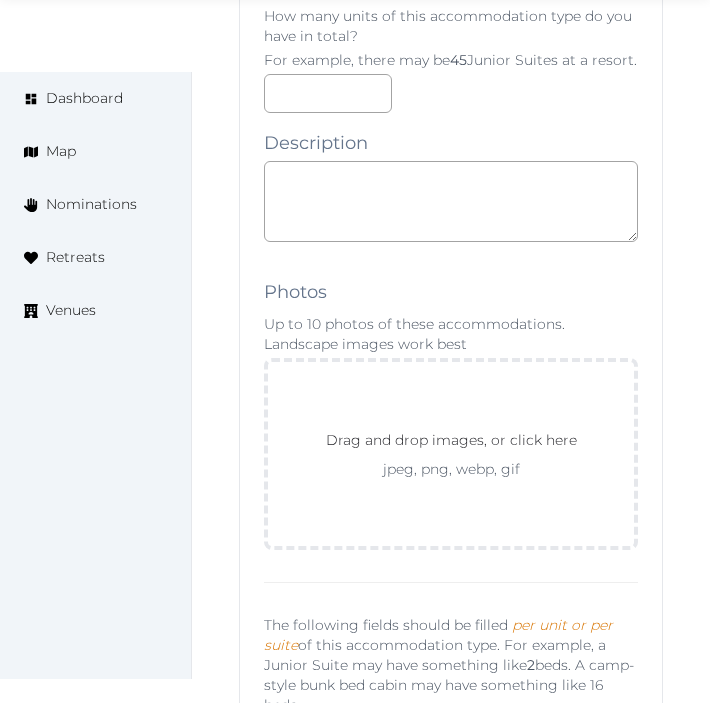 scroll, scrollTop: 2000, scrollLeft: 0, axis: vertical 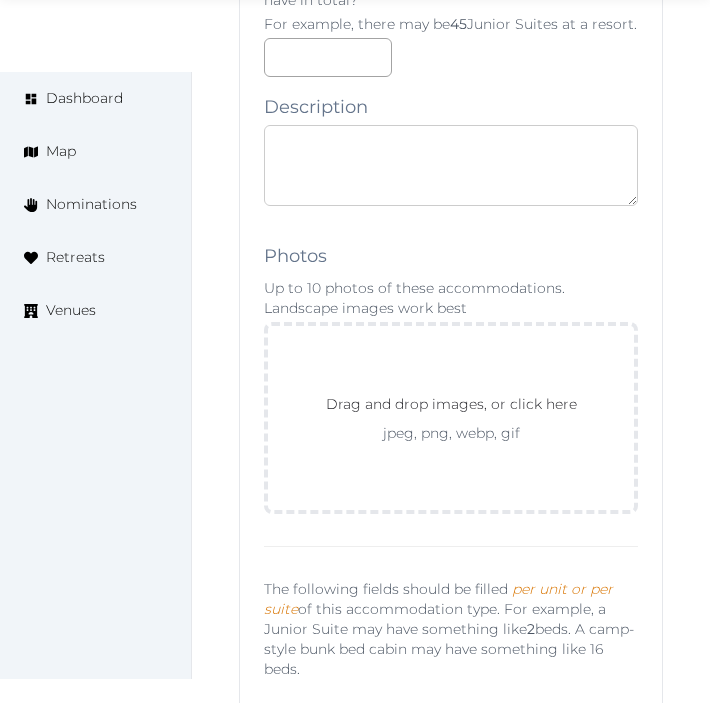 click at bounding box center [451, 165] 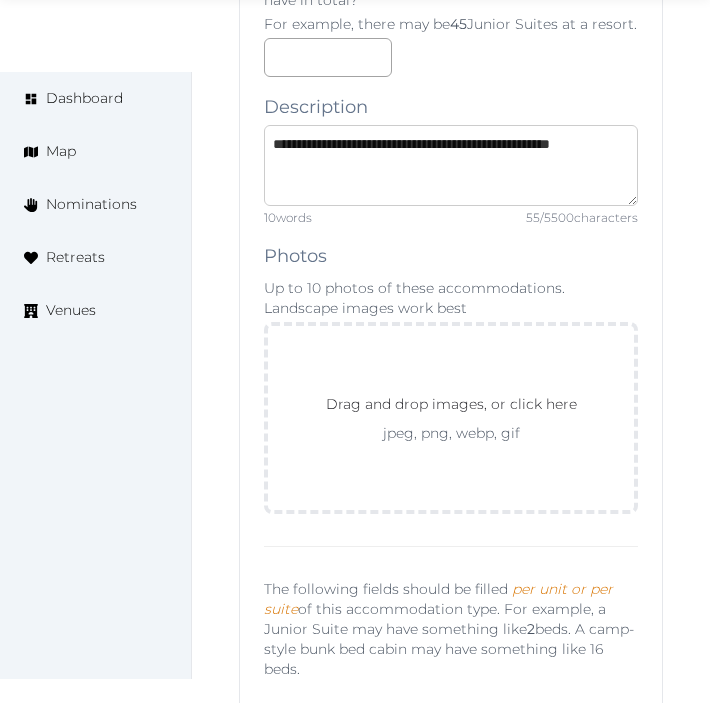 scroll, scrollTop: 10, scrollLeft: 0, axis: vertical 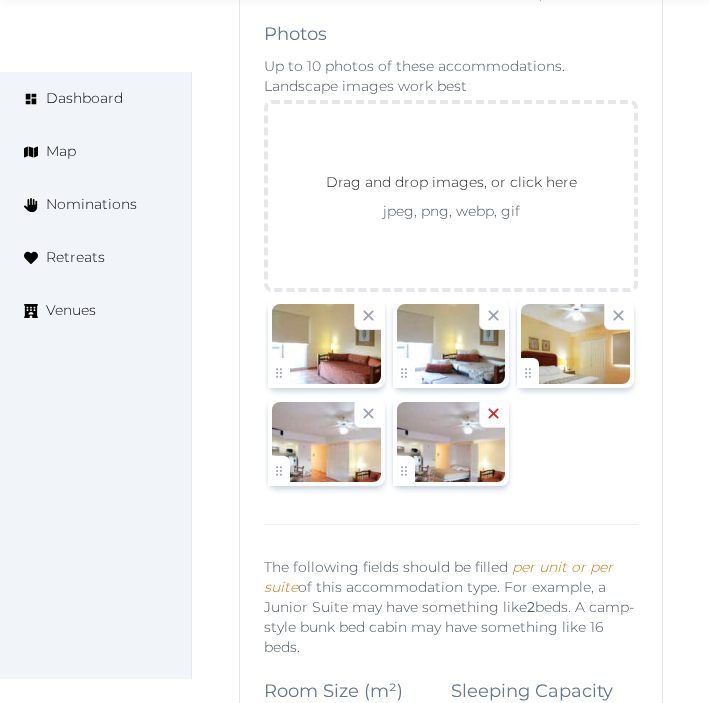 click 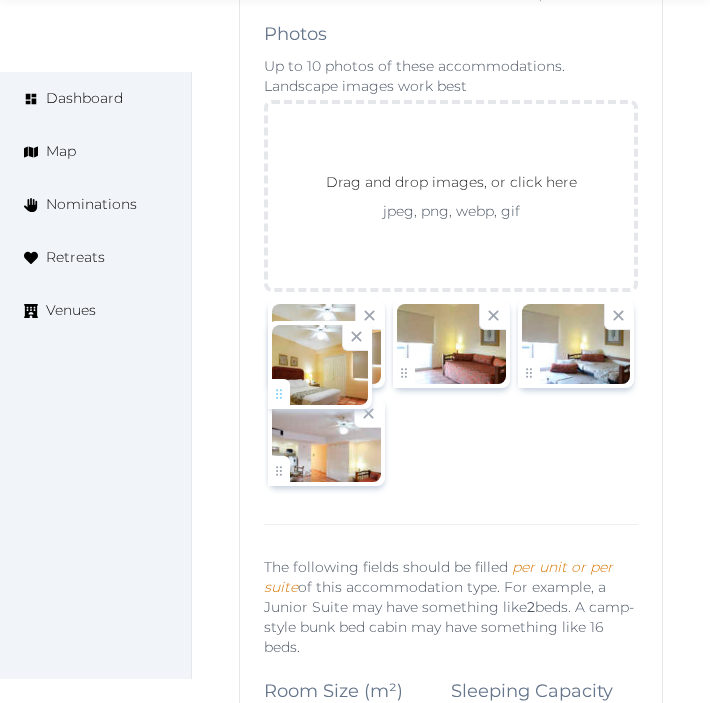 drag, startPoint x: 526, startPoint y: 385, endPoint x: 304, endPoint y: 377, distance: 222.1441 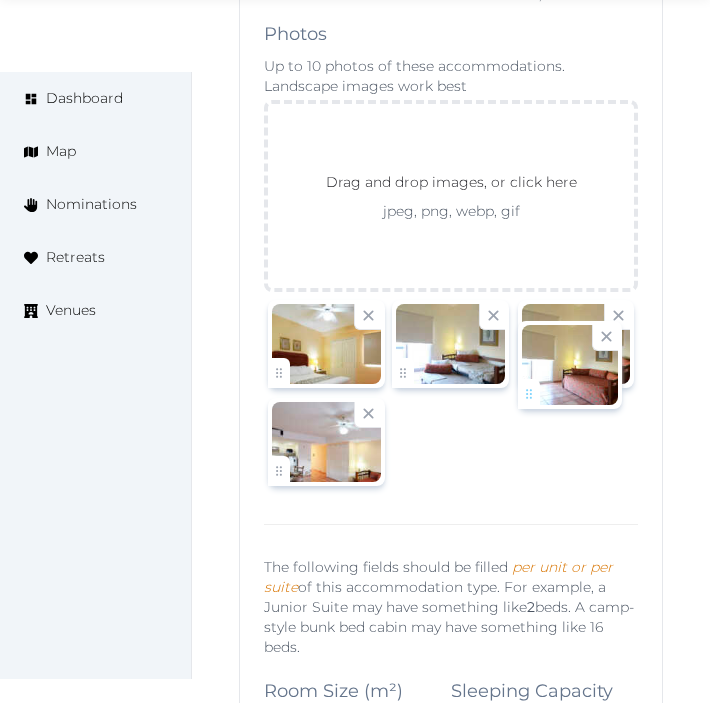 drag, startPoint x: 400, startPoint y: 387, endPoint x: 493, endPoint y: 388, distance: 93.00538 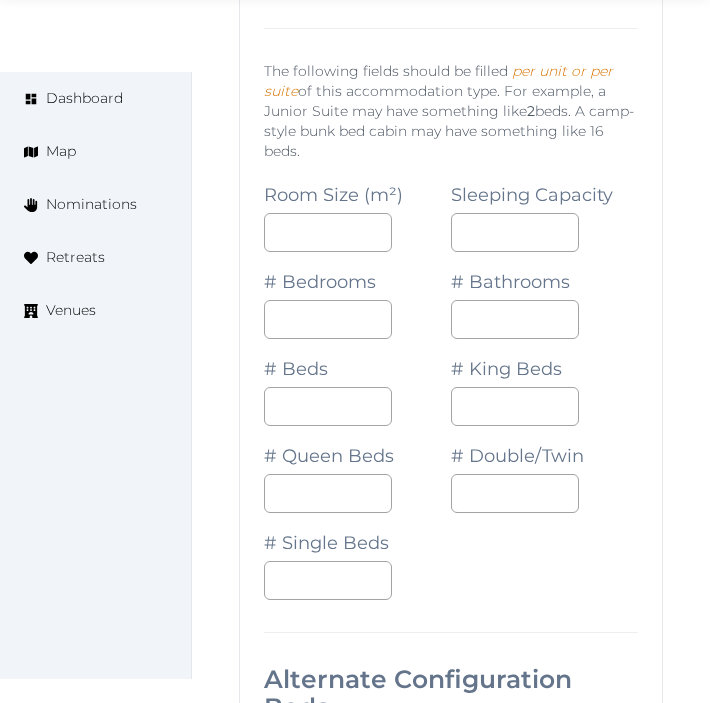 scroll, scrollTop: 2888, scrollLeft: 0, axis: vertical 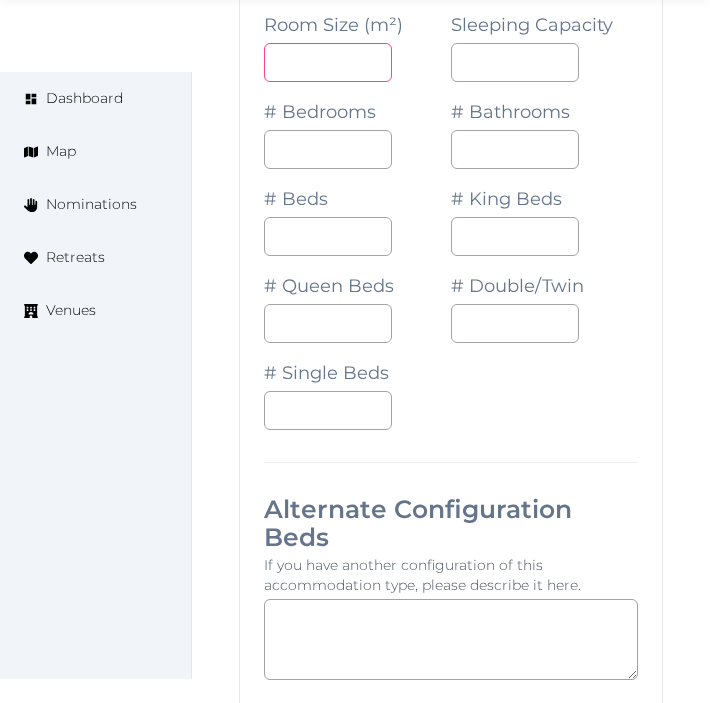 click at bounding box center [328, 62] 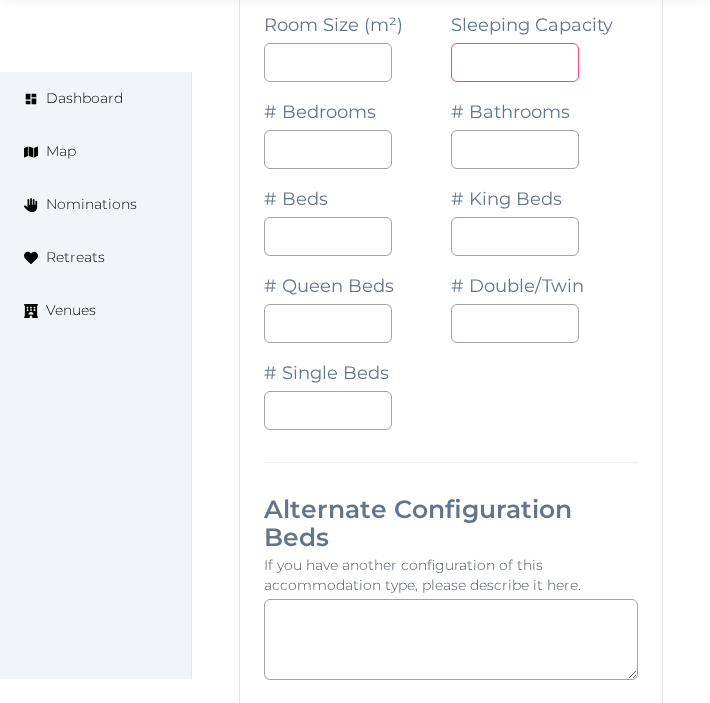 click at bounding box center (515, 62) 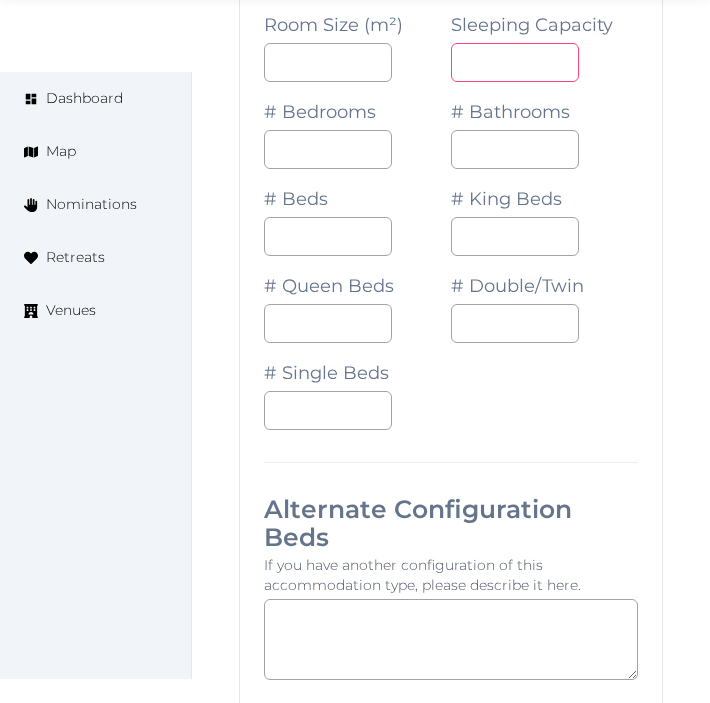 click at bounding box center [515, 62] 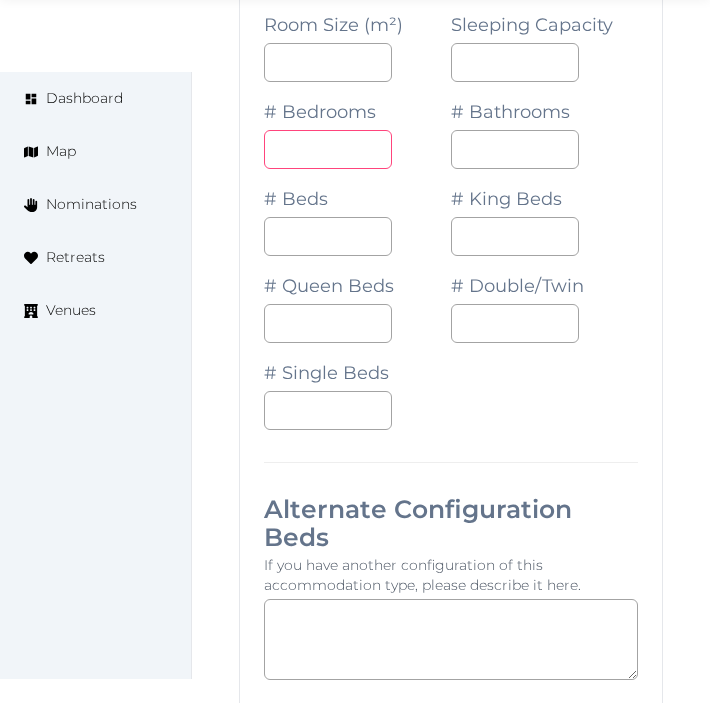 click at bounding box center [328, 149] 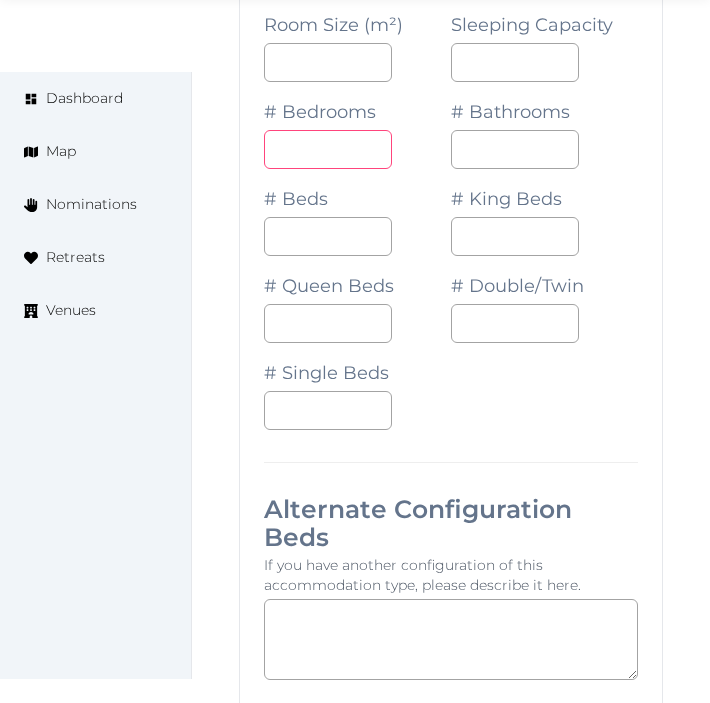 type on "*" 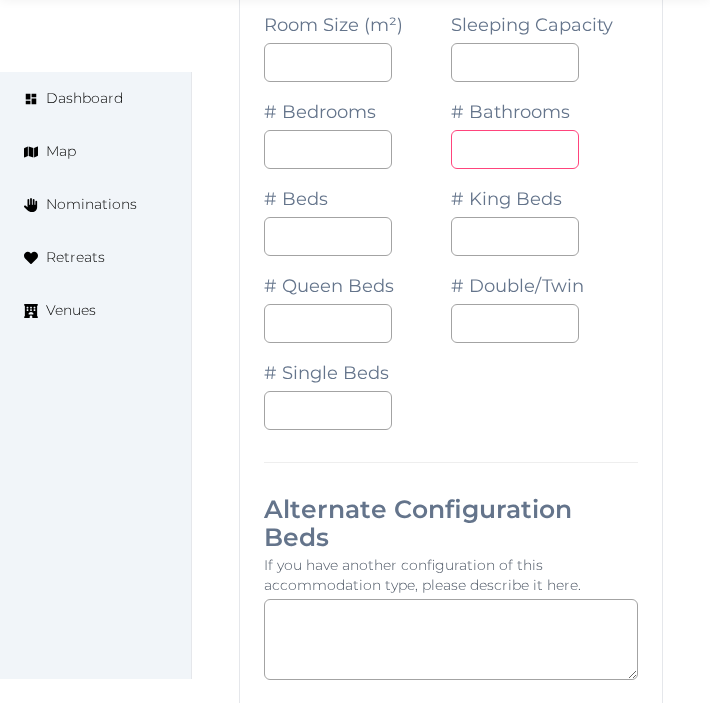 click at bounding box center (515, 149) 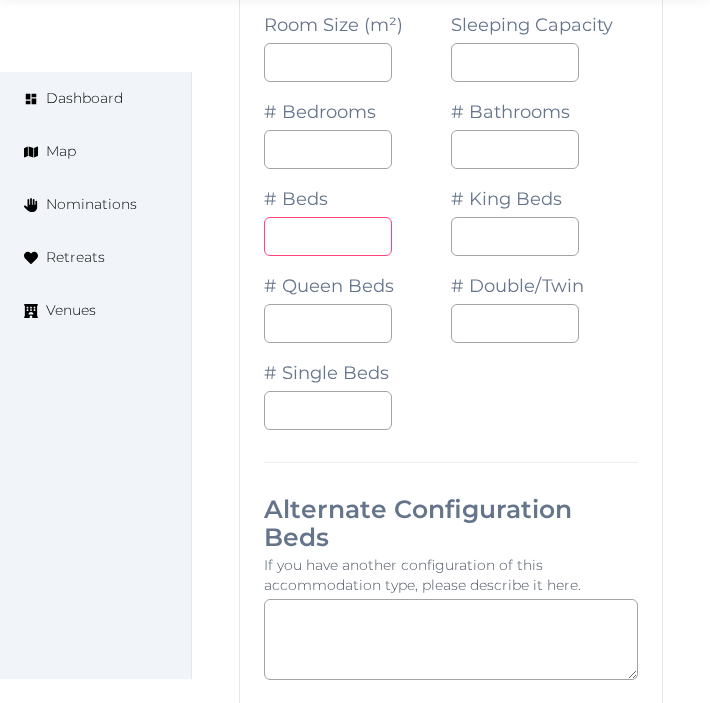 click at bounding box center (328, 236) 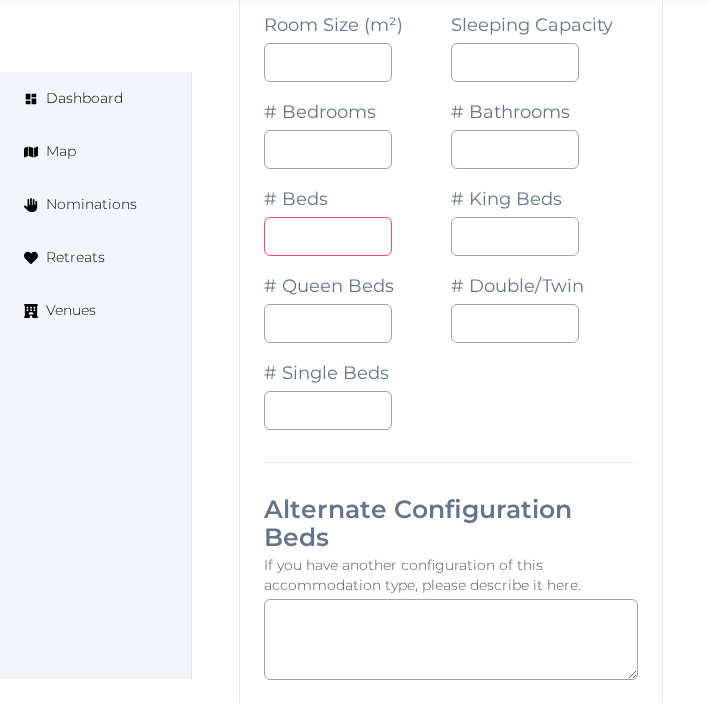 type on "*" 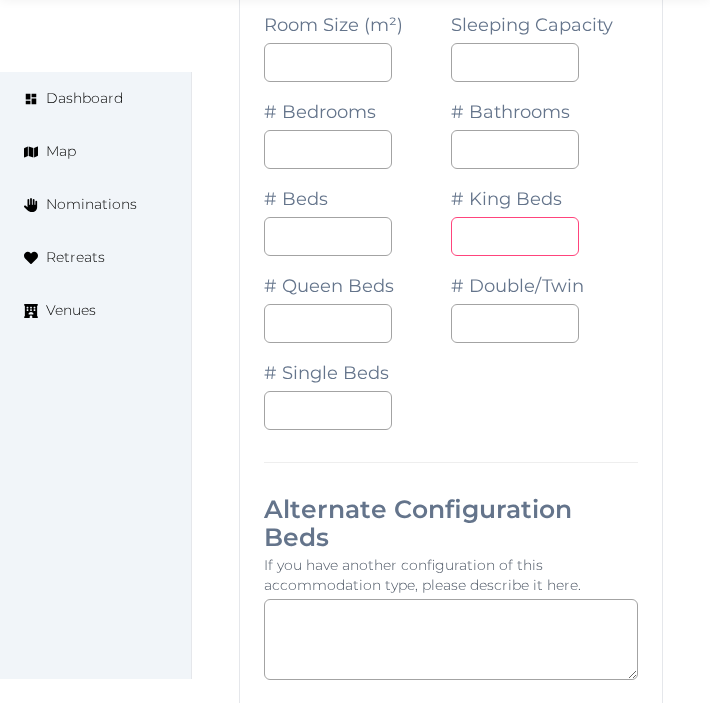 click at bounding box center (515, 236) 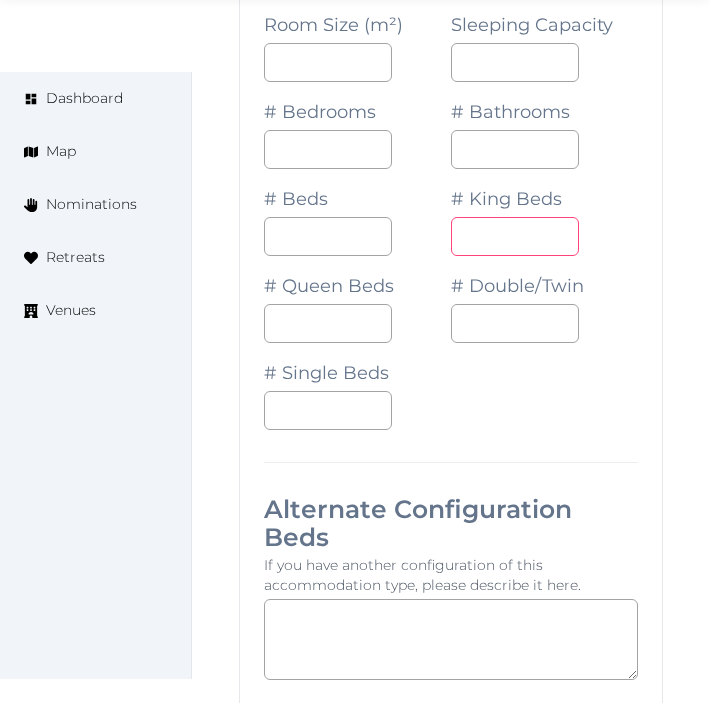 type on "*" 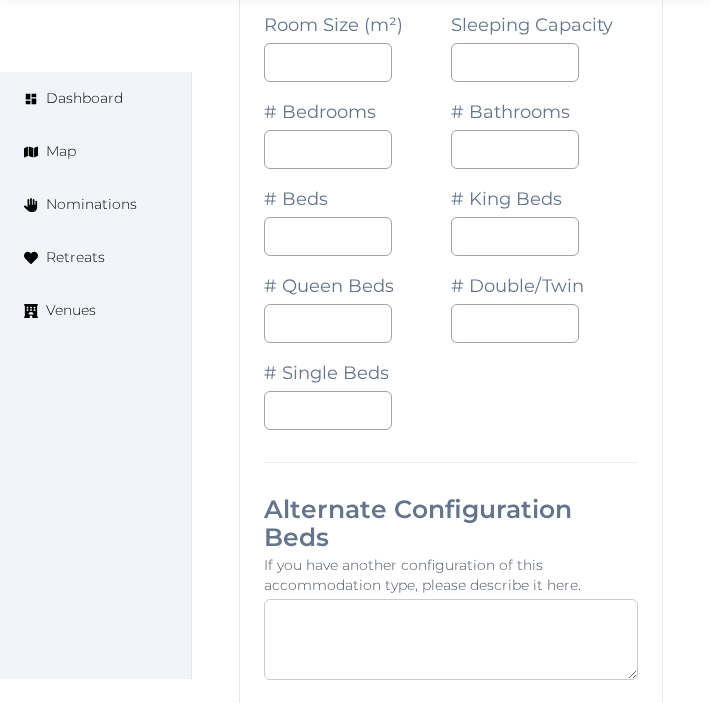 click at bounding box center (451, 639) 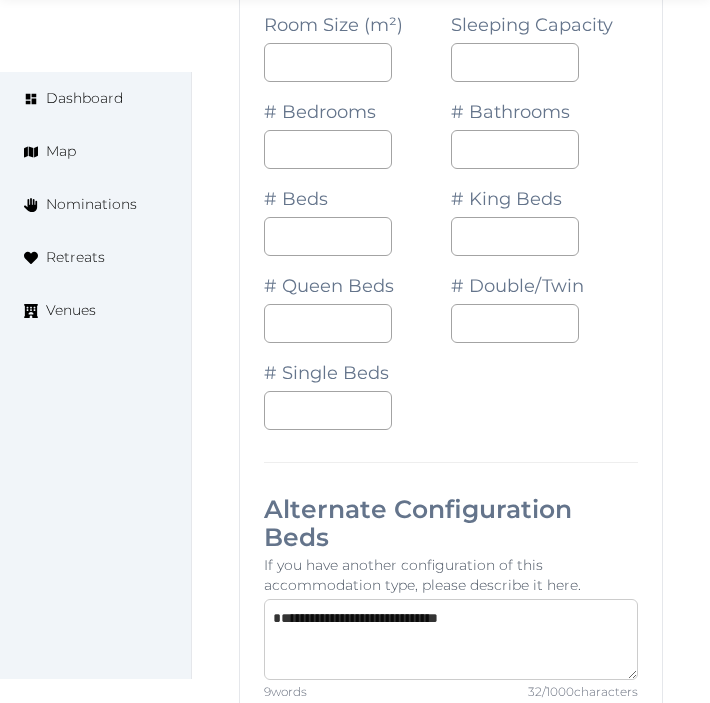 type on "**********" 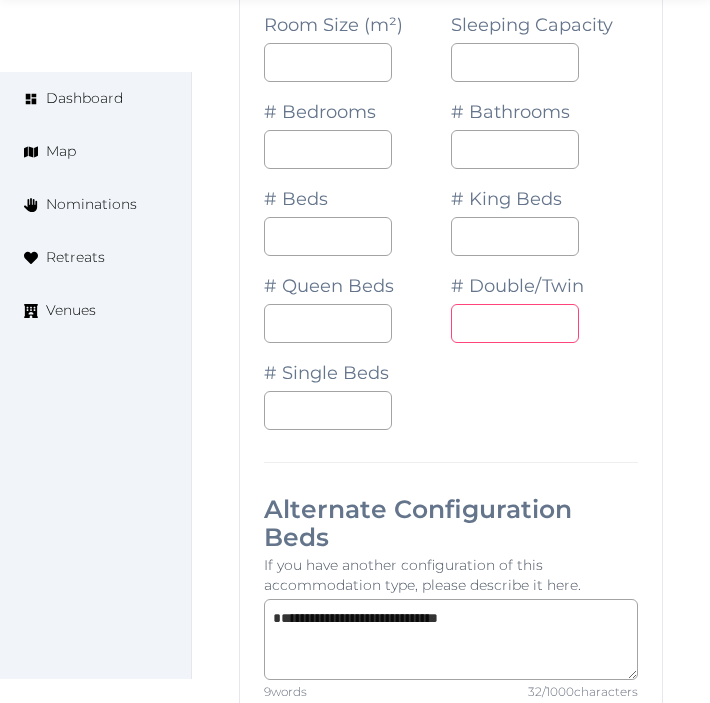 click at bounding box center (515, 323) 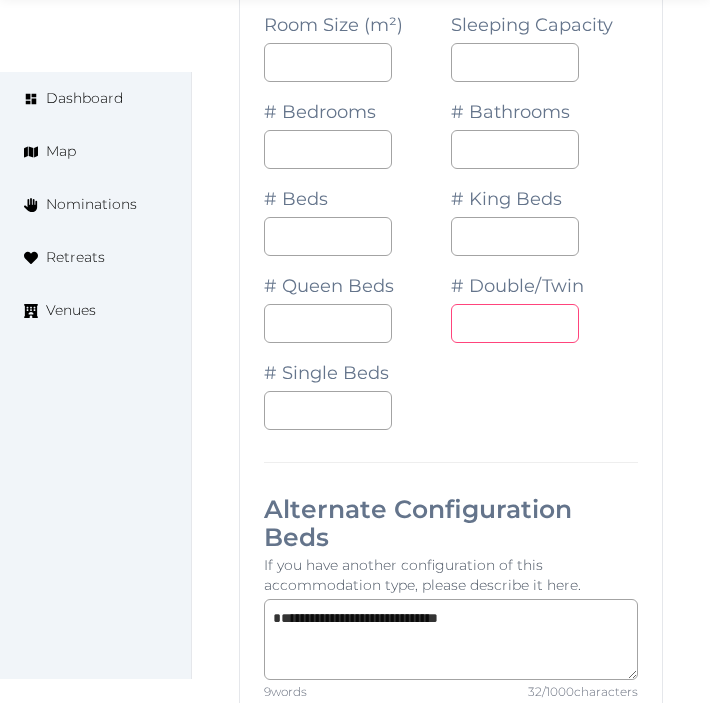 type on "*" 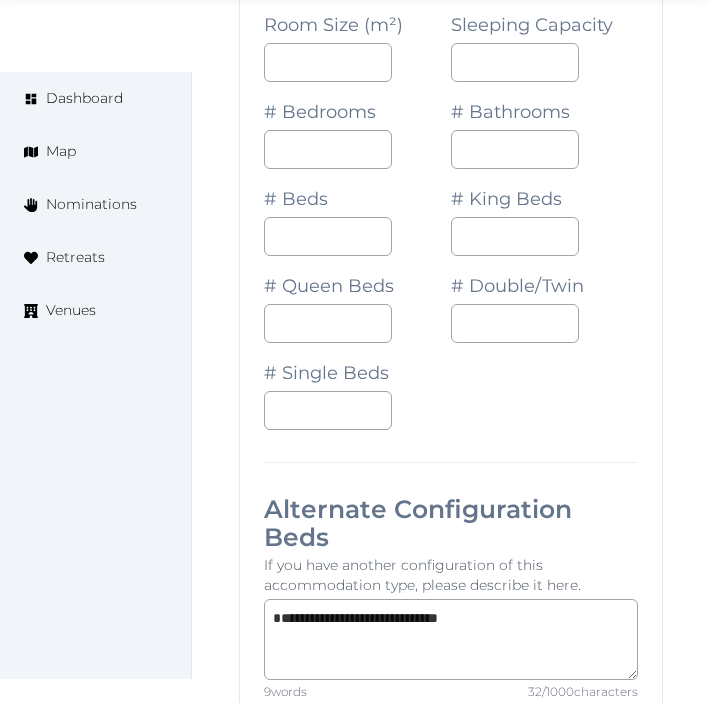 click on "**********" at bounding box center (451, 609) 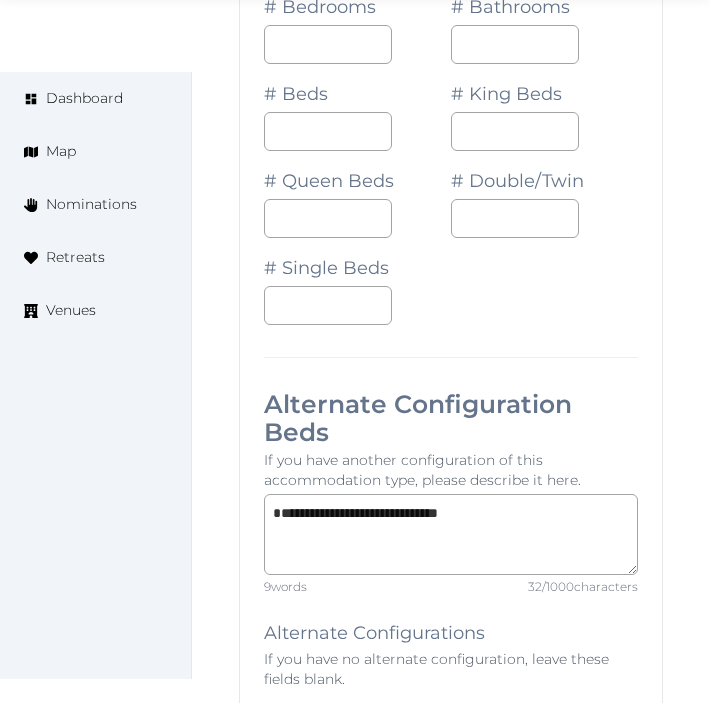 scroll, scrollTop: 3222, scrollLeft: 0, axis: vertical 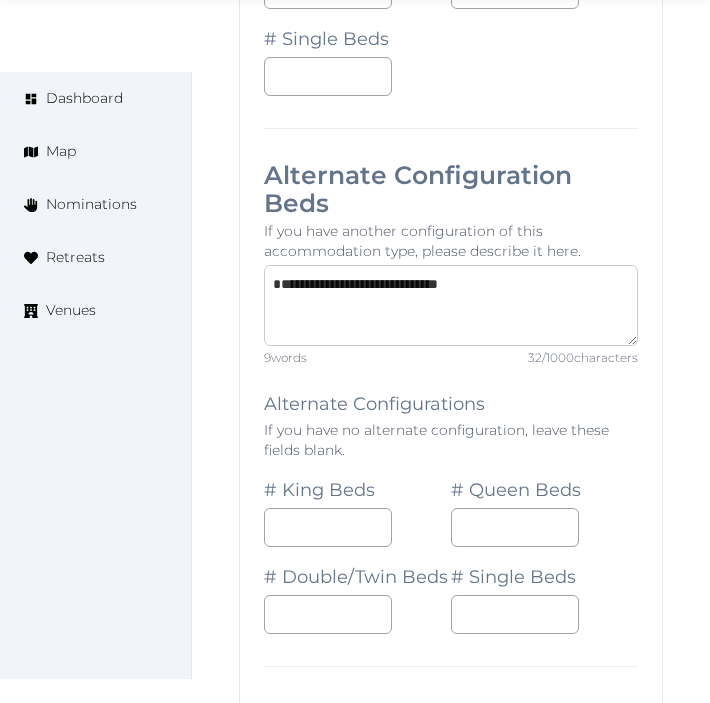drag, startPoint x: 286, startPoint y: 296, endPoint x: 253, endPoint y: 302, distance: 33.54102 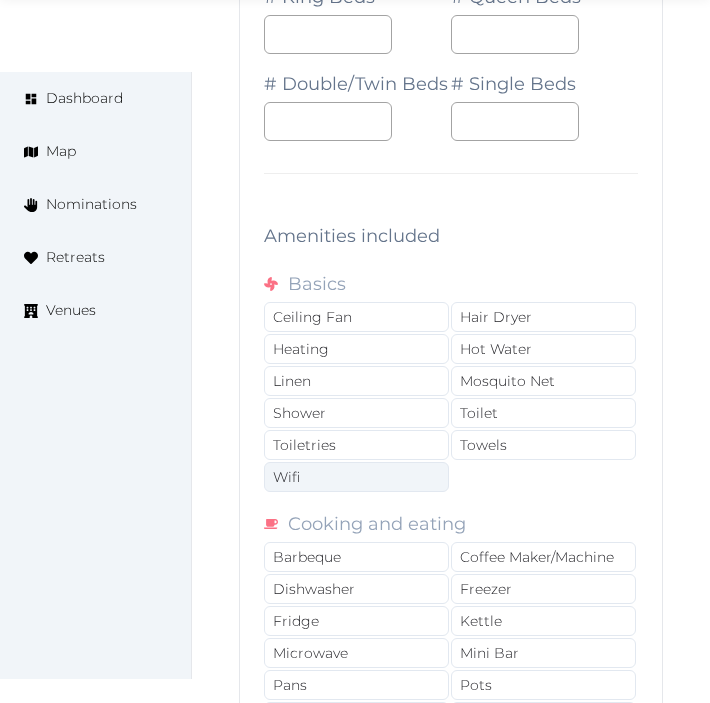 scroll, scrollTop: 3777, scrollLeft: 0, axis: vertical 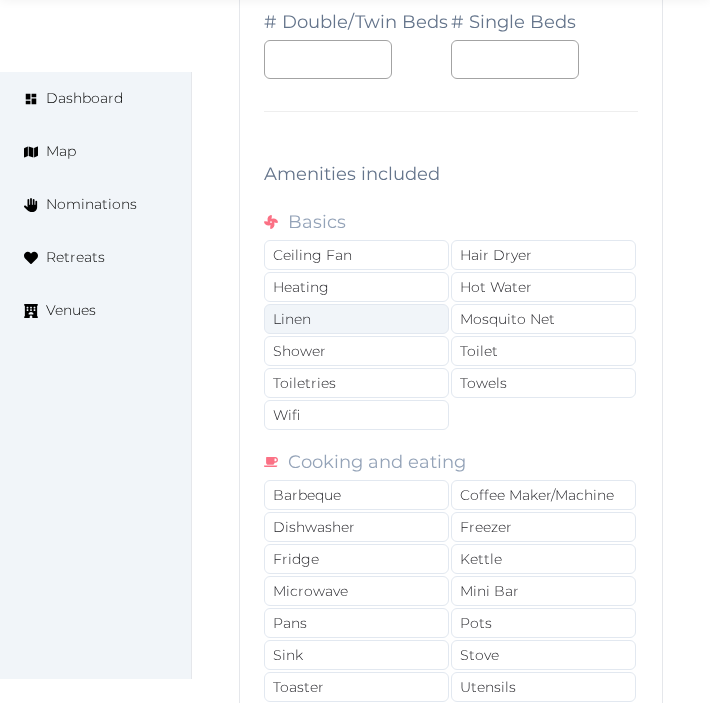type on "**********" 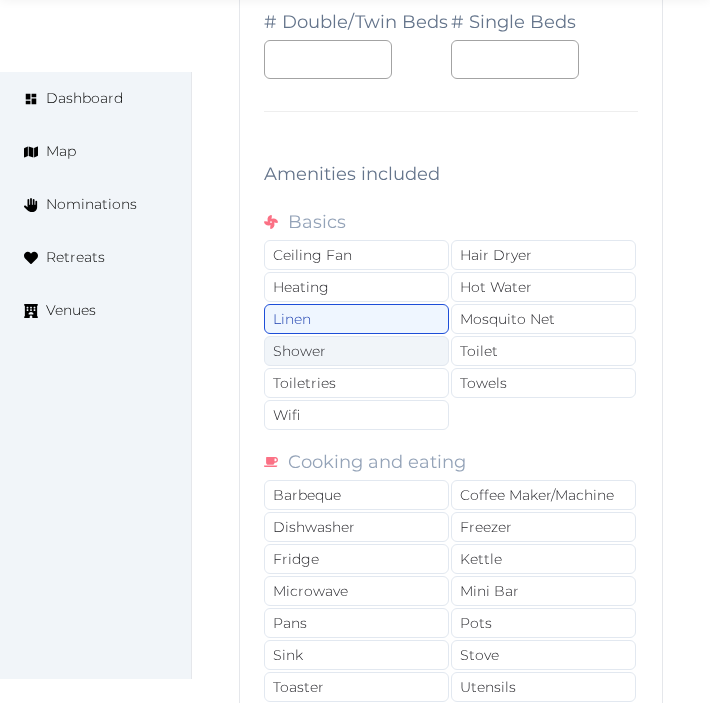 drag, startPoint x: 373, startPoint y: 364, endPoint x: 372, endPoint y: 375, distance: 11.045361 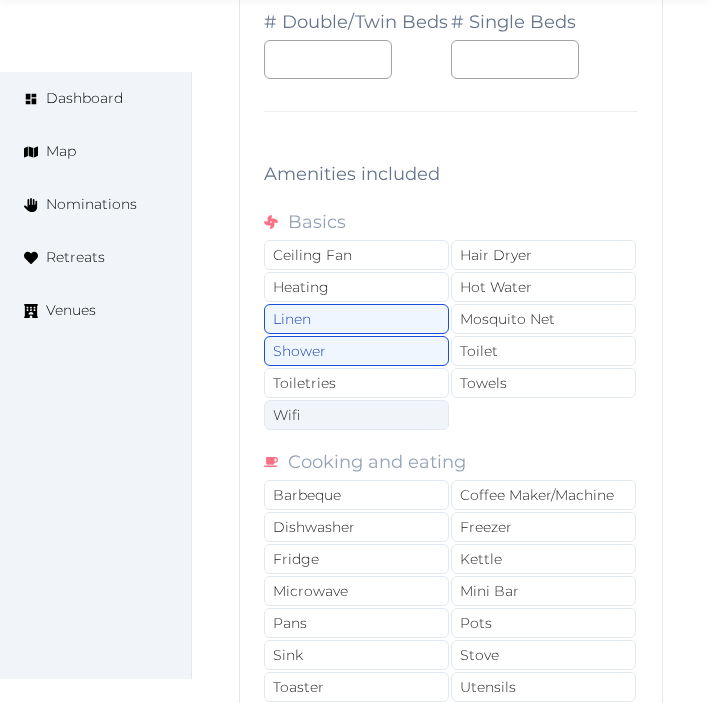drag, startPoint x: 375, startPoint y: 413, endPoint x: 375, endPoint y: 424, distance: 11 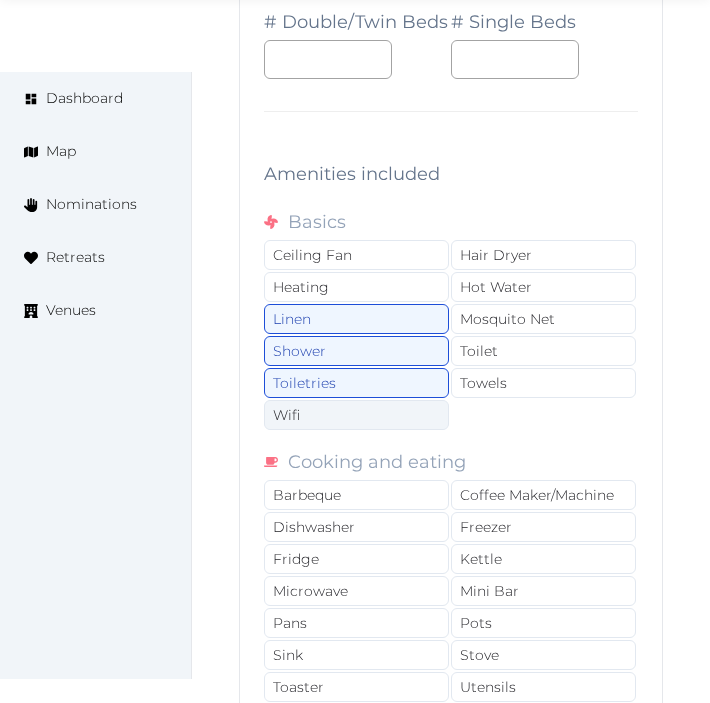 drag, startPoint x: 373, startPoint y: 441, endPoint x: 476, endPoint y: 441, distance: 103 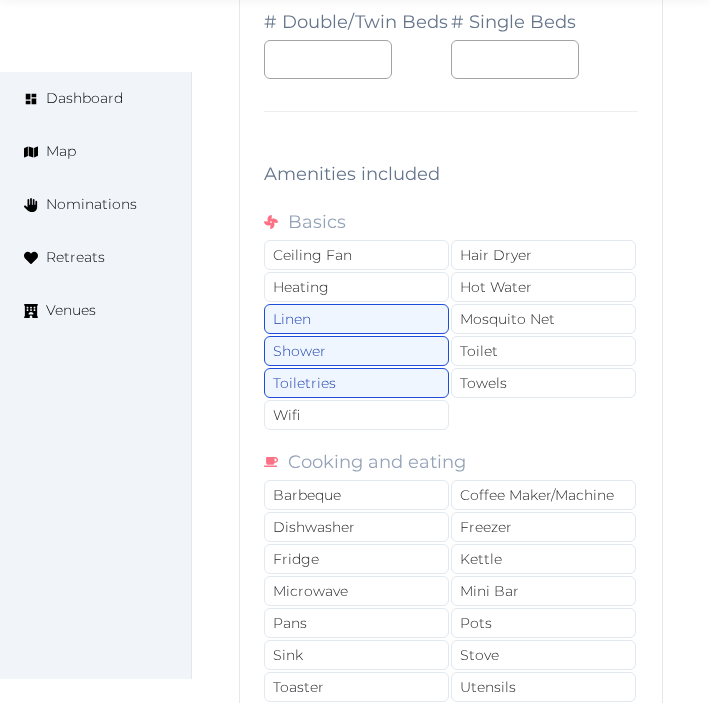 click on "Wifi" at bounding box center (356, 415) 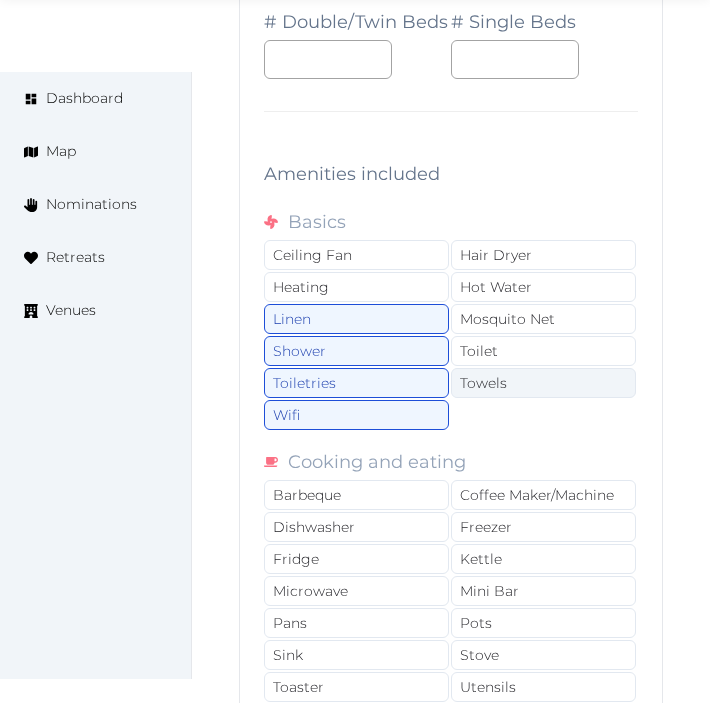 click on "Towels" at bounding box center (543, 383) 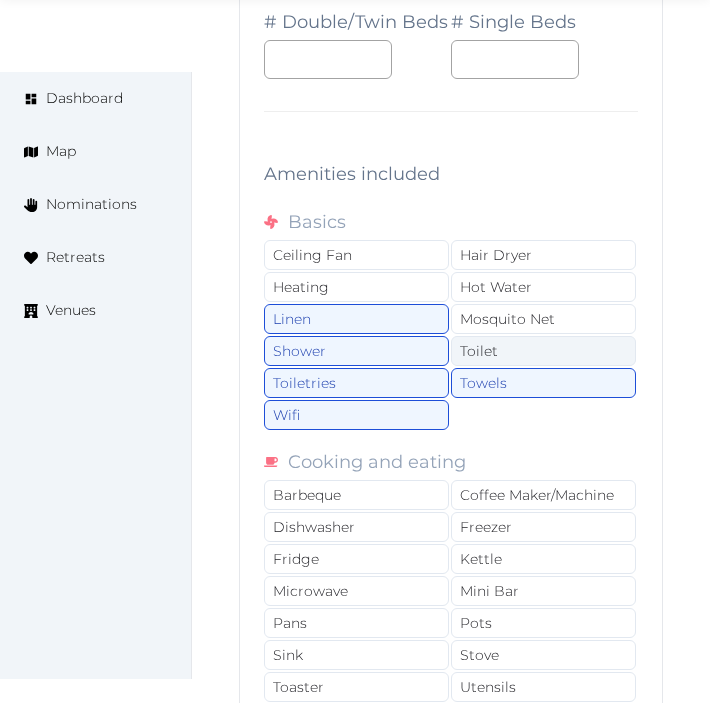 click on "Toilet" at bounding box center (543, 351) 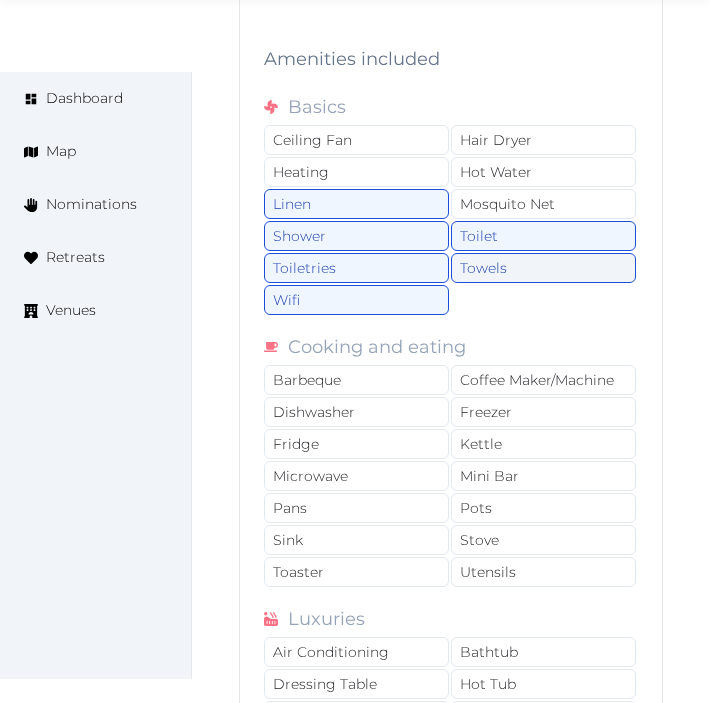 scroll, scrollTop: 4000, scrollLeft: 0, axis: vertical 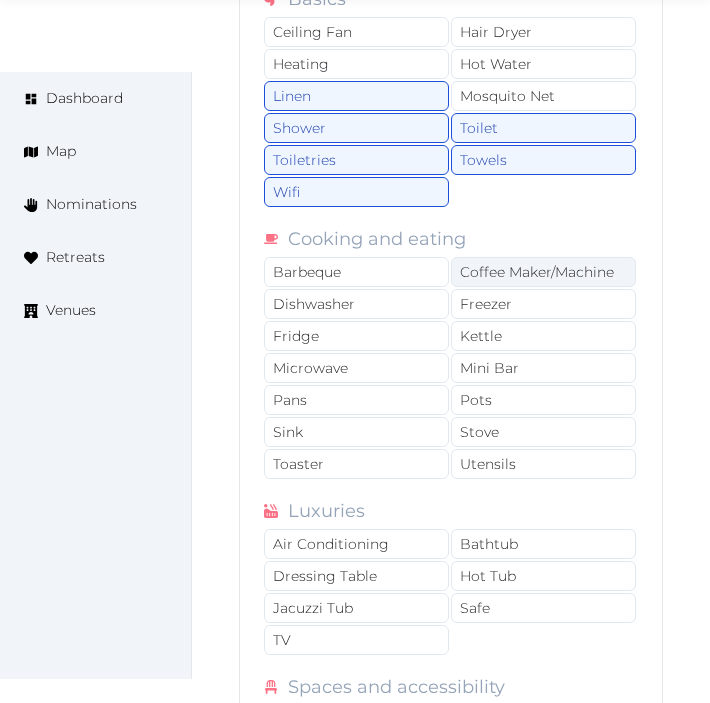 click on "Coffee Maker/Machine" at bounding box center (543, 272) 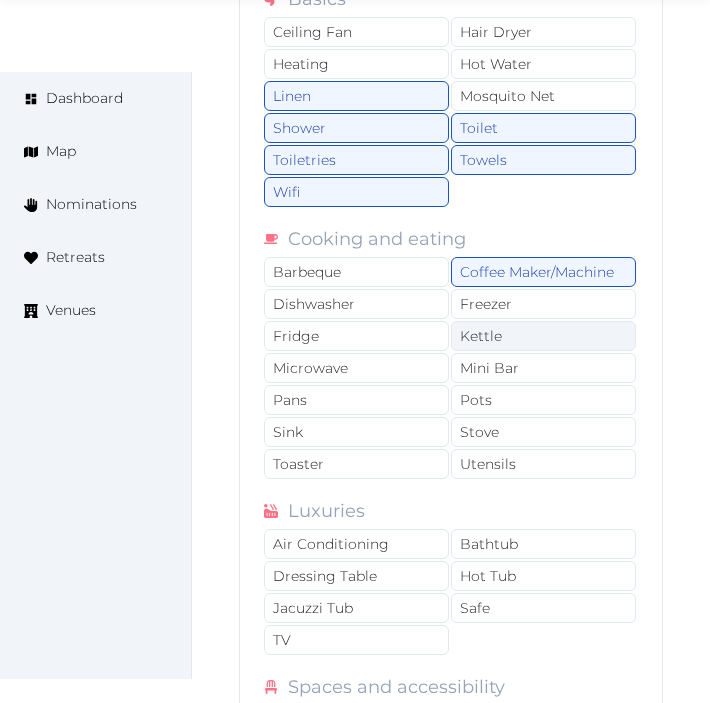 drag, startPoint x: 486, startPoint y: 357, endPoint x: 490, endPoint y: 368, distance: 11.7046995 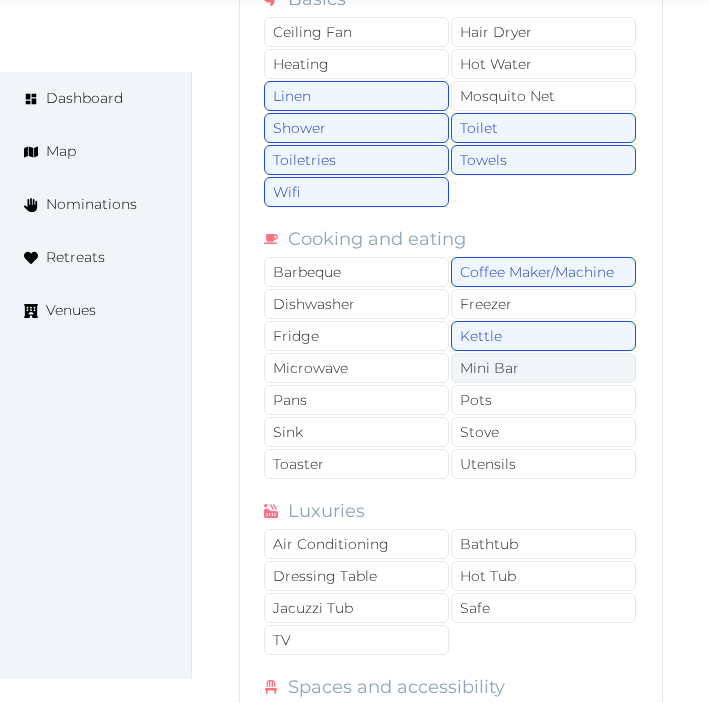 click on "Mini Bar" at bounding box center (543, 368) 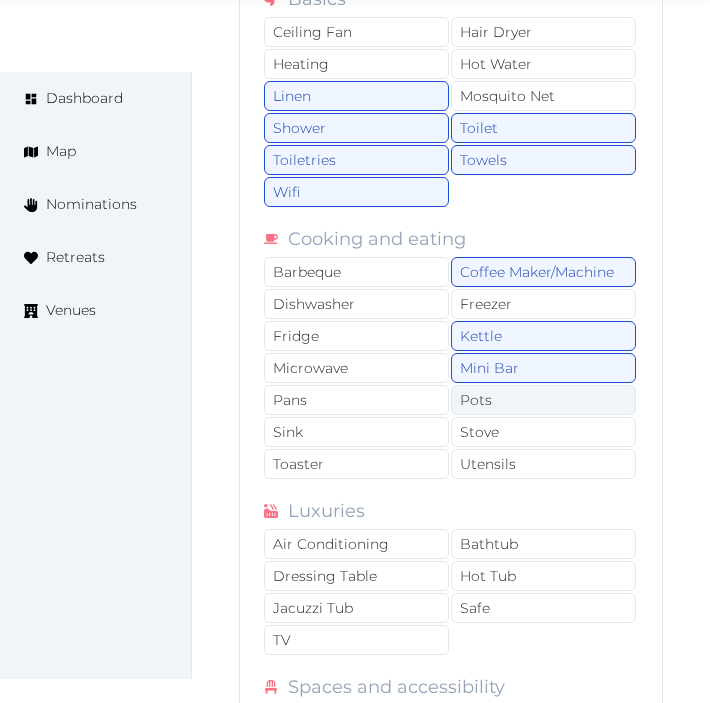 click on "Pots" at bounding box center (543, 400) 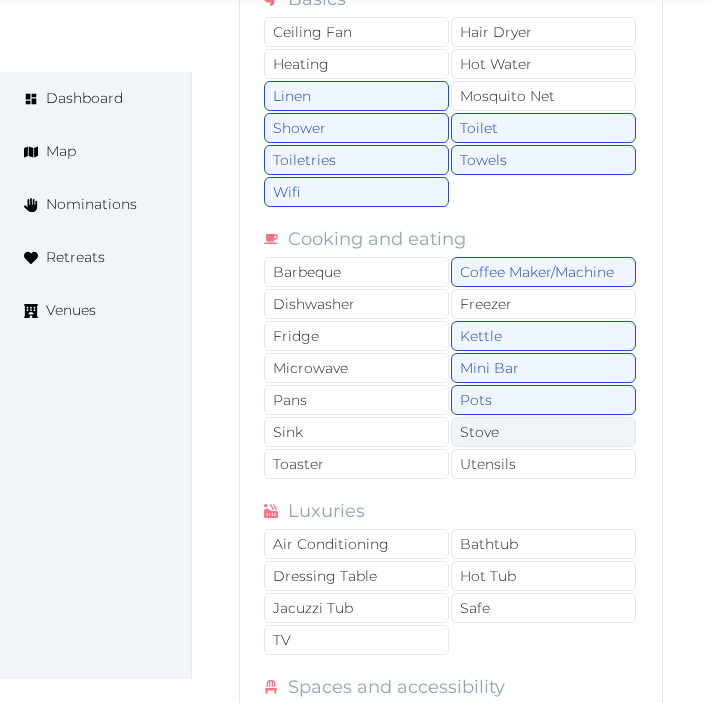 click on "Stove" at bounding box center [543, 432] 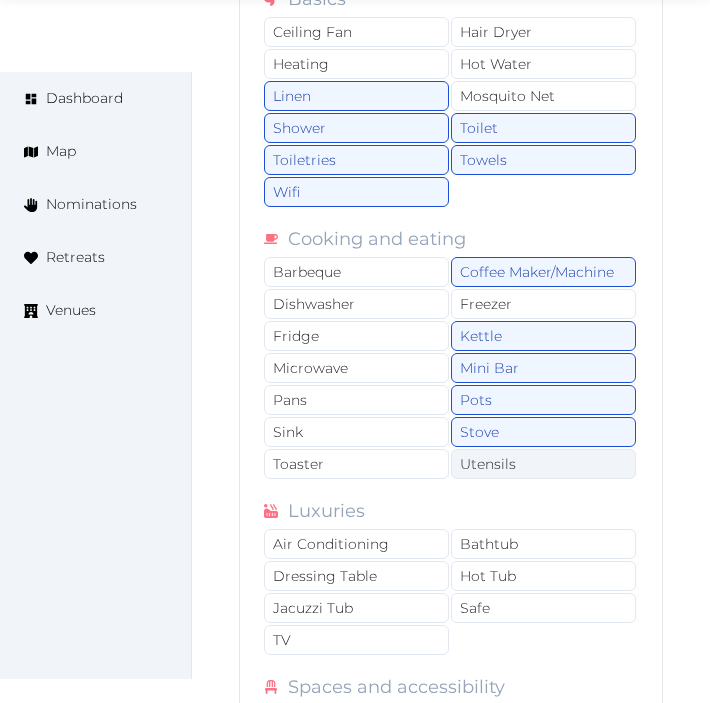 click on "Utensils" at bounding box center (543, 464) 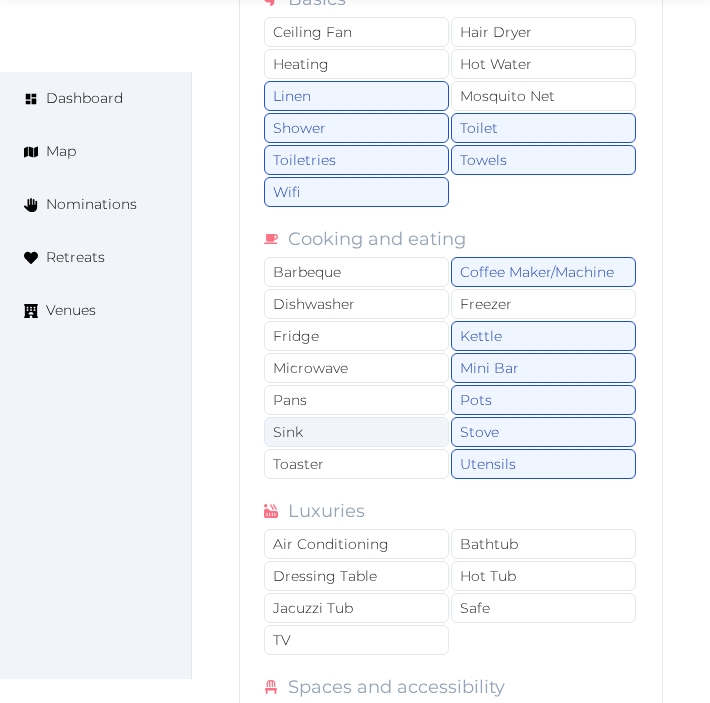 drag, startPoint x: 391, startPoint y: 493, endPoint x: 395, endPoint y: 462, distance: 31.257 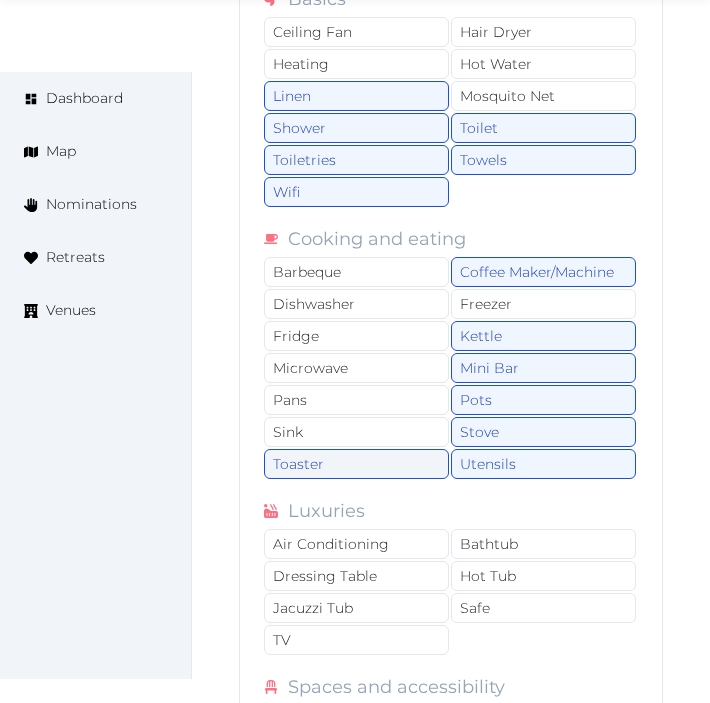 drag, startPoint x: 390, startPoint y: 488, endPoint x: 398, endPoint y: 477, distance: 13.601471 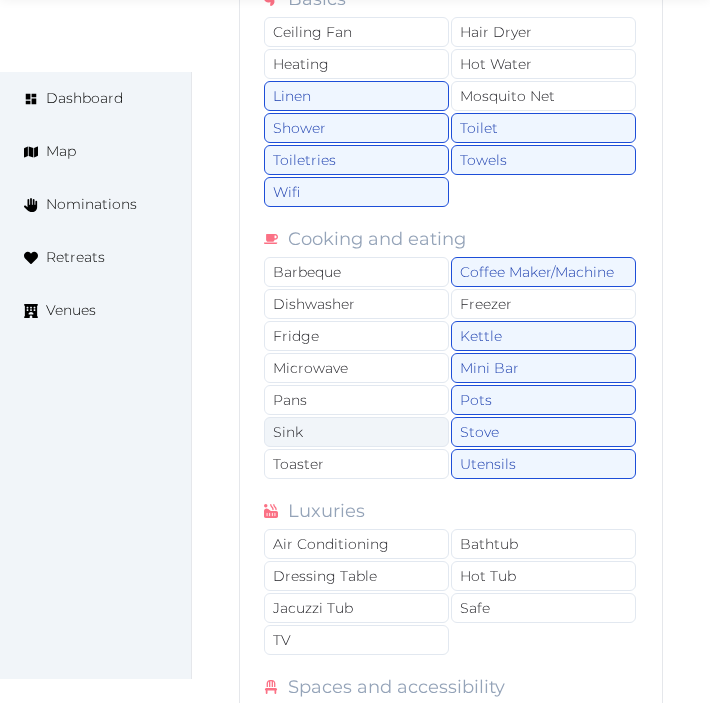 drag, startPoint x: 393, startPoint y: 463, endPoint x: 385, endPoint y: 438, distance: 26.24881 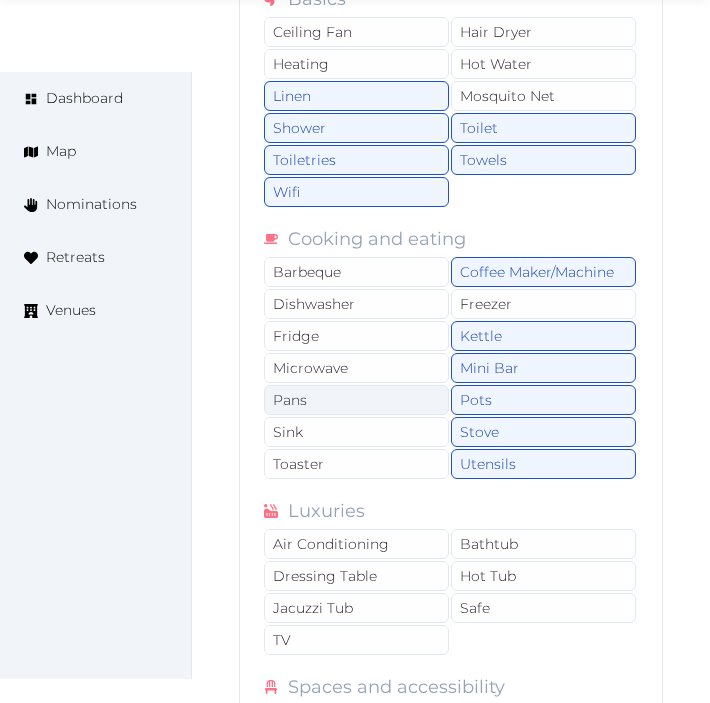 click on "Sink" at bounding box center (356, 432) 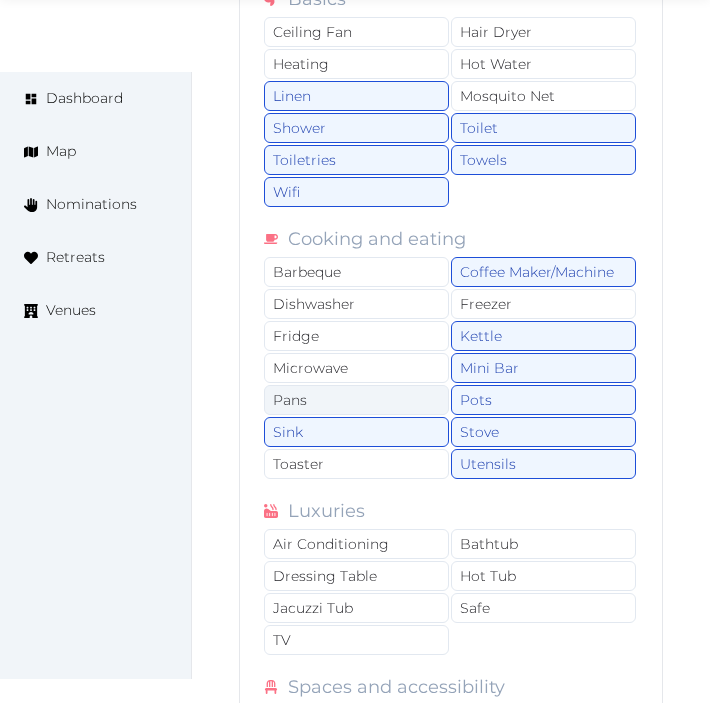 drag, startPoint x: 384, startPoint y: 433, endPoint x: 383, endPoint y: 416, distance: 17.029387 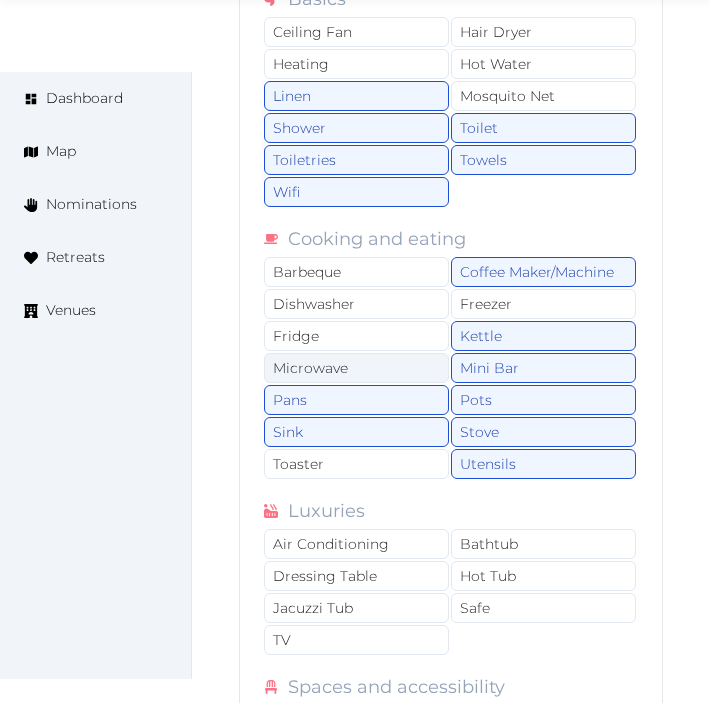 drag, startPoint x: 383, startPoint y: 395, endPoint x: 381, endPoint y: 375, distance: 20.09975 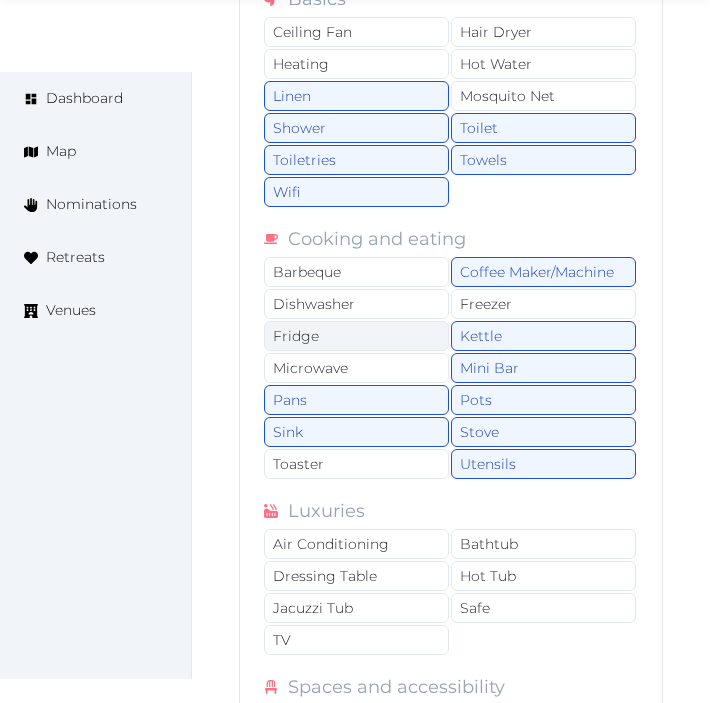 click on "Microwave" at bounding box center (356, 368) 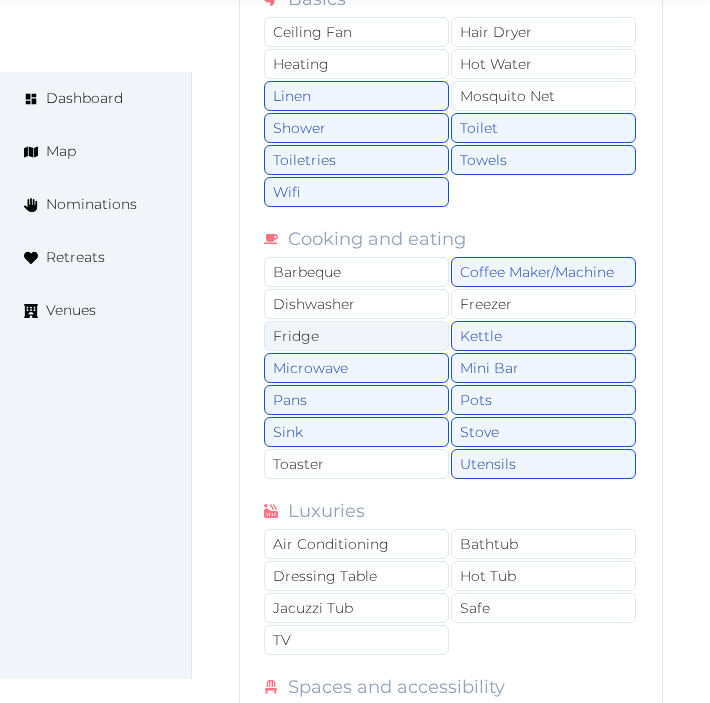 click on "Fridge" at bounding box center [356, 336] 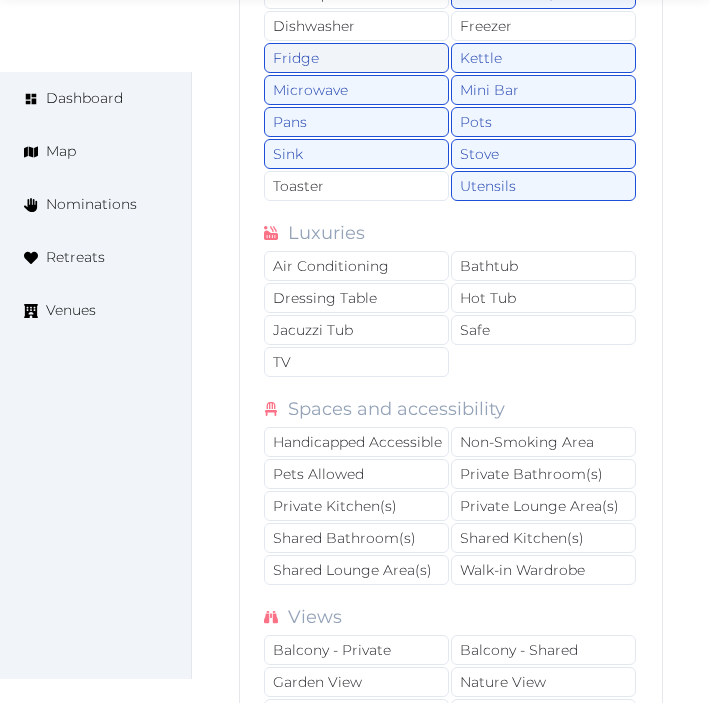 scroll, scrollTop: 4444, scrollLeft: 0, axis: vertical 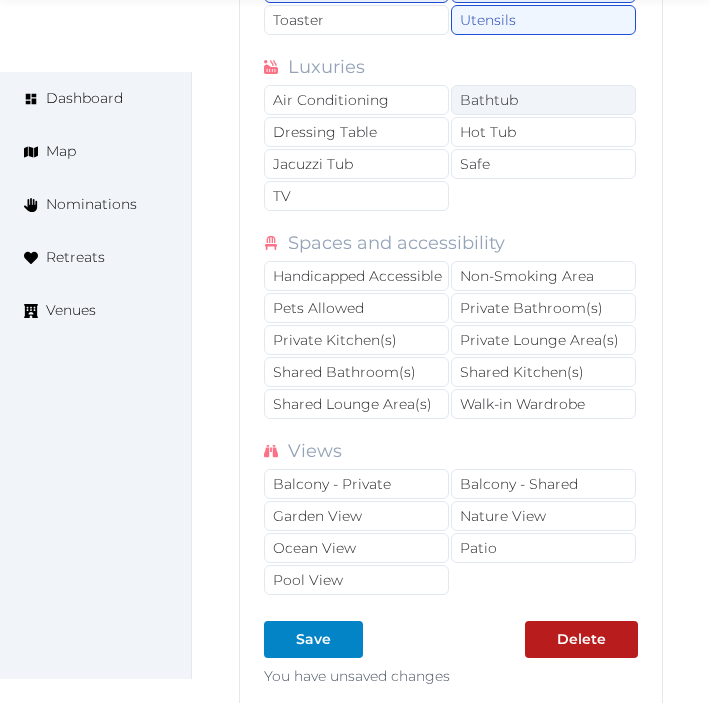click on "Bathtub" at bounding box center (543, 100) 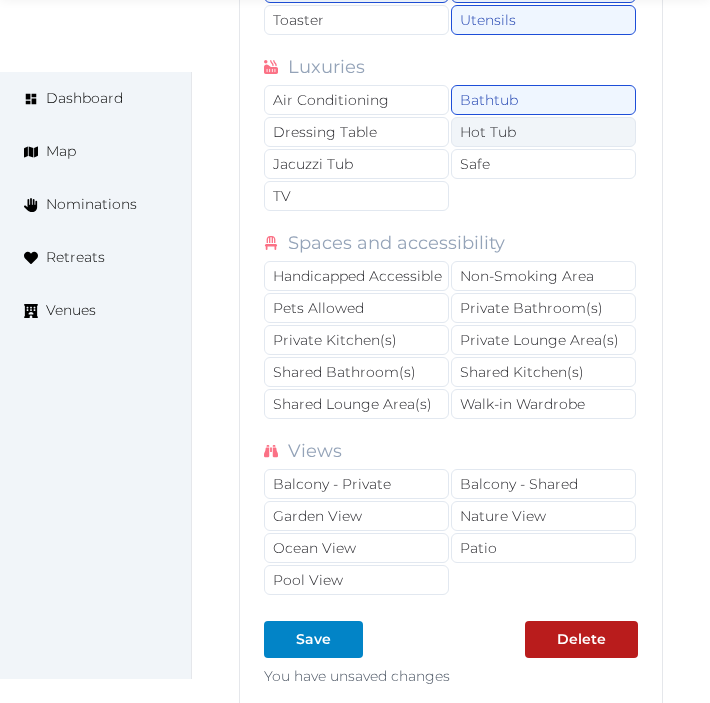click on "Hot Tub" at bounding box center (543, 132) 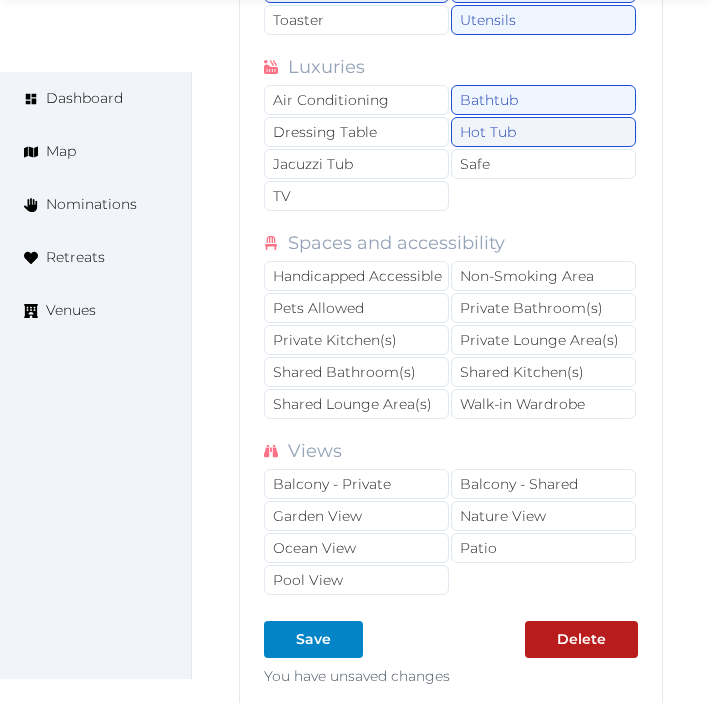 click on "Hot Tub" at bounding box center (543, 132) 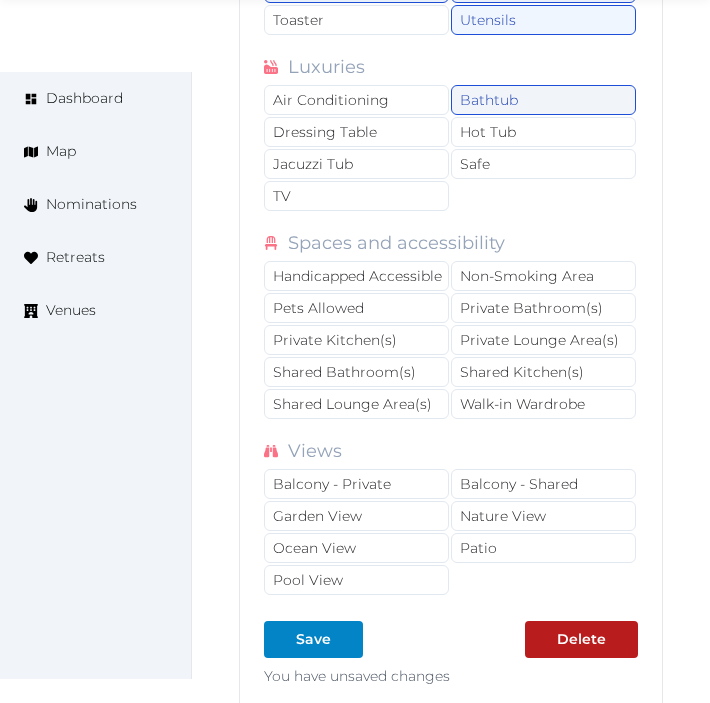 click on "Bathtub" at bounding box center (543, 100) 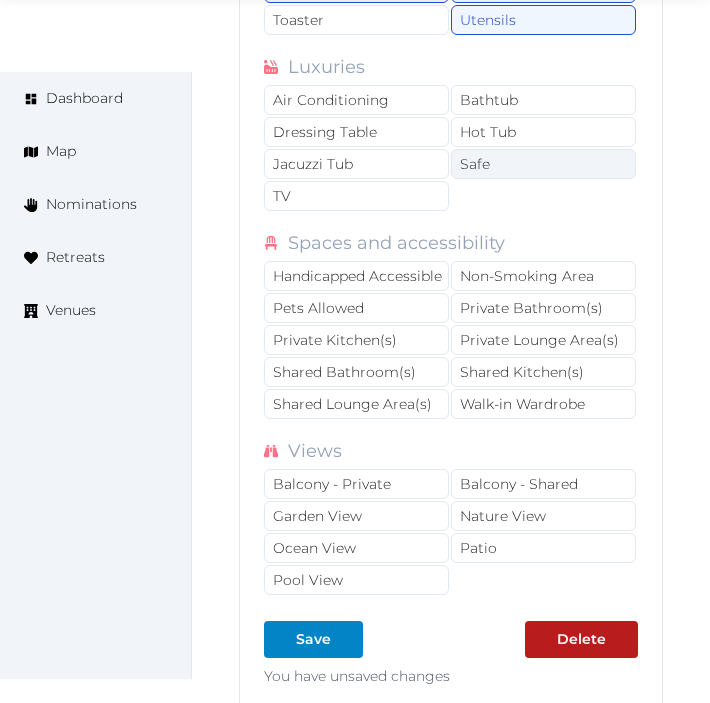 click on "Safe" at bounding box center (543, 164) 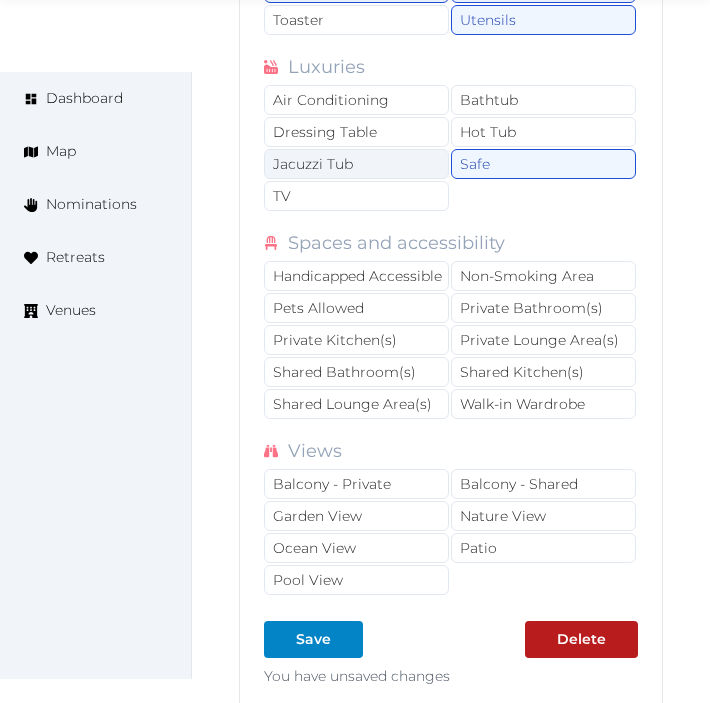 drag, startPoint x: 427, startPoint y: 218, endPoint x: 411, endPoint y: 203, distance: 21.931713 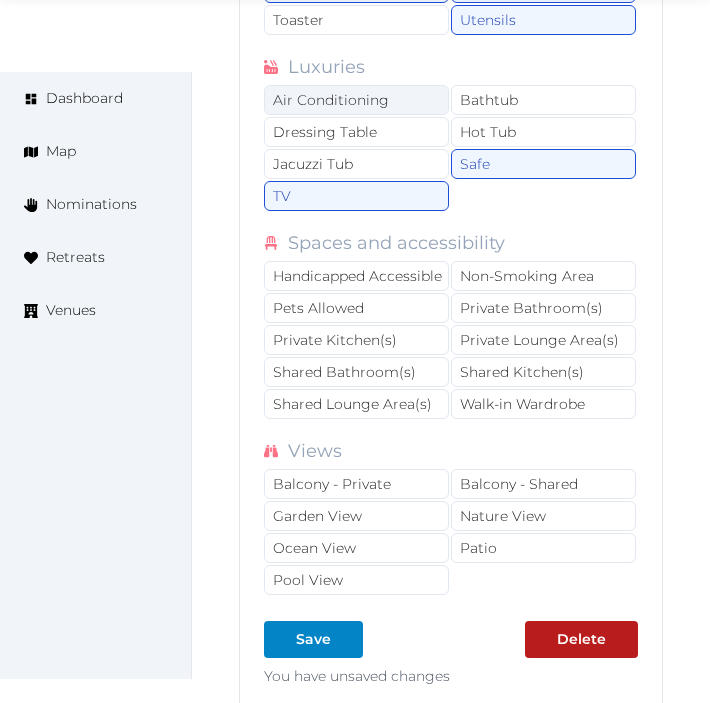 click on "Air Conditioning" at bounding box center (356, 100) 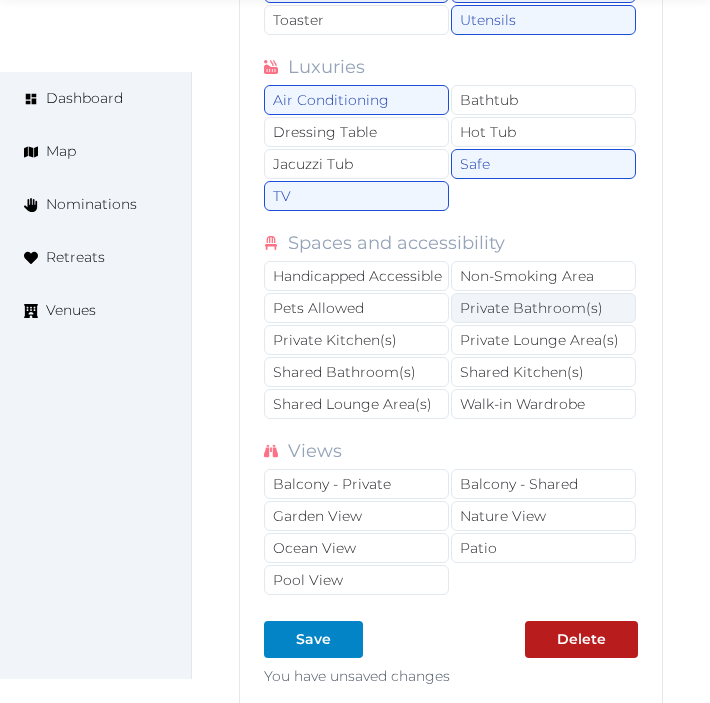 click on "Private Bathroom(s)" at bounding box center (543, 308) 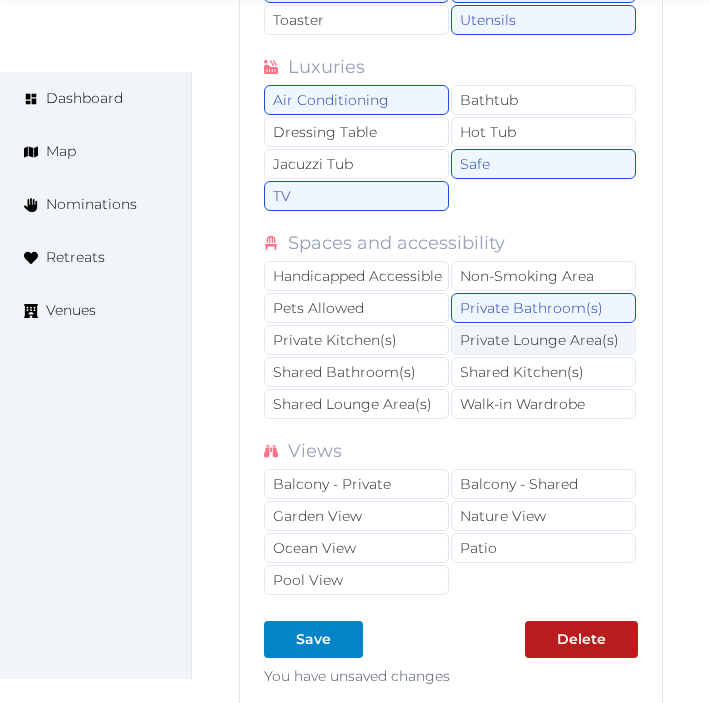 click on "Private Lounge Area(s)" at bounding box center (543, 340) 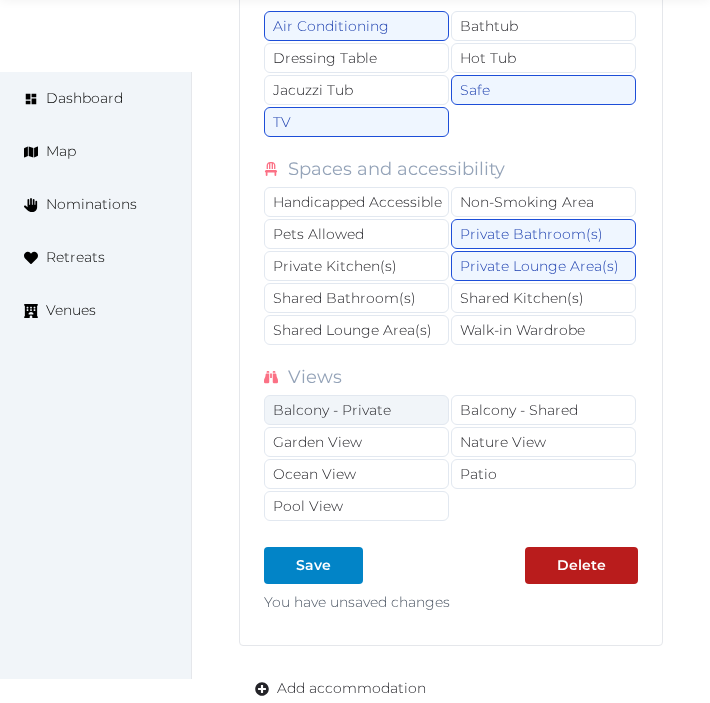 scroll, scrollTop: 4555, scrollLeft: 0, axis: vertical 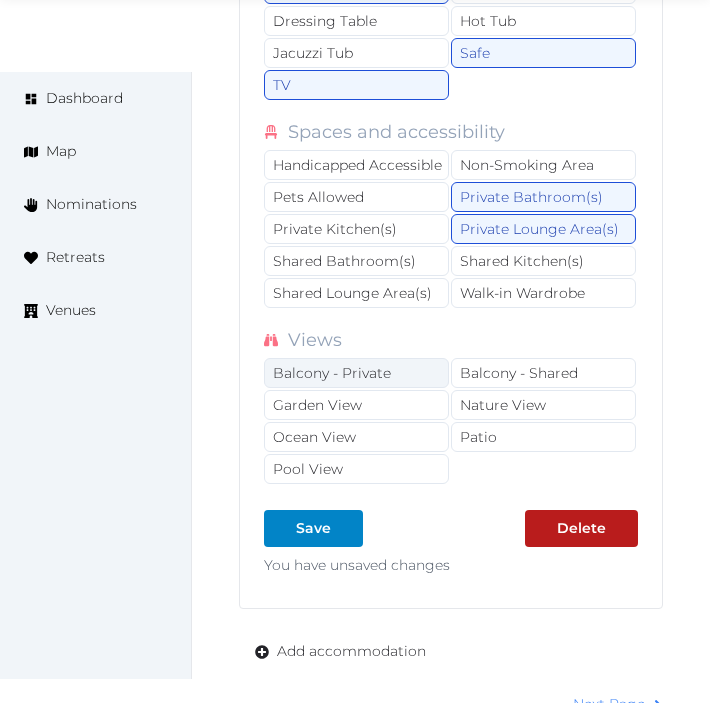 click on "Balcony - Private" at bounding box center (356, 373) 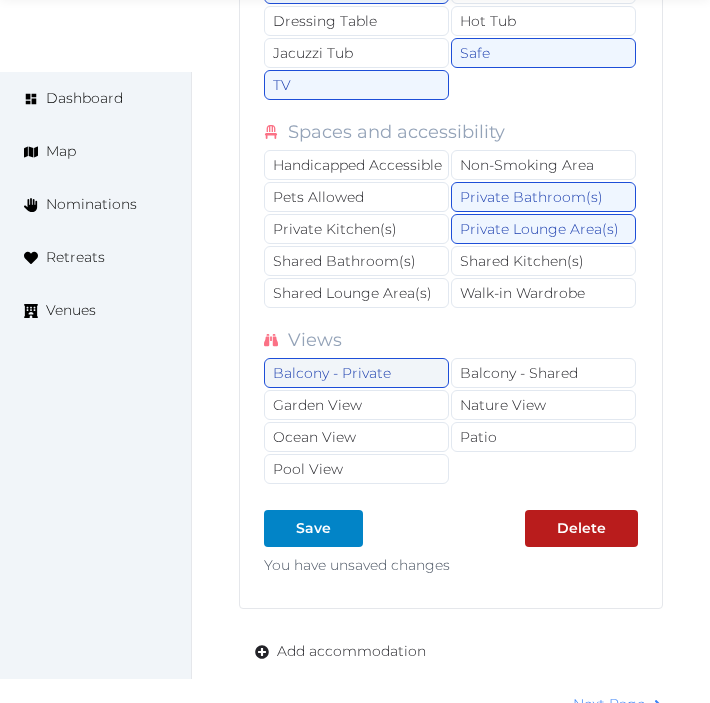 drag, startPoint x: 387, startPoint y: 398, endPoint x: 444, endPoint y: 414, distance: 59.20304 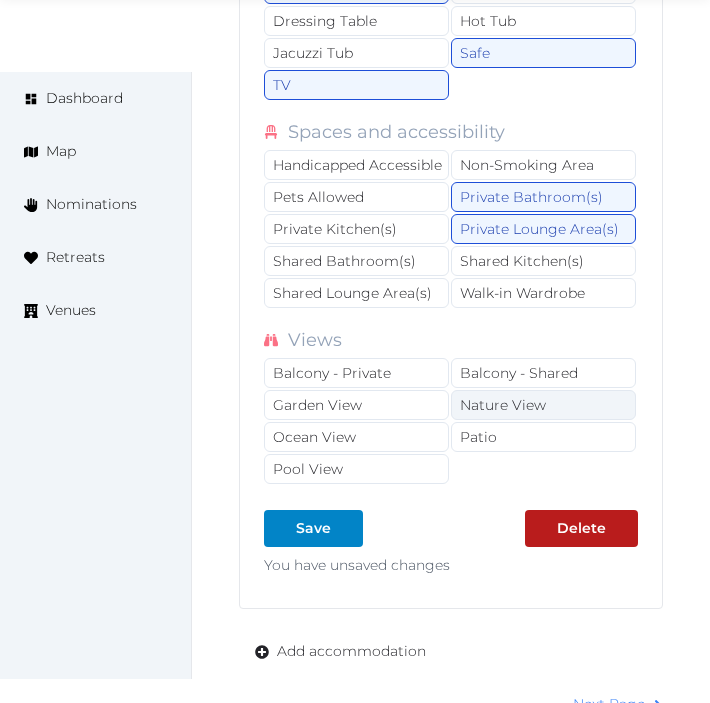 click on "Nature View" at bounding box center [543, 405] 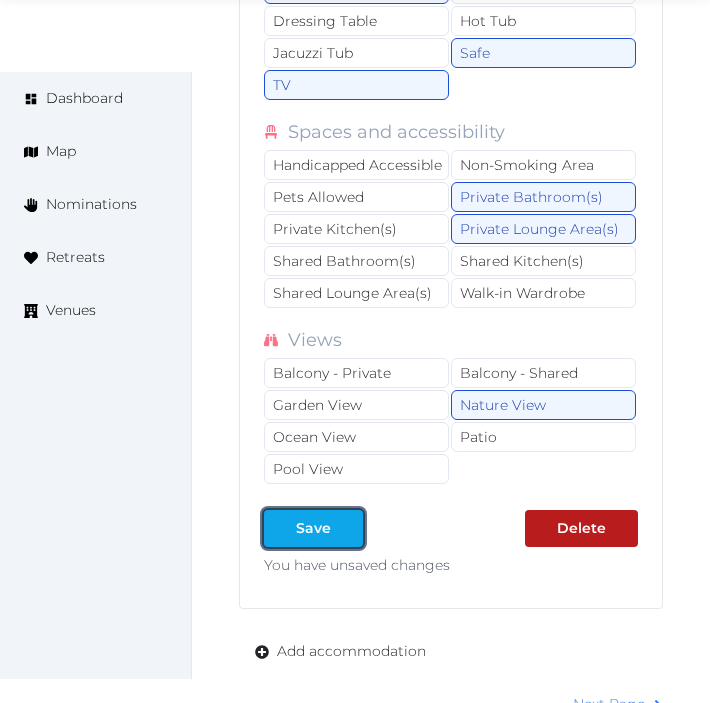 click at bounding box center [347, 528] 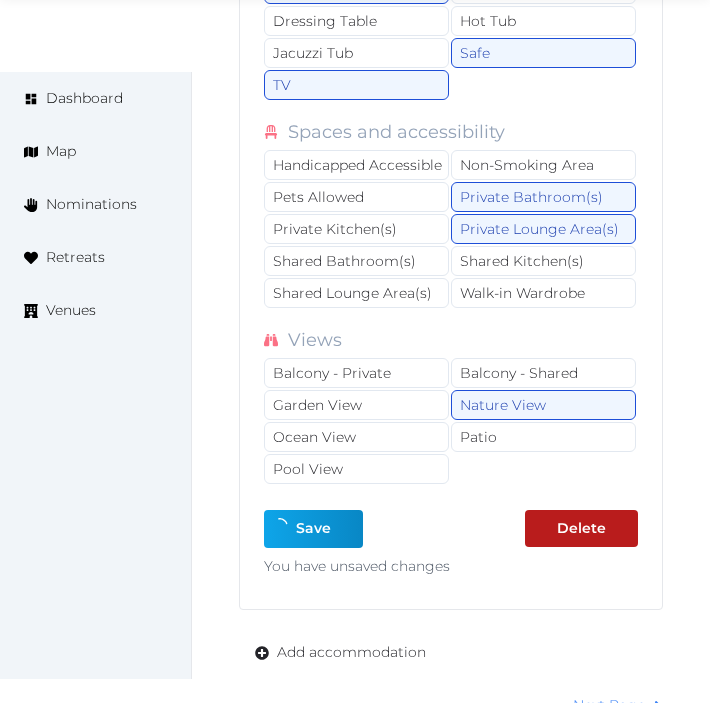 type on "*" 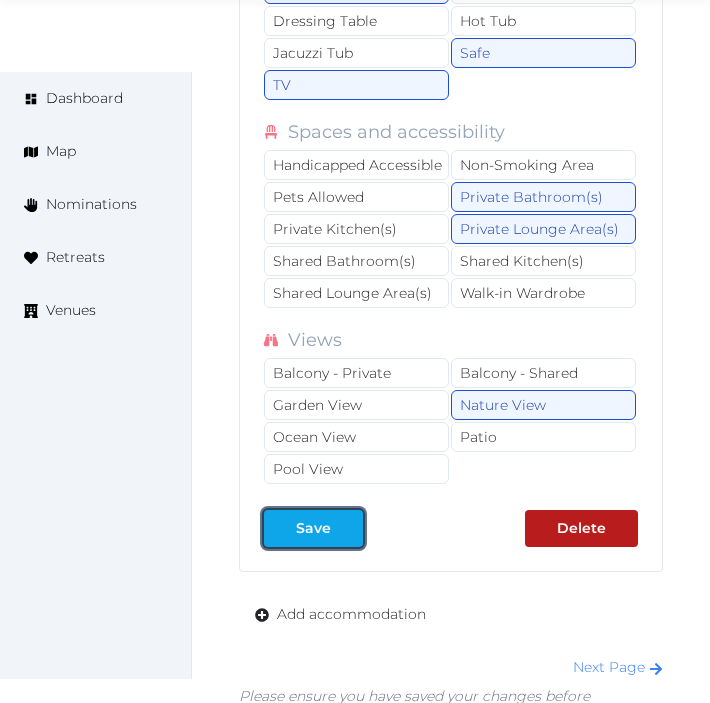 click on "Save" at bounding box center (313, 528) 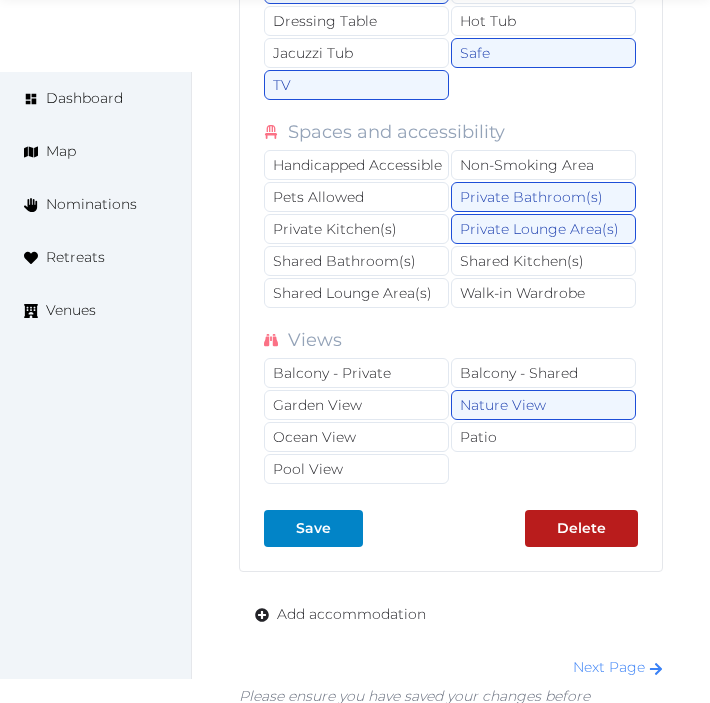 drag, startPoint x: 292, startPoint y: 523, endPoint x: 314, endPoint y: 530, distance: 23.086792 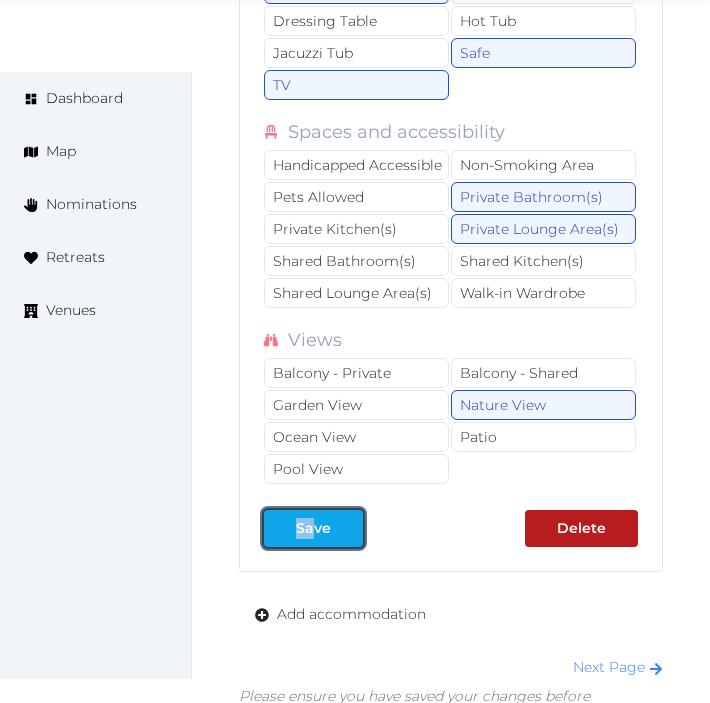 click on "Save" at bounding box center [313, 528] 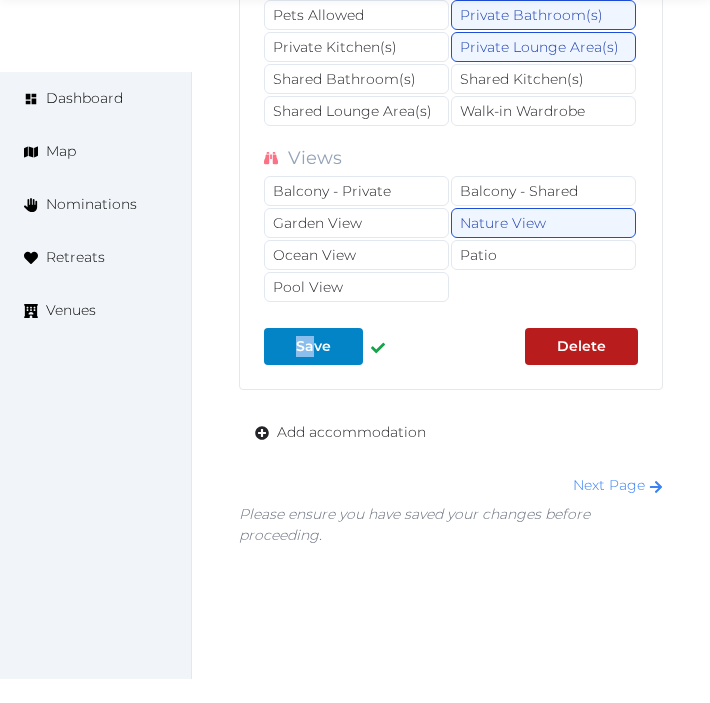 scroll, scrollTop: 4777, scrollLeft: 0, axis: vertical 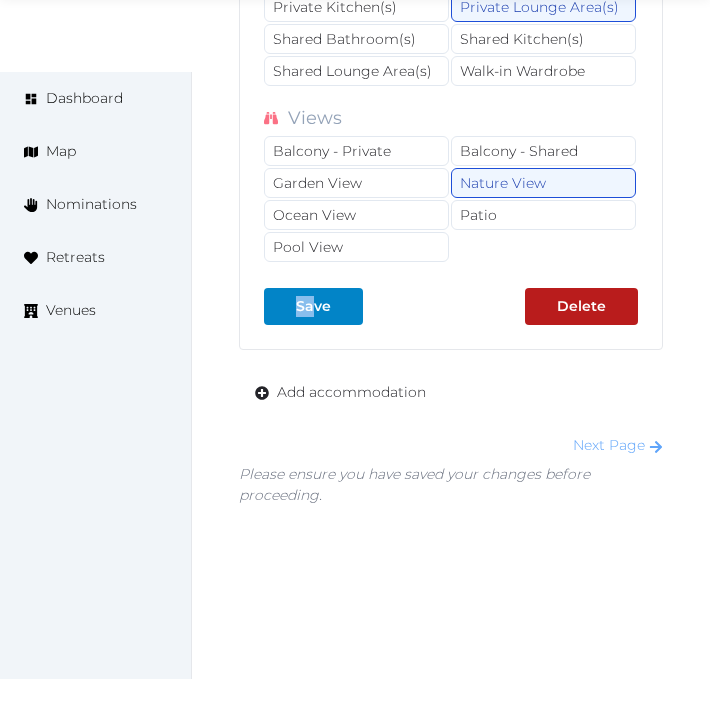 click on "Next Page" at bounding box center [618, 445] 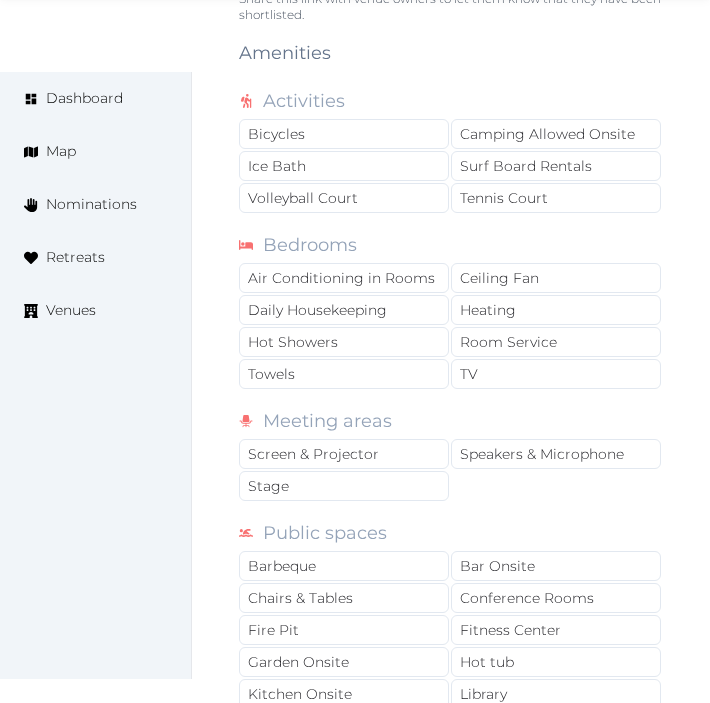 scroll, scrollTop: 1444, scrollLeft: 0, axis: vertical 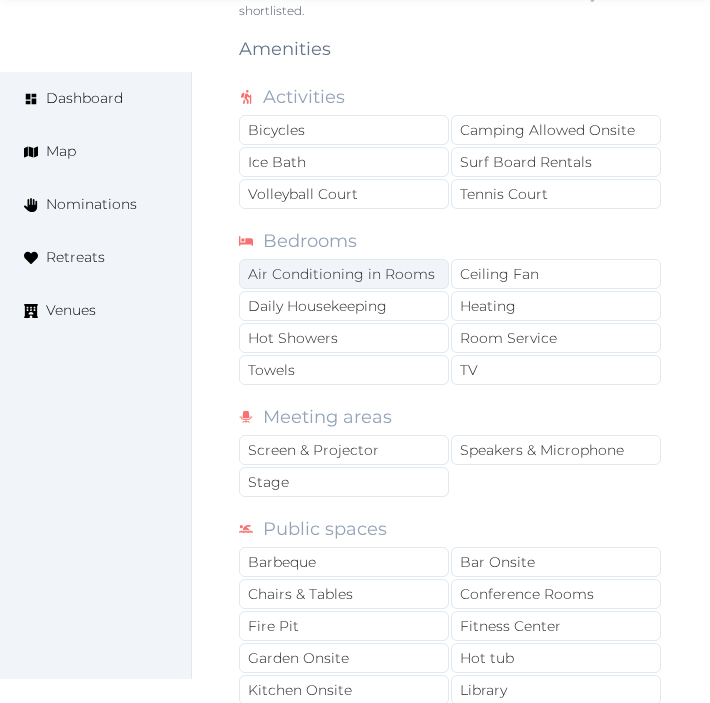 click on "Air Conditioning in Rooms" at bounding box center (344, 274) 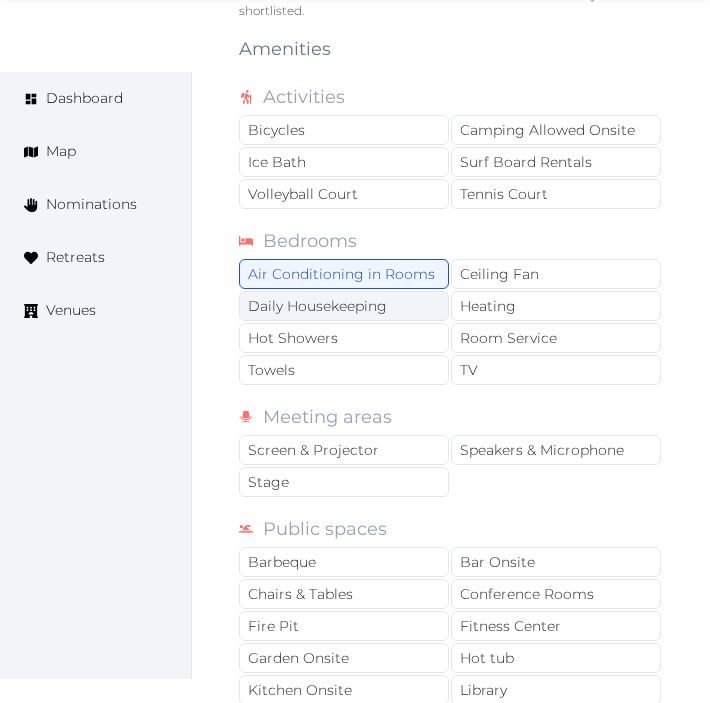 click on "Daily Housekeeping" at bounding box center [344, 306] 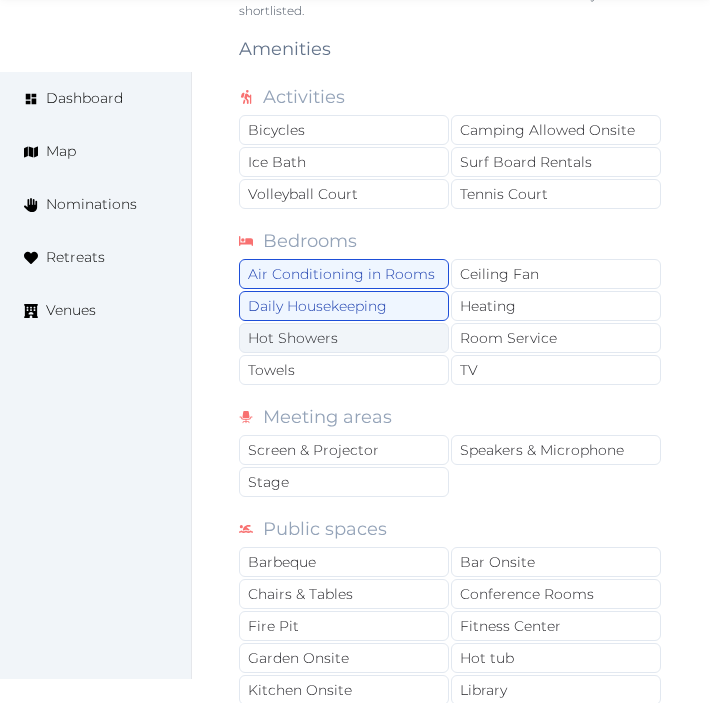 click on "Hot Showers" at bounding box center (344, 338) 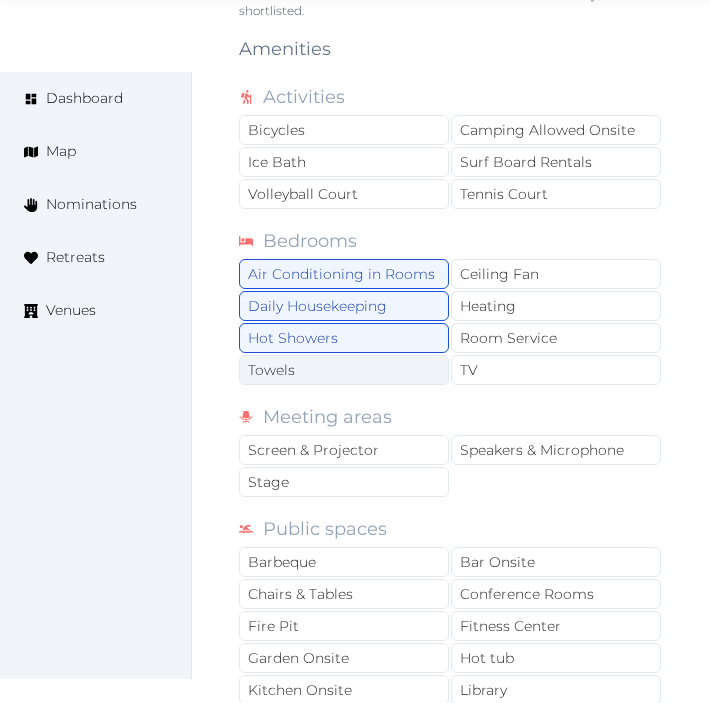 click on "Towels" at bounding box center [344, 370] 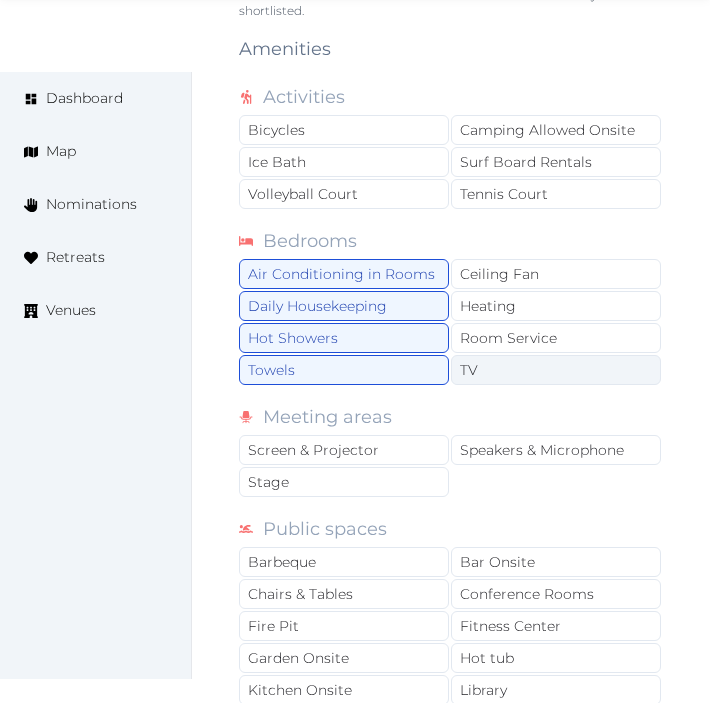 click on "TV" at bounding box center (556, 370) 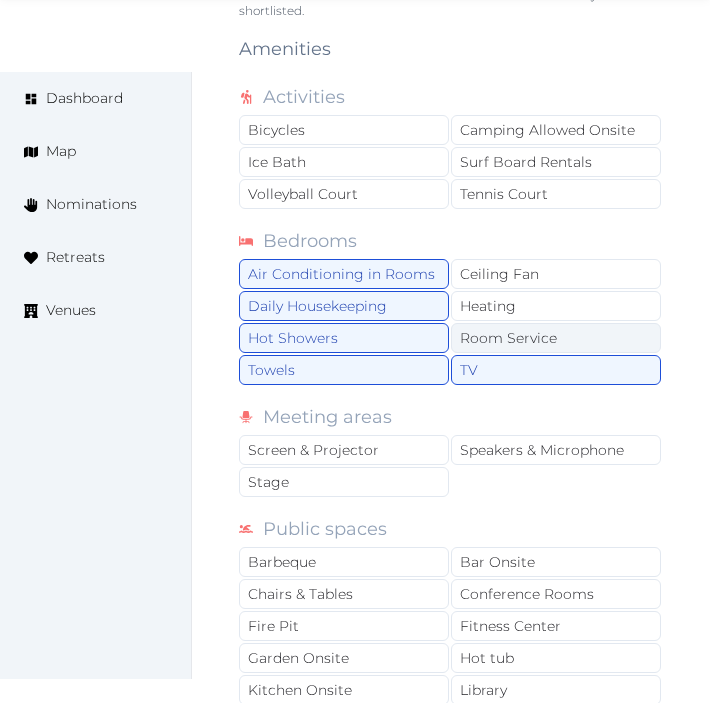 click on "Room Service" at bounding box center (556, 338) 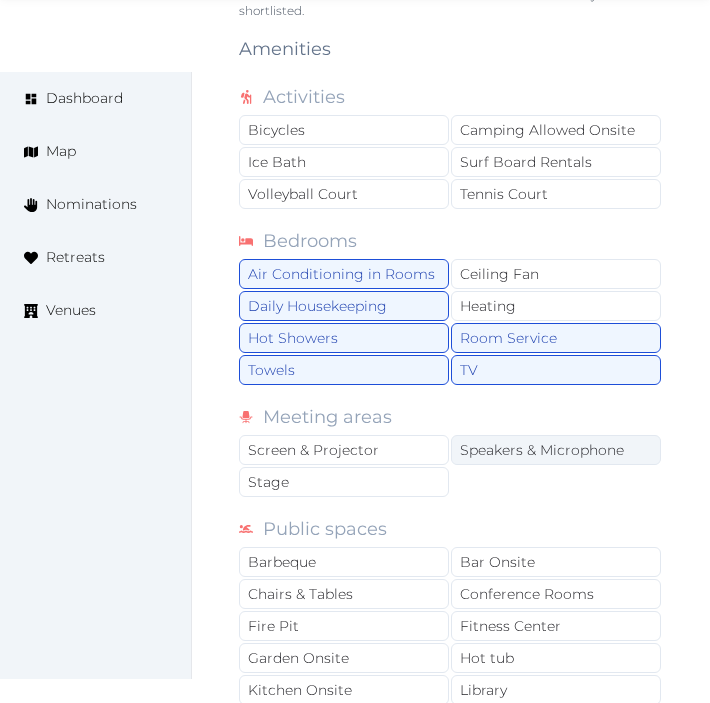 click on "Speakers & Microphone" at bounding box center (556, 450) 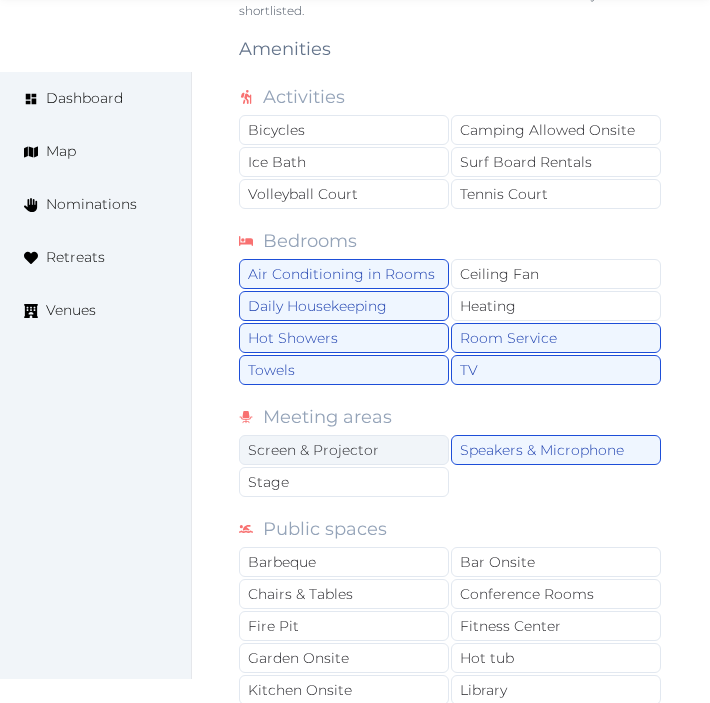 click on "Screen & Projector" at bounding box center (344, 450) 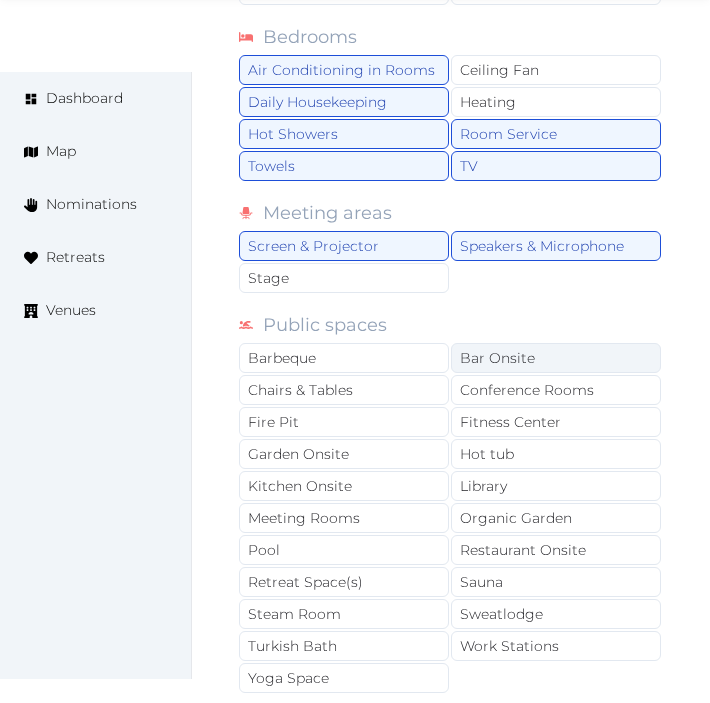 scroll, scrollTop: 1666, scrollLeft: 0, axis: vertical 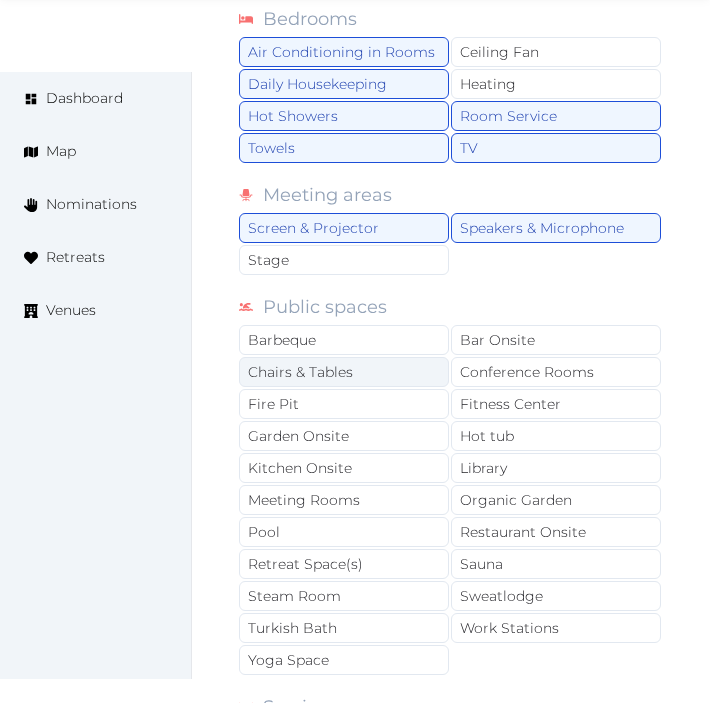 click on "Chairs & Tables" at bounding box center [344, 372] 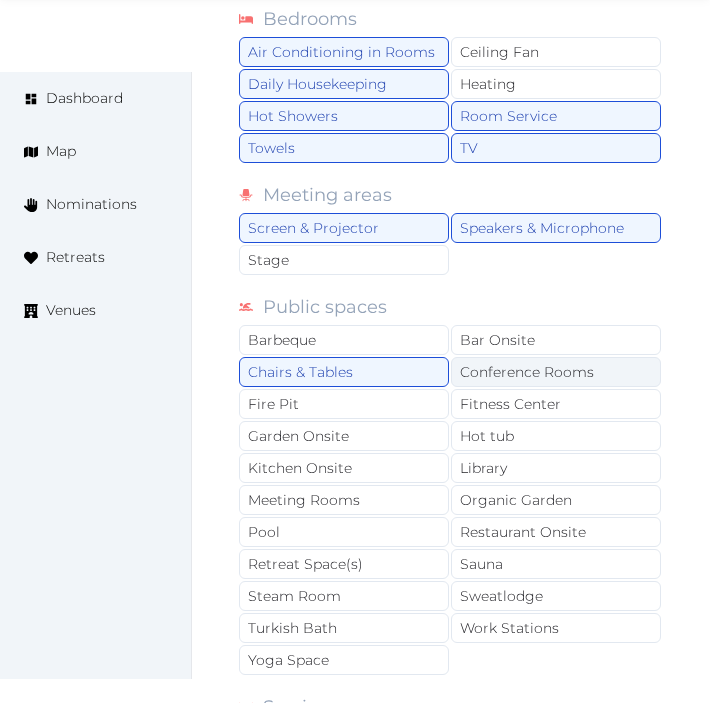 click on "Conference Rooms" at bounding box center [556, 372] 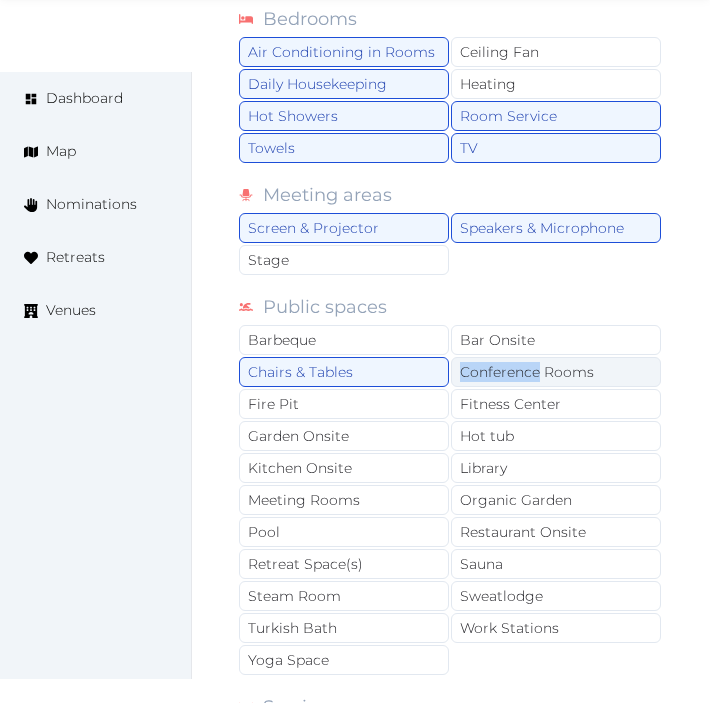click on "Conference Rooms" at bounding box center (556, 372) 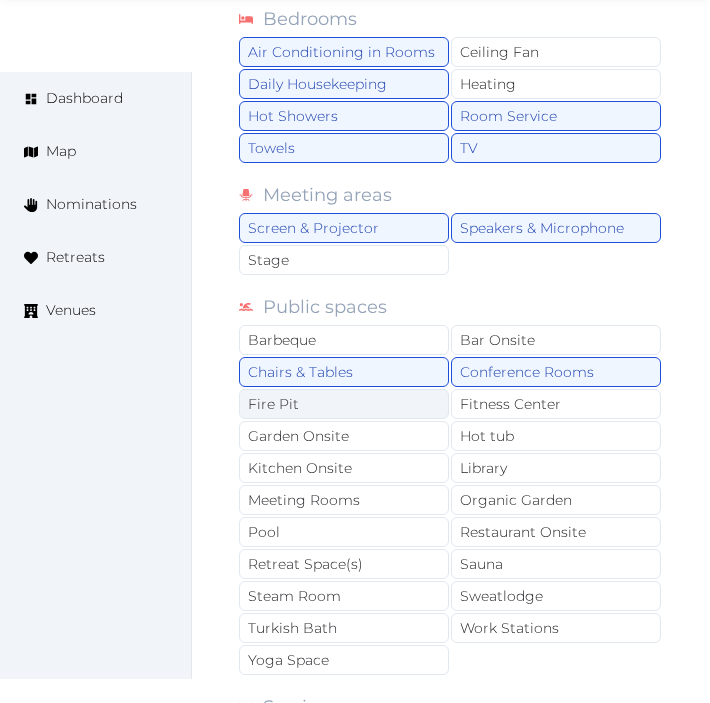 click on "Fire Pit" at bounding box center [344, 404] 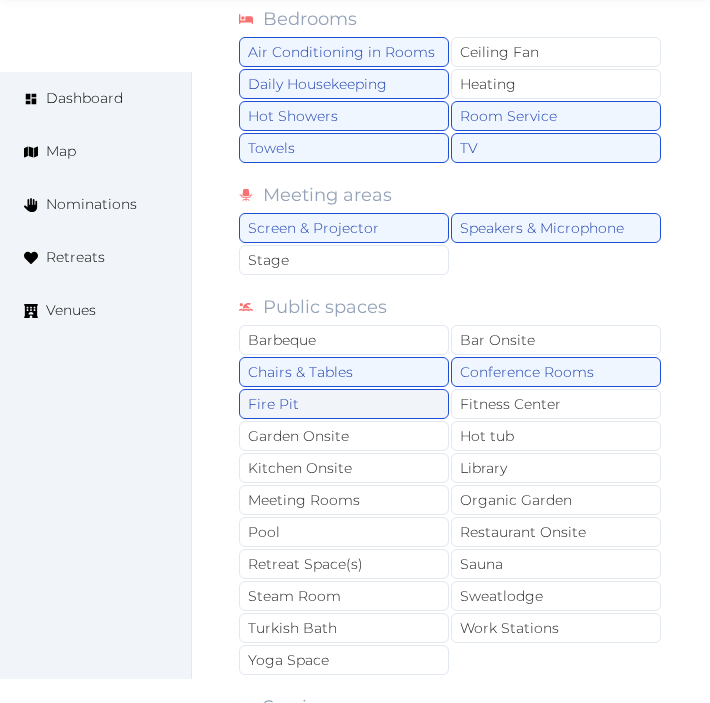 click on "Fire Pit" at bounding box center (344, 404) 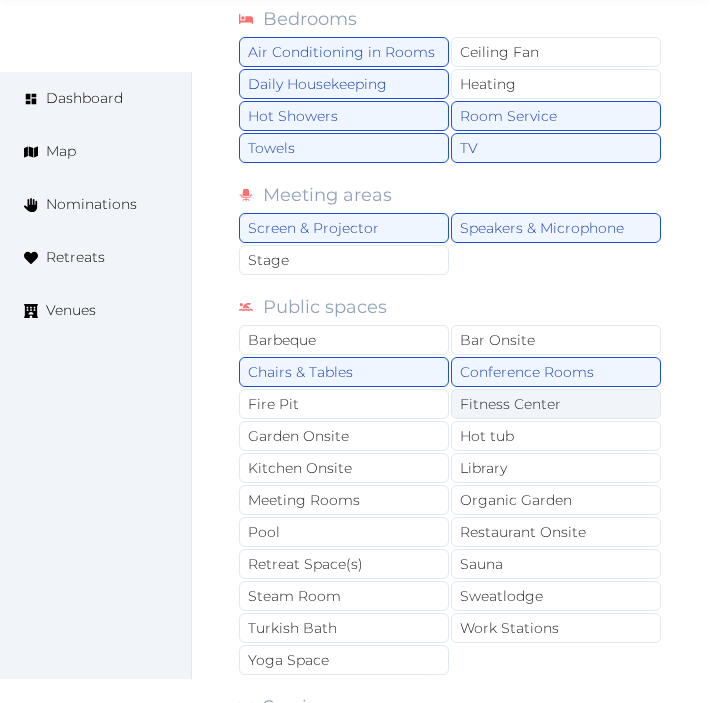 click on "Fitness Center" at bounding box center [556, 404] 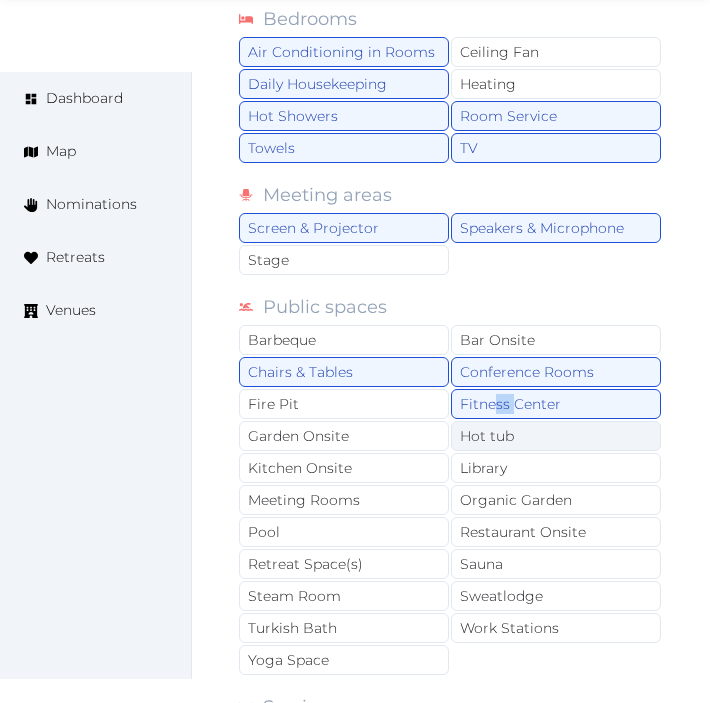 drag, startPoint x: 510, startPoint y: 412, endPoint x: 472, endPoint y: 425, distance: 40.16217 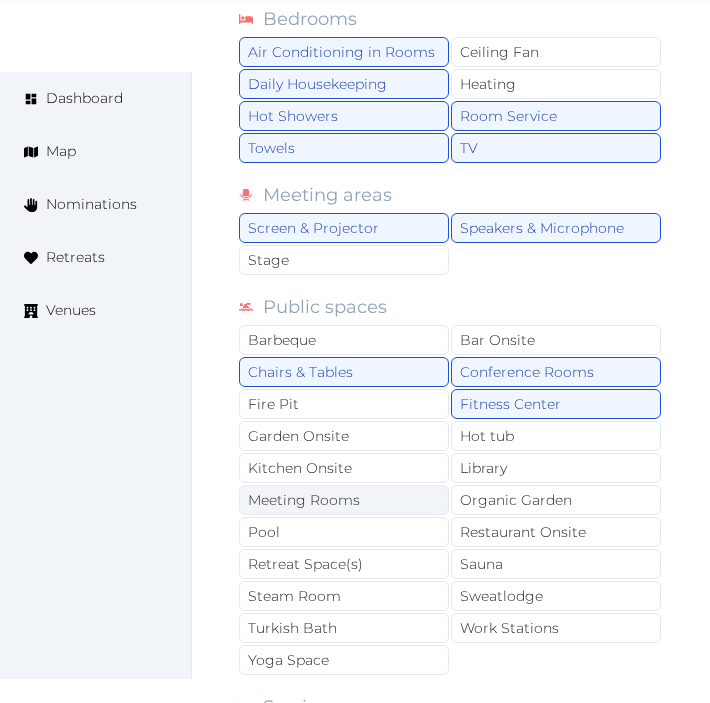 click on "Meeting Rooms" at bounding box center [344, 500] 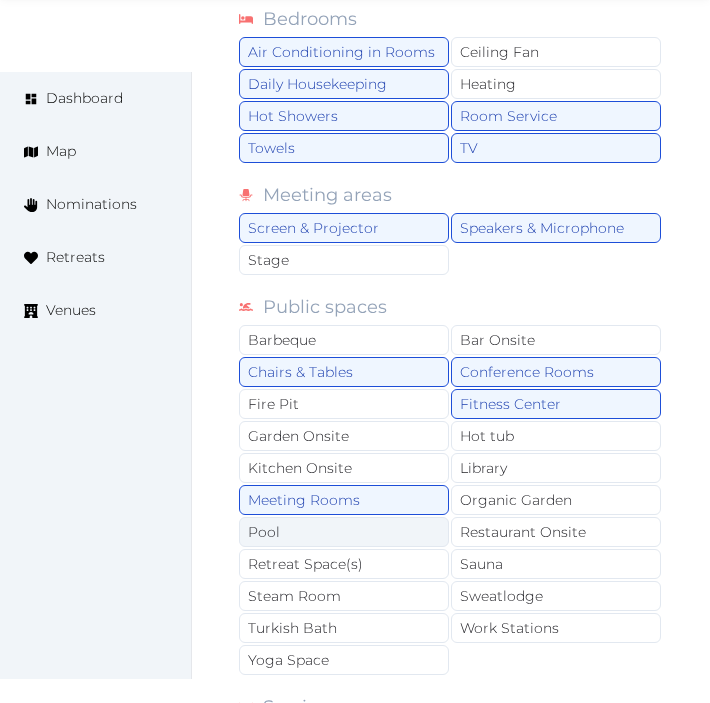 drag, startPoint x: 340, startPoint y: 530, endPoint x: 356, endPoint y: 532, distance: 16.124516 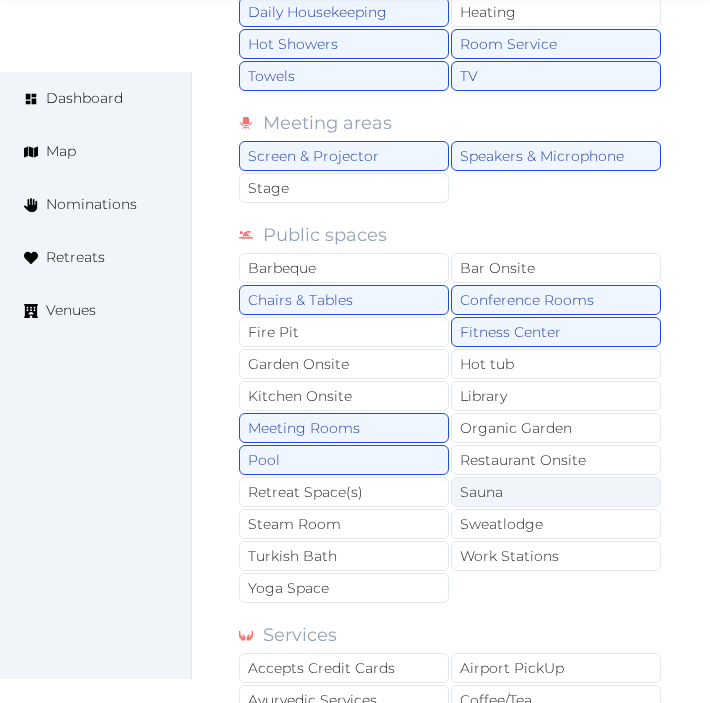 scroll, scrollTop: 1777, scrollLeft: 0, axis: vertical 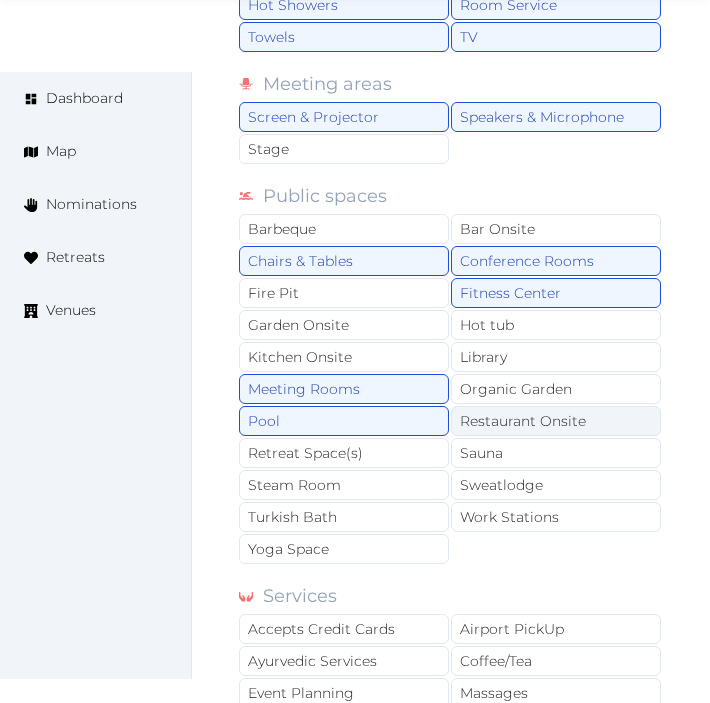 click on "Restaurant Onsite" at bounding box center (556, 421) 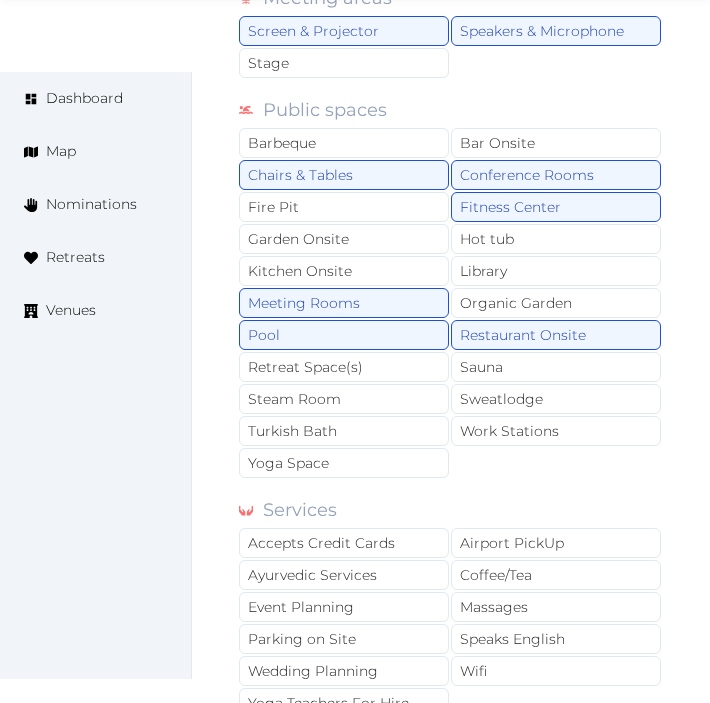 scroll, scrollTop: 2000, scrollLeft: 0, axis: vertical 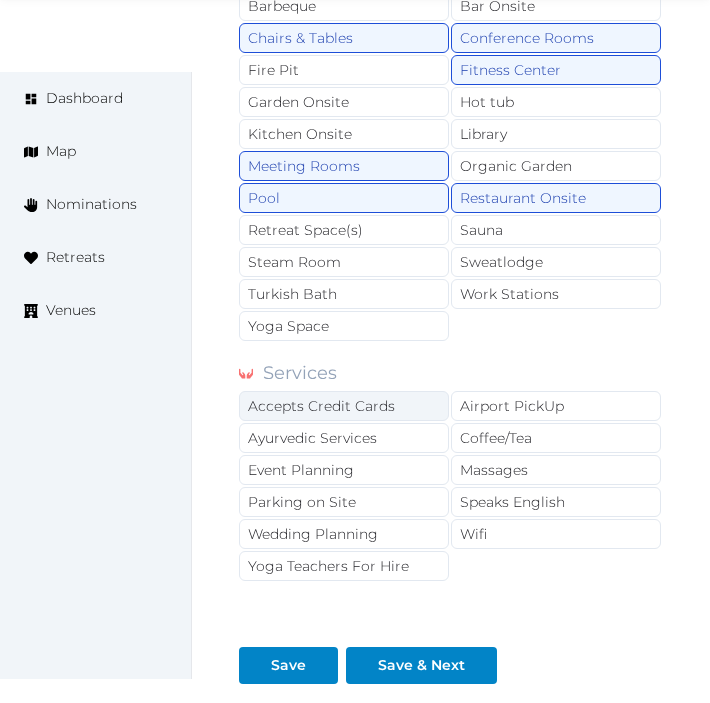 click on "Accepts Credit Cards" at bounding box center (344, 406) 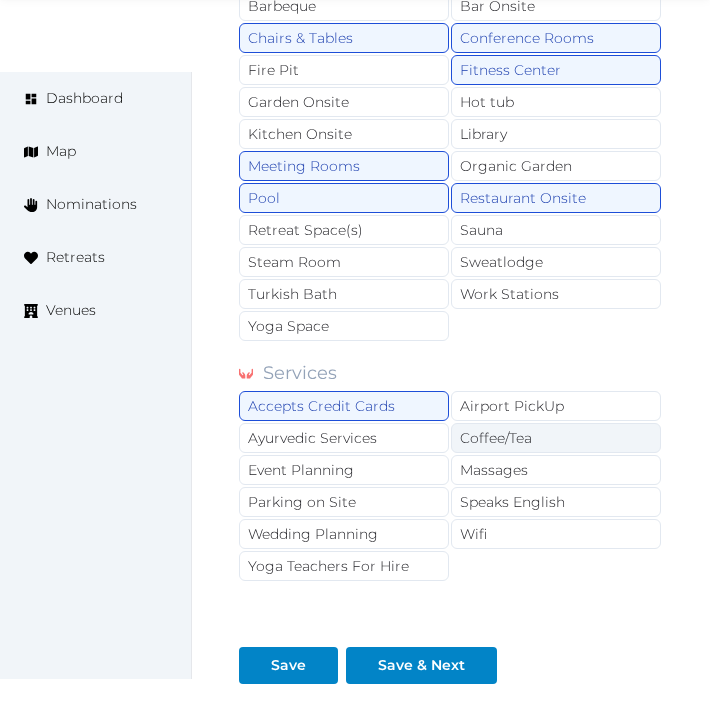 click on "Coffee/Tea" at bounding box center (556, 438) 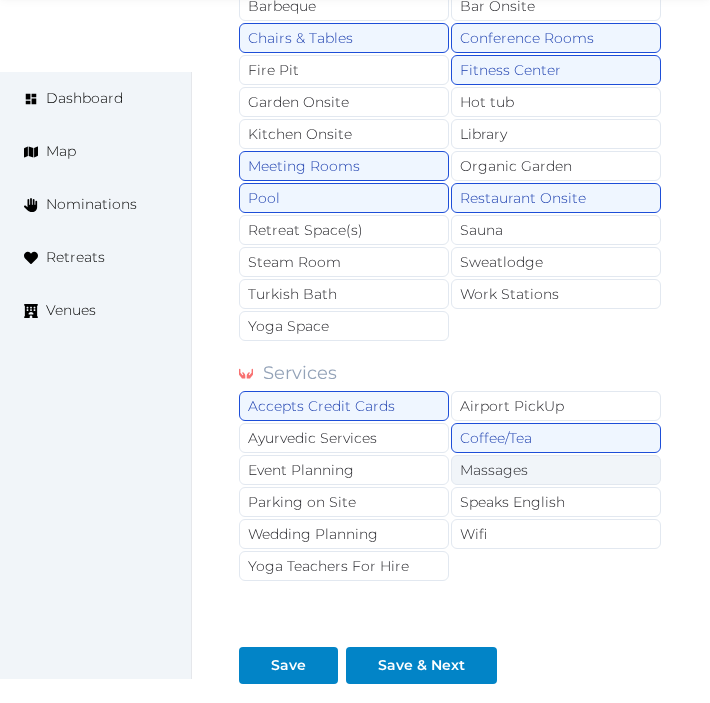 drag, startPoint x: 508, startPoint y: 453, endPoint x: 513, endPoint y: 462, distance: 10.29563 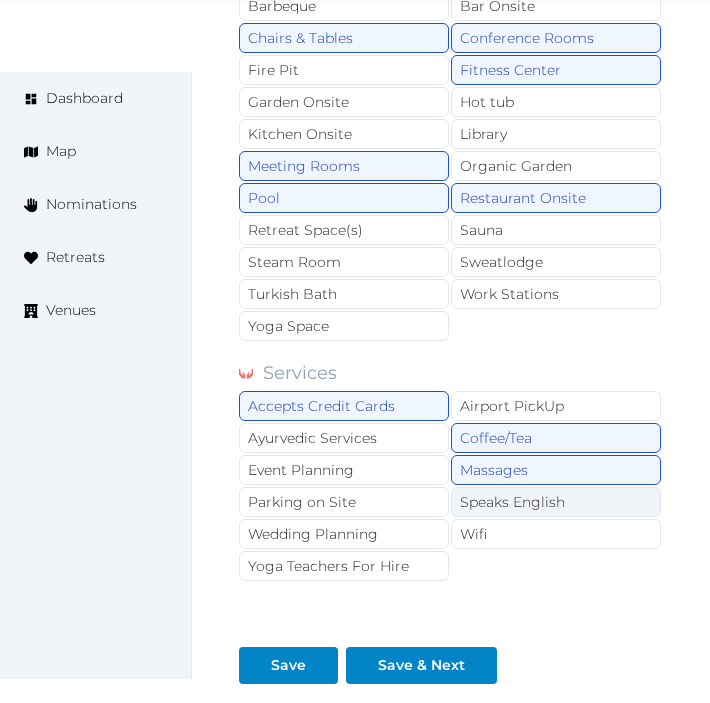 click on "Speaks English" at bounding box center [556, 502] 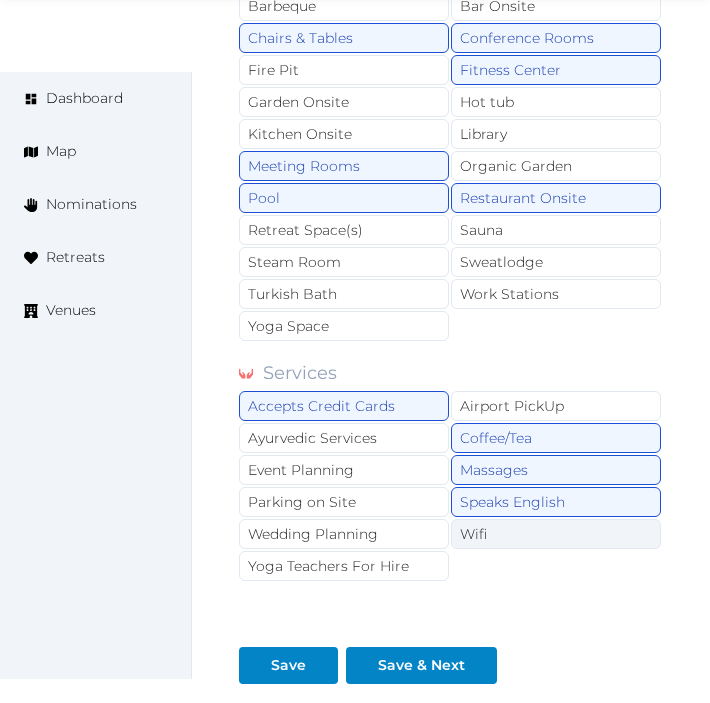 click on "Wifi" at bounding box center (556, 534) 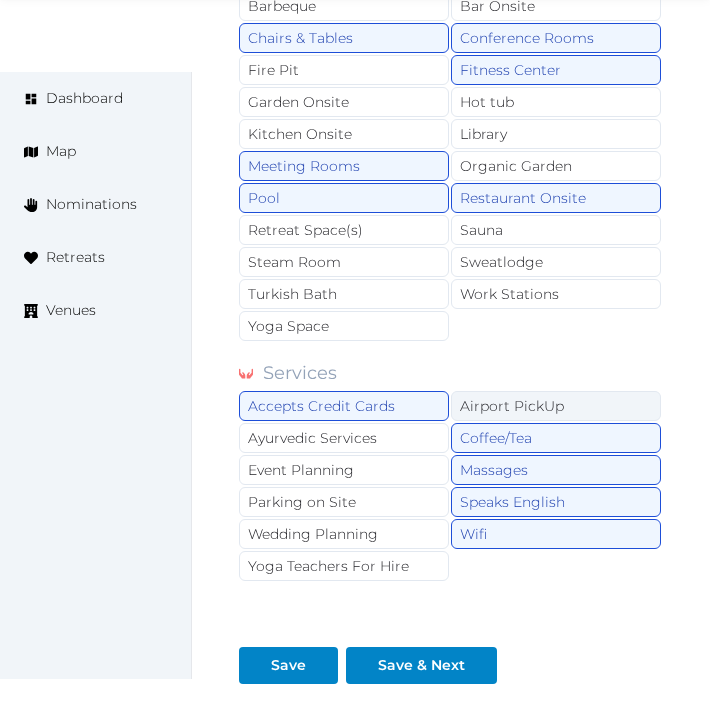 click on "Airport PickUp" at bounding box center [556, 406] 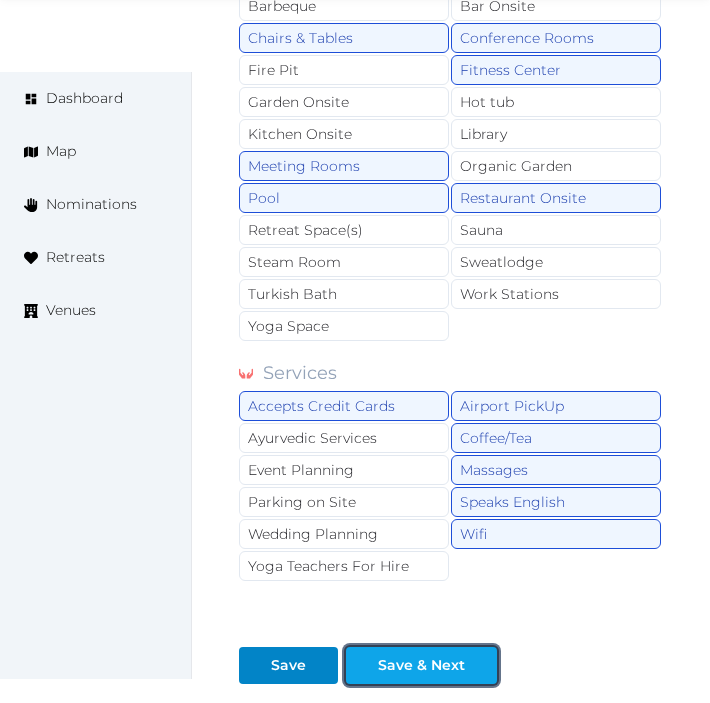 click on "Save & Next" at bounding box center [421, 665] 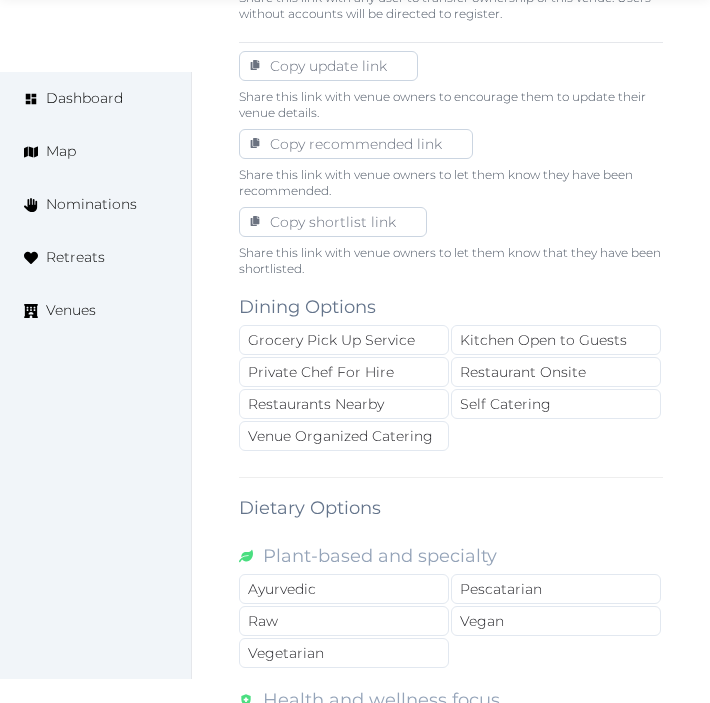 scroll, scrollTop: 1333, scrollLeft: 0, axis: vertical 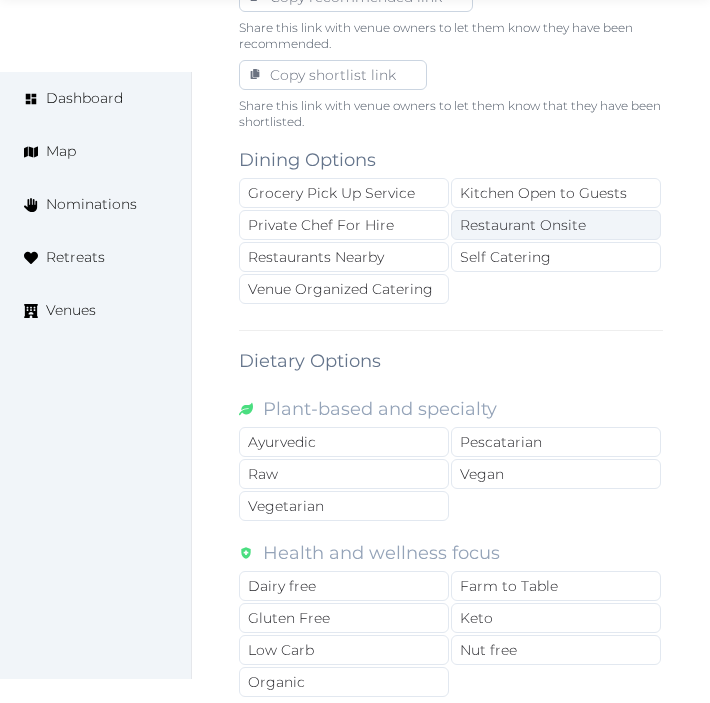 click on "Restaurant Onsite" at bounding box center [556, 225] 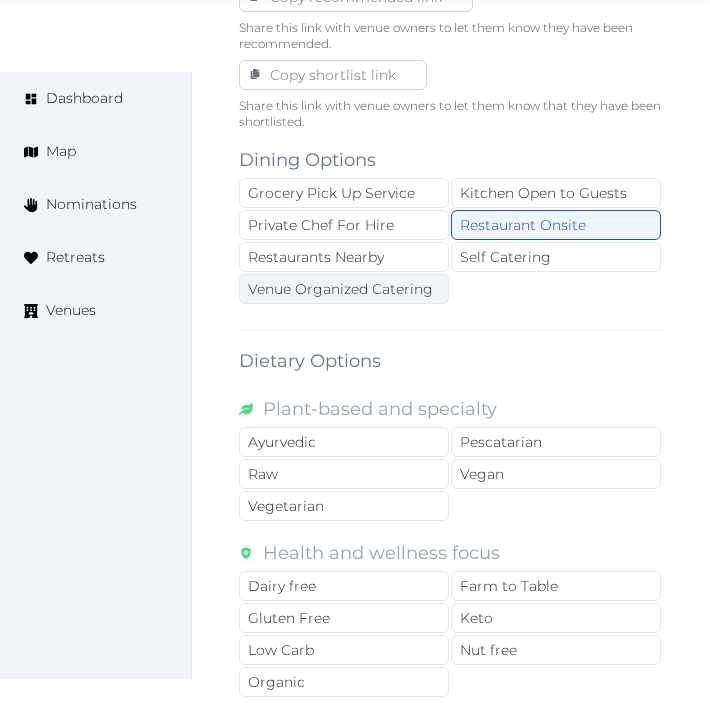 click on "Venue Organized Catering" at bounding box center (344, 289) 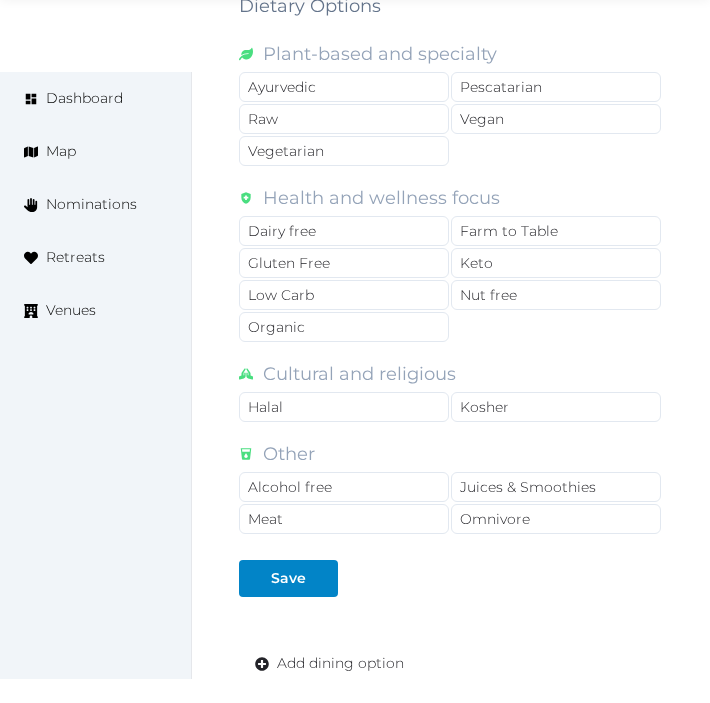 scroll, scrollTop: 1888, scrollLeft: 0, axis: vertical 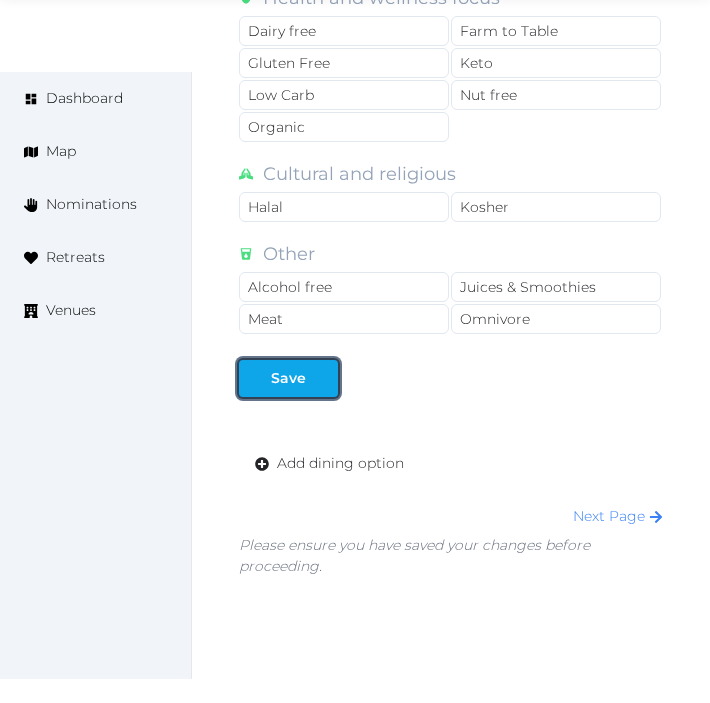click at bounding box center [322, 378] 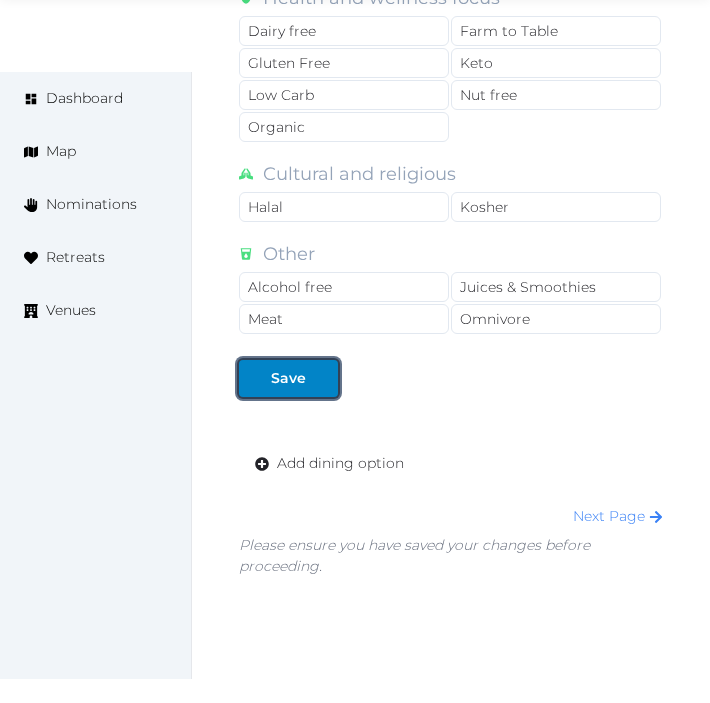 drag, startPoint x: 263, startPoint y: 375, endPoint x: 394, endPoint y: 408, distance: 135.09256 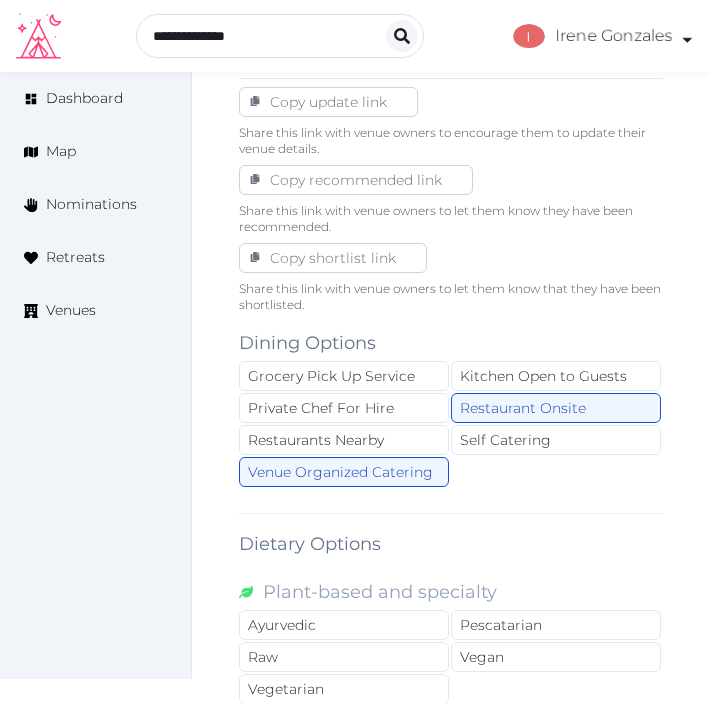 scroll, scrollTop: 1111, scrollLeft: 0, axis: vertical 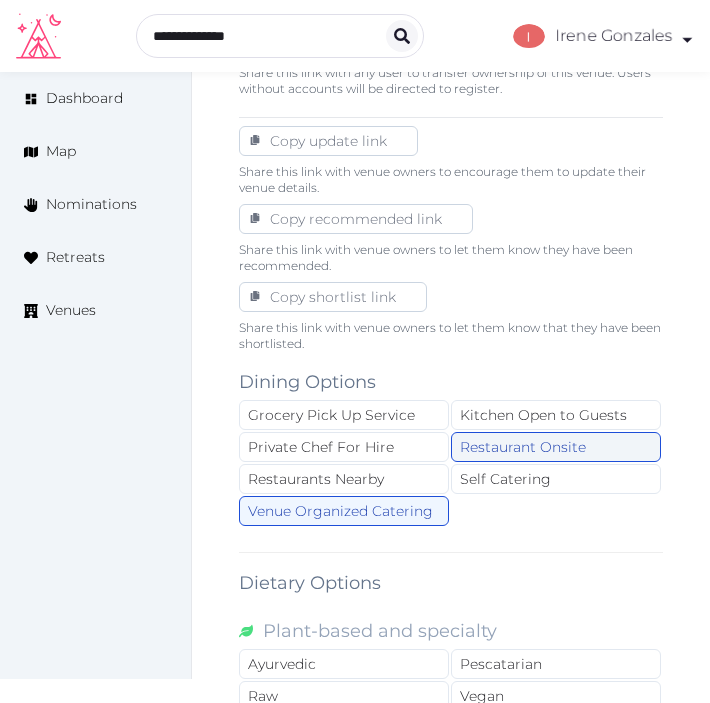 click on "Restaurant Onsite" at bounding box center [556, 447] 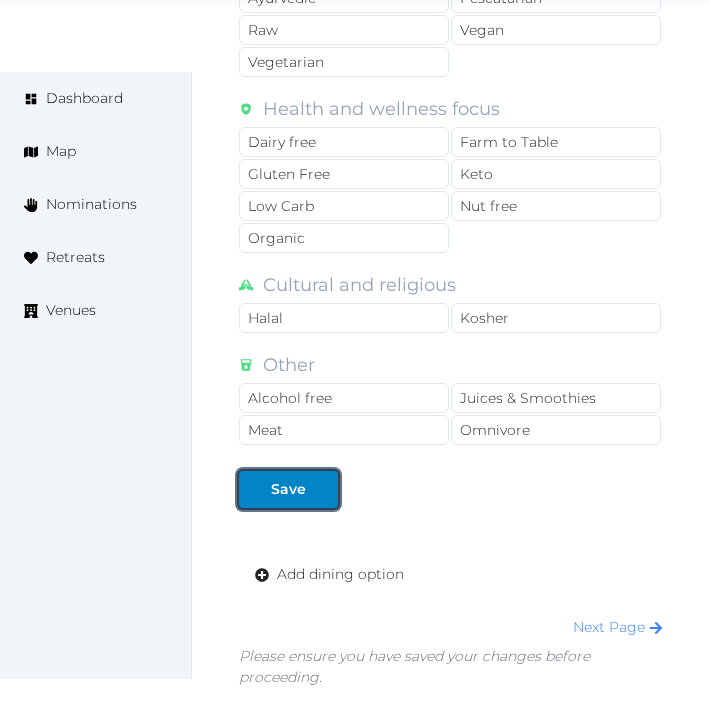 drag, startPoint x: 277, startPoint y: 496, endPoint x: 324, endPoint y: 472, distance: 52.773098 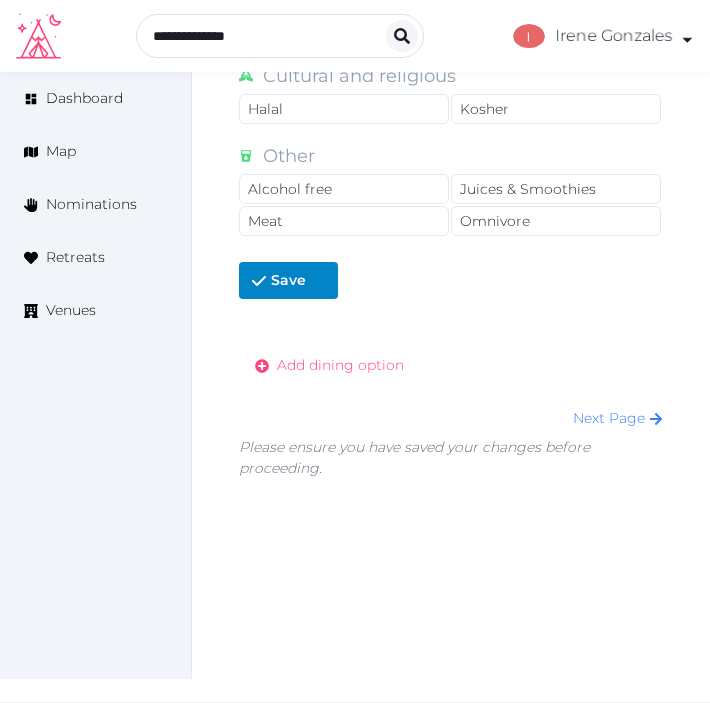 click on "Add dining option" at bounding box center (340, 365) 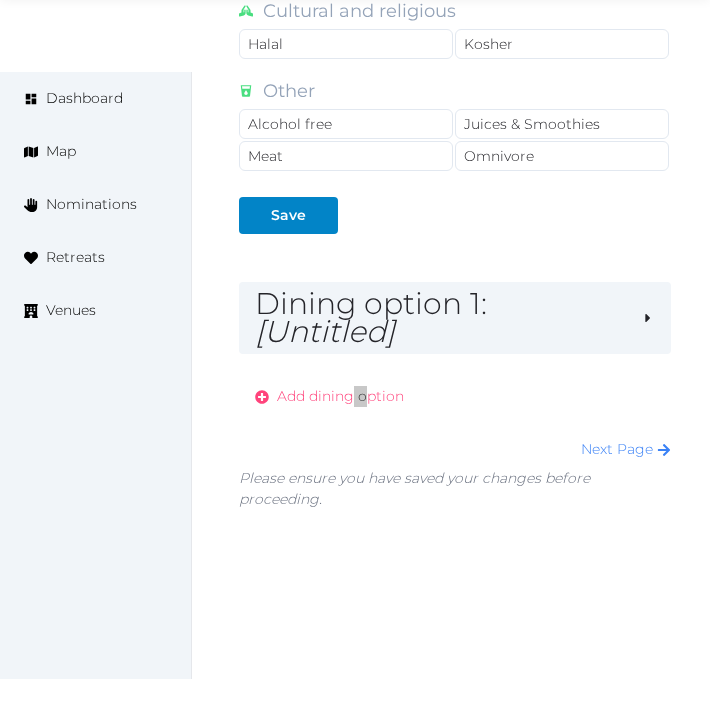scroll, scrollTop: 2084, scrollLeft: 0, axis: vertical 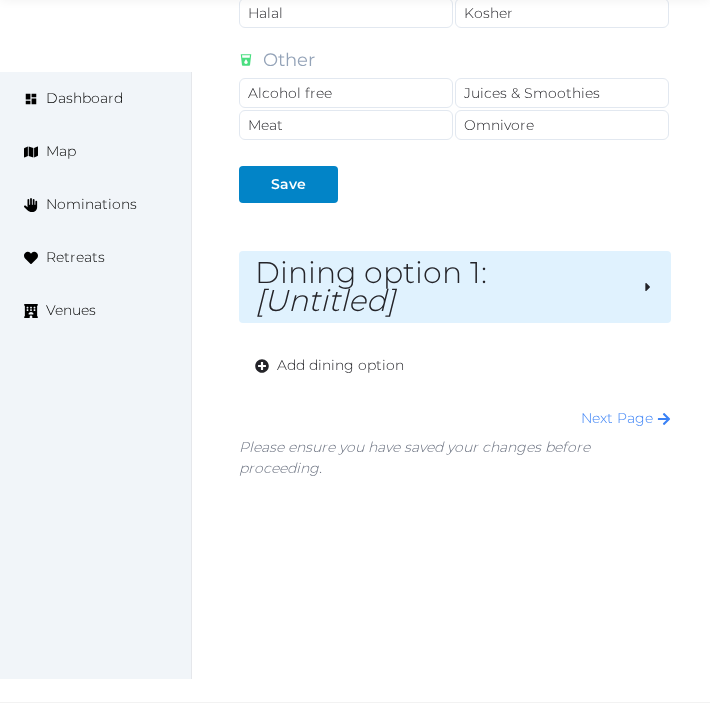 click on "[Untitled]" at bounding box center [325, 300] 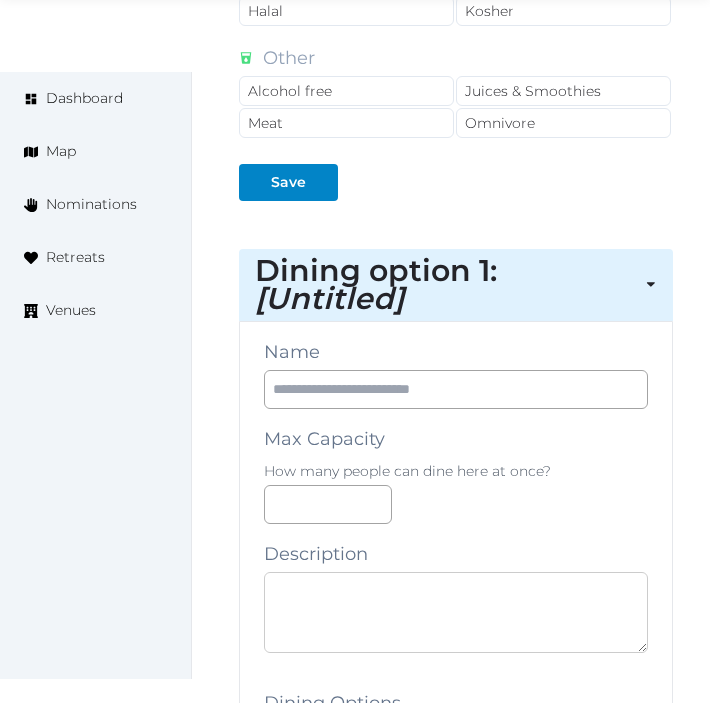 click at bounding box center [456, 612] 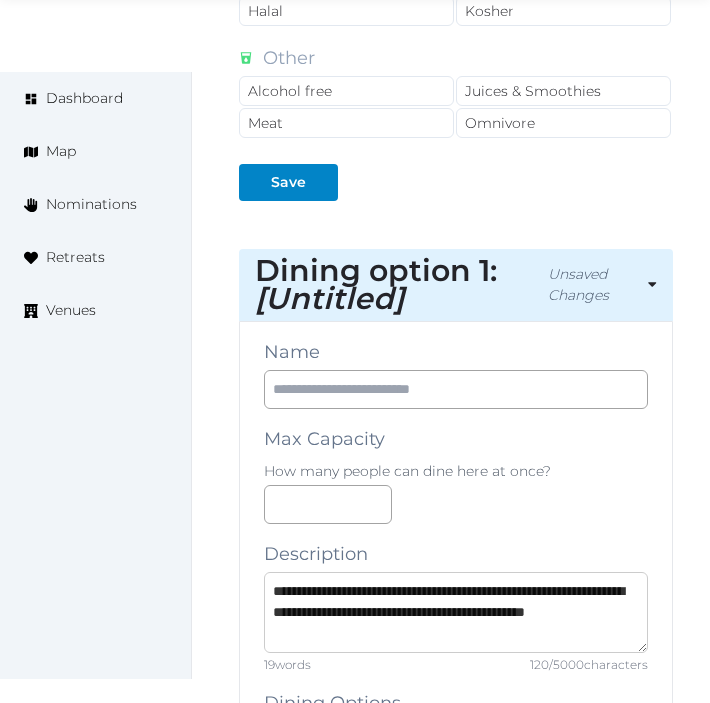 drag, startPoint x: 427, startPoint y: 590, endPoint x: 436, endPoint y: 598, distance: 12.0415945 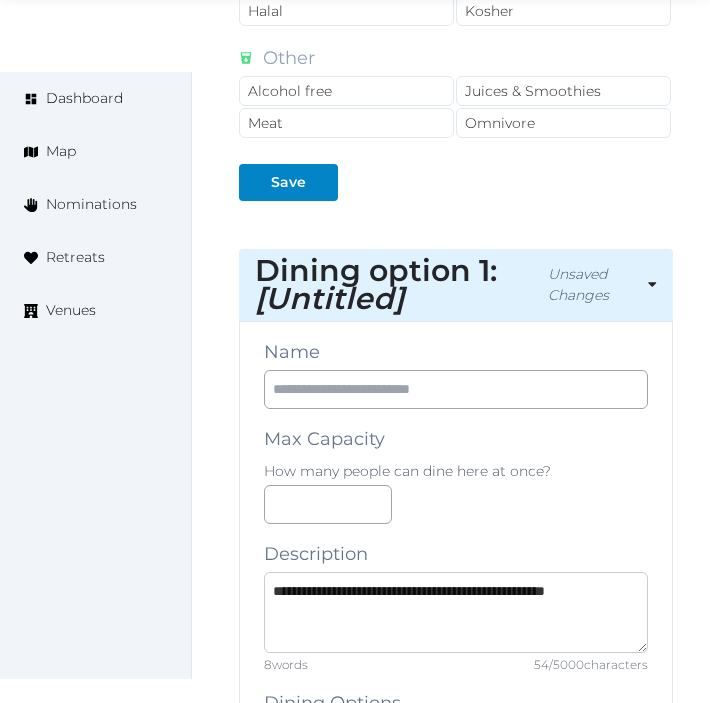 click on "**********" at bounding box center (456, 612) 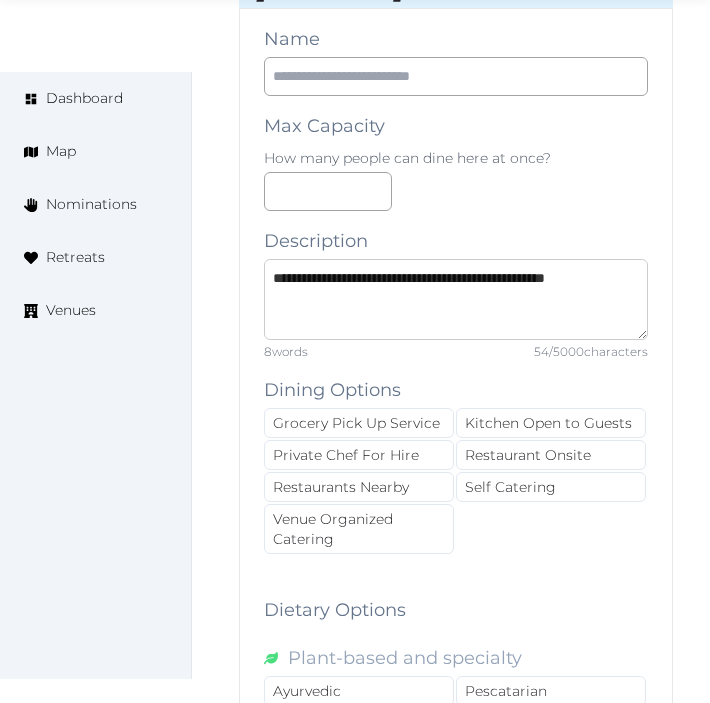scroll, scrollTop: 2195, scrollLeft: 0, axis: vertical 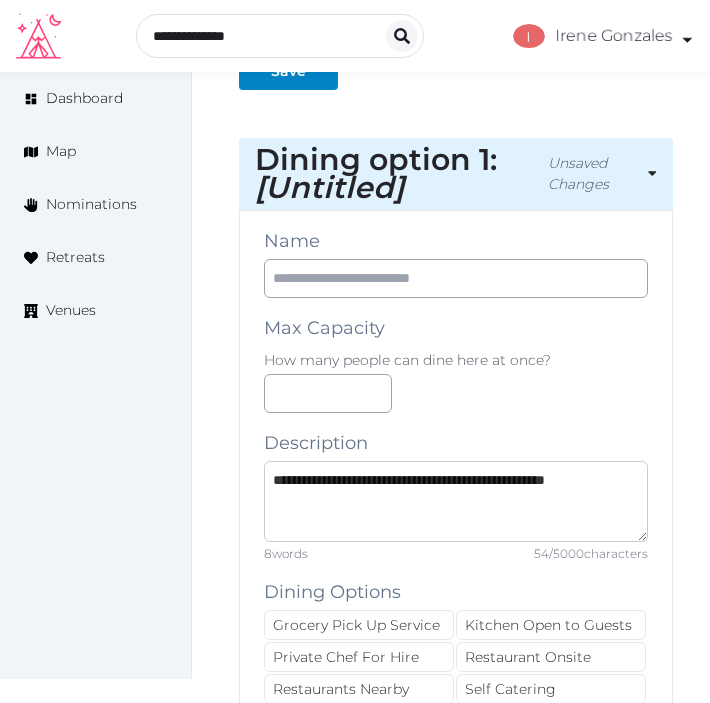 type on "**********" 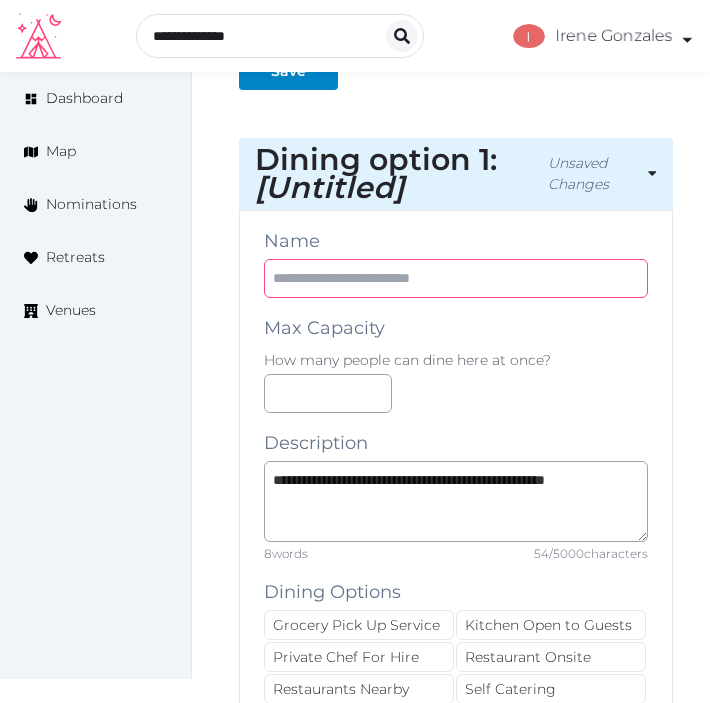 click at bounding box center [456, 278] 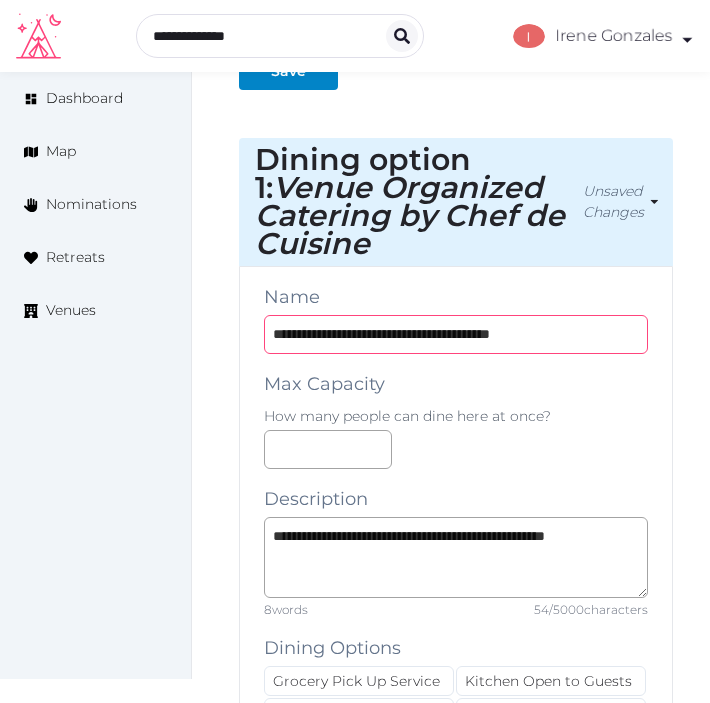 drag, startPoint x: 460, startPoint y: 340, endPoint x: 755, endPoint y: 357, distance: 295.4894 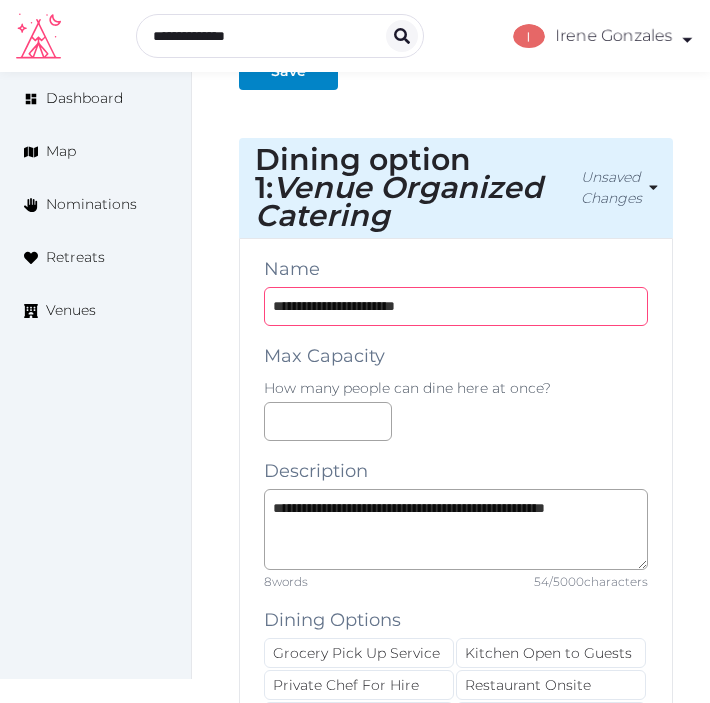 type on "**********" 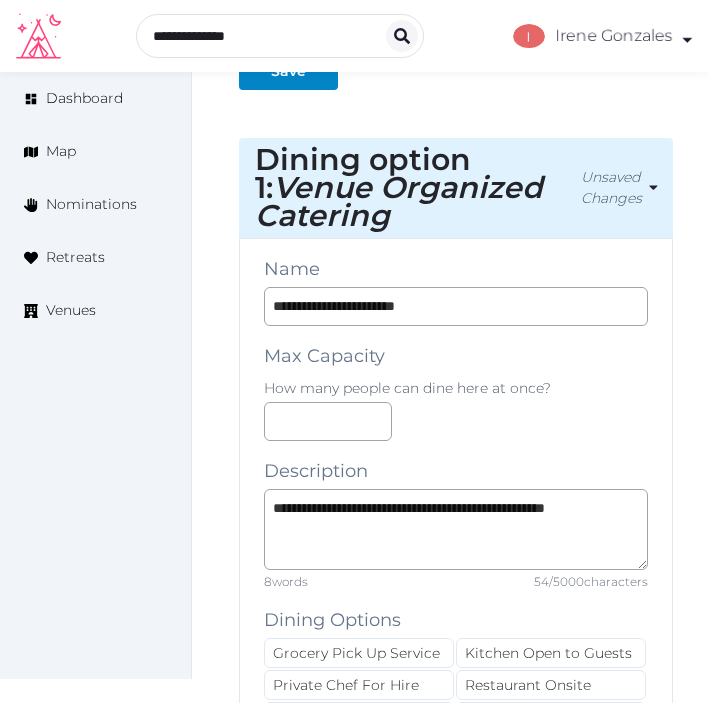click on "**********" at bounding box center [456, 1021] 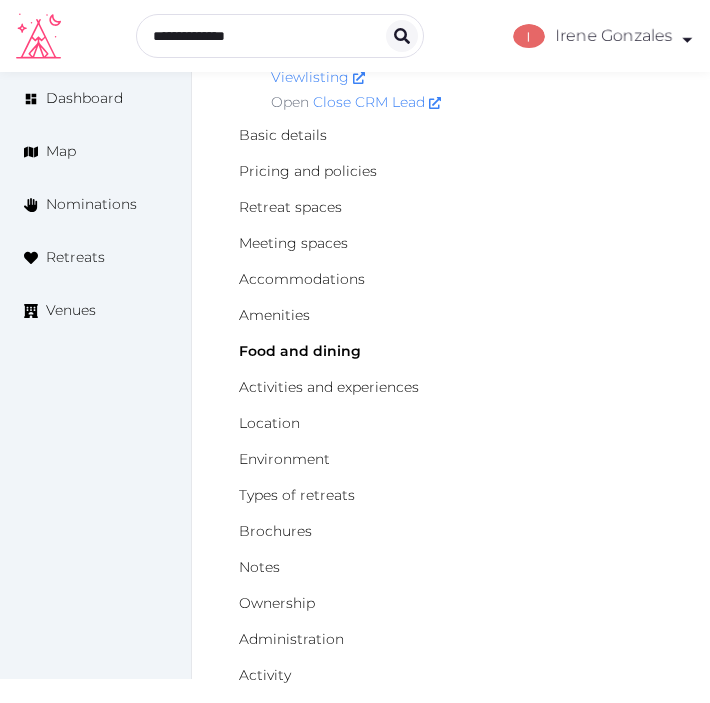 scroll, scrollTop: 0, scrollLeft: 0, axis: both 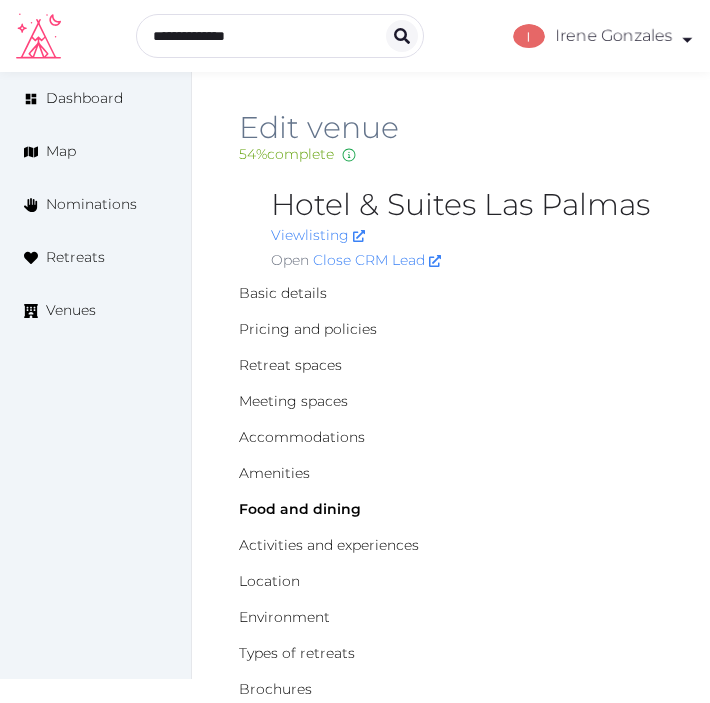 click on "Hotel & Suites Las Palmas" at bounding box center (467, 205) 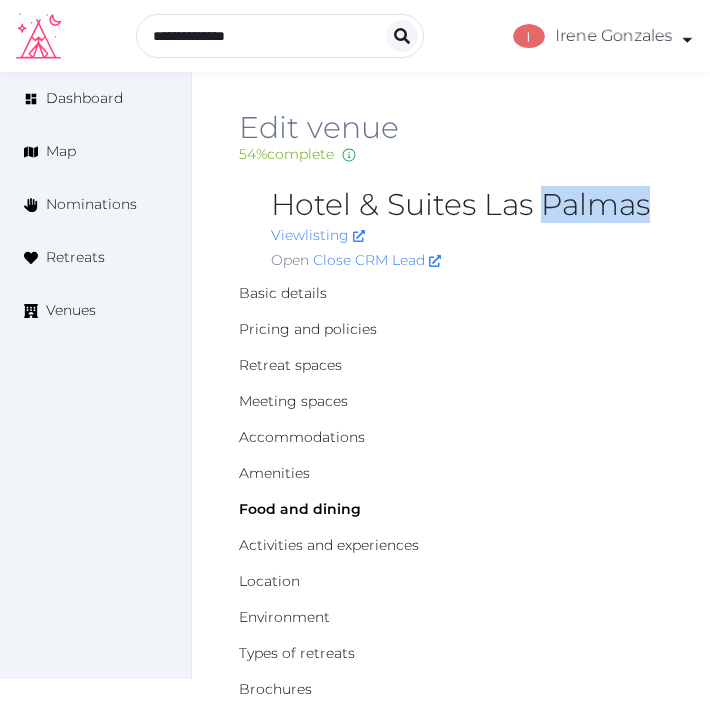 click on "Hotel & Suites Las Palmas" at bounding box center (467, 205) 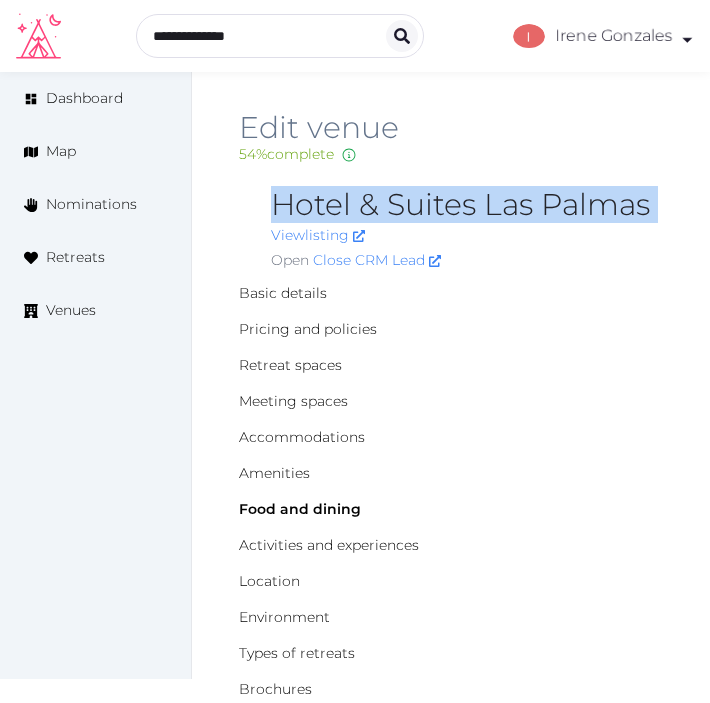 click on "Hotel & Suites Las Palmas" at bounding box center [467, 205] 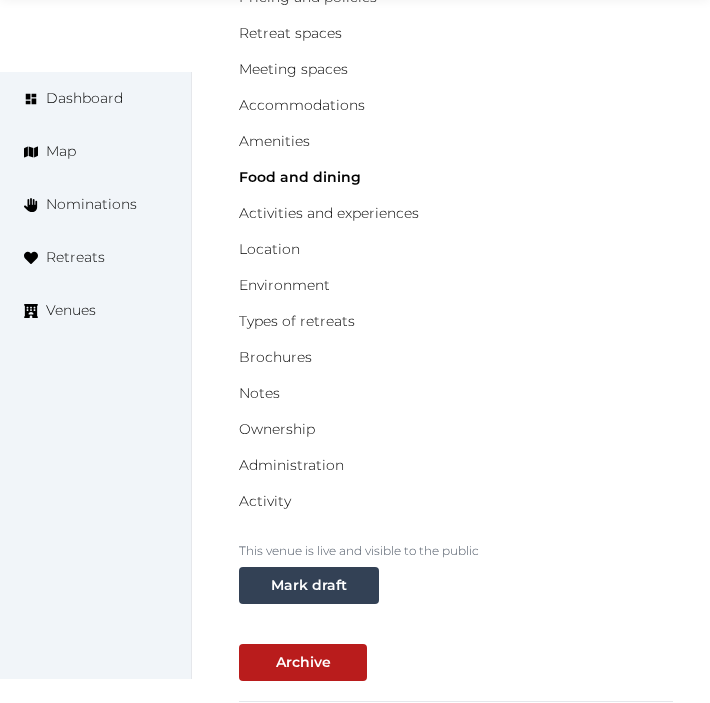 scroll, scrollTop: 333, scrollLeft: 0, axis: vertical 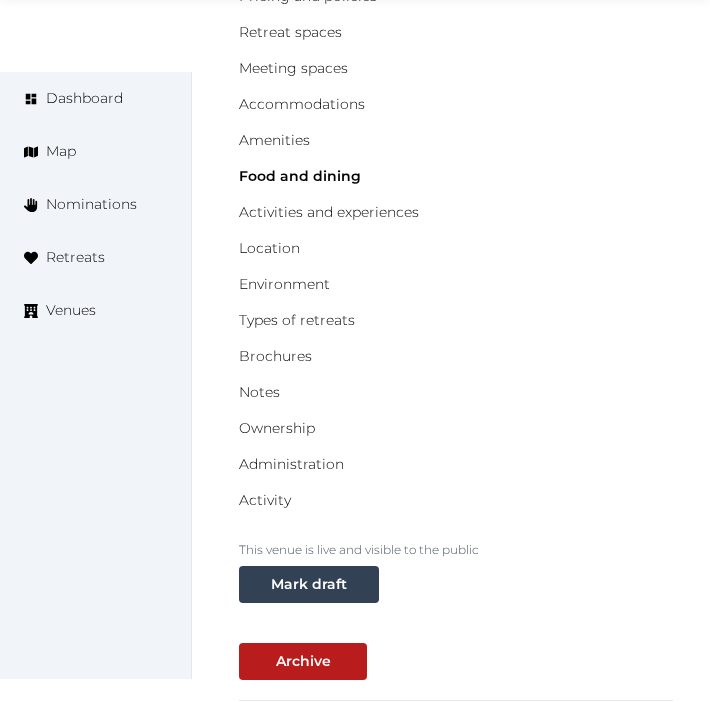 click on "Dashboard Map Nominations Retreats Venues" at bounding box center (96, 375) 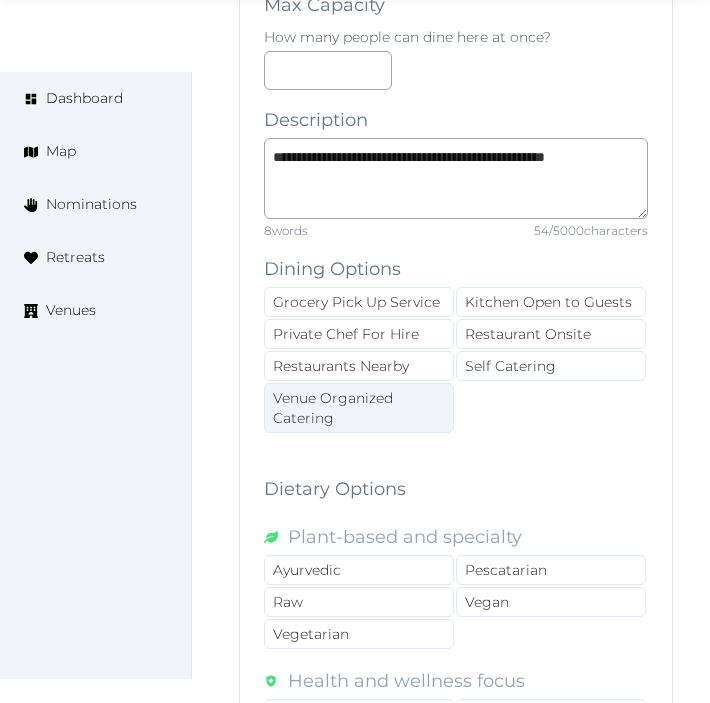 scroll, scrollTop: 2555, scrollLeft: 0, axis: vertical 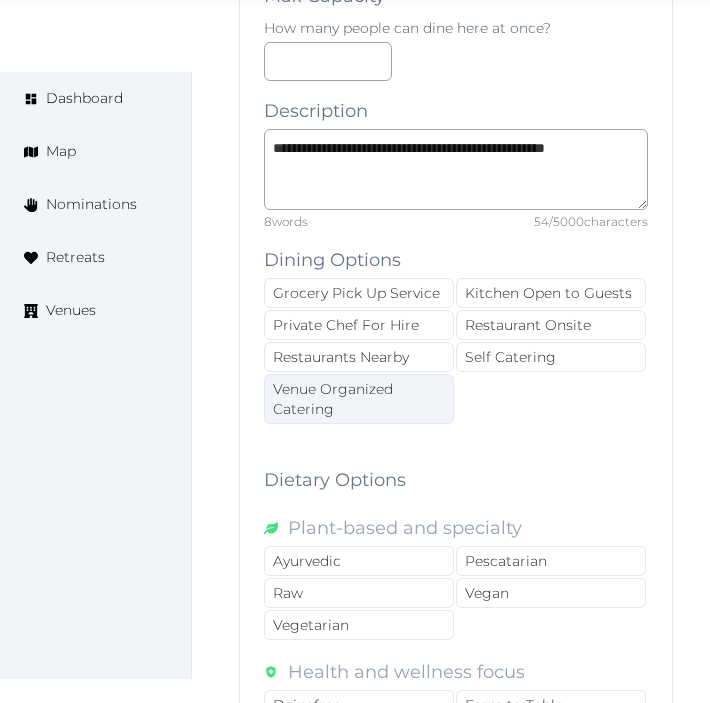 click on "Venue Organized Catering" at bounding box center [359, 399] 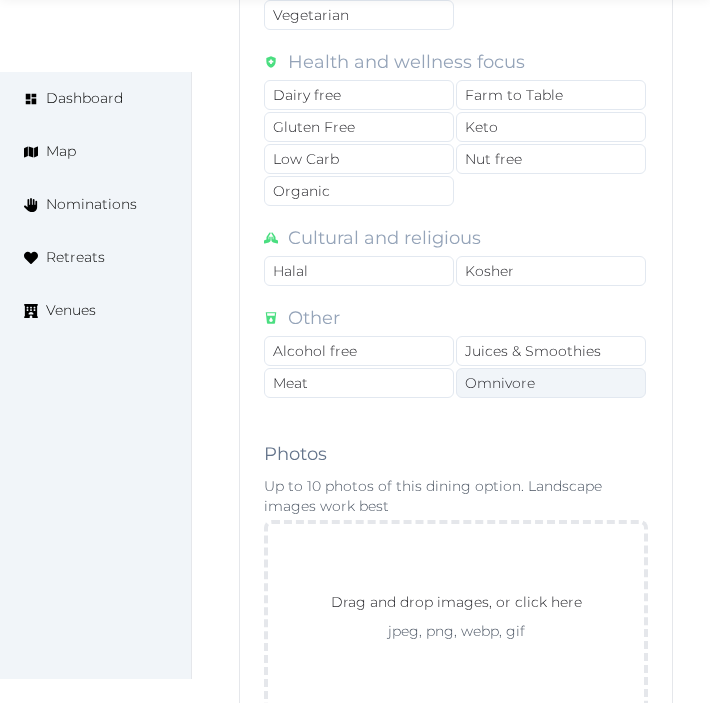 scroll, scrollTop: 3444, scrollLeft: 0, axis: vertical 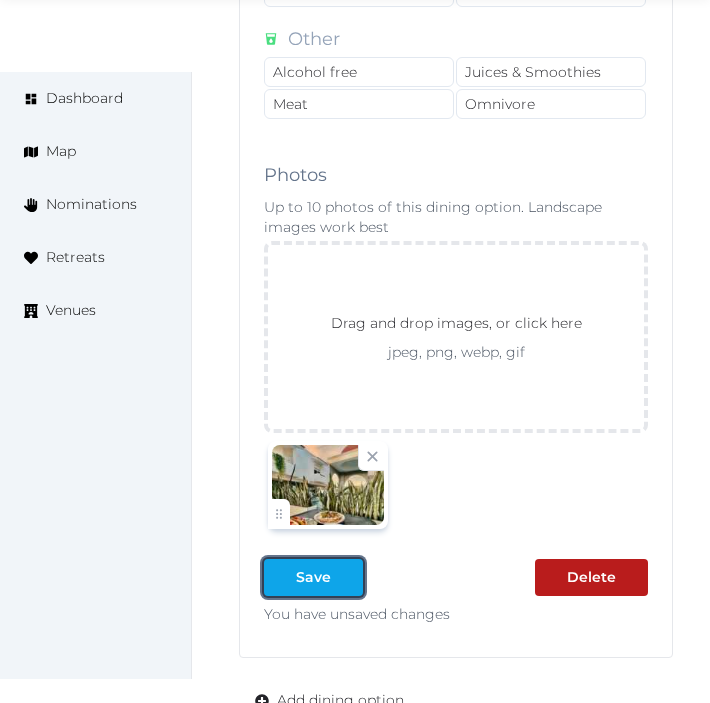 click at bounding box center [280, 577] 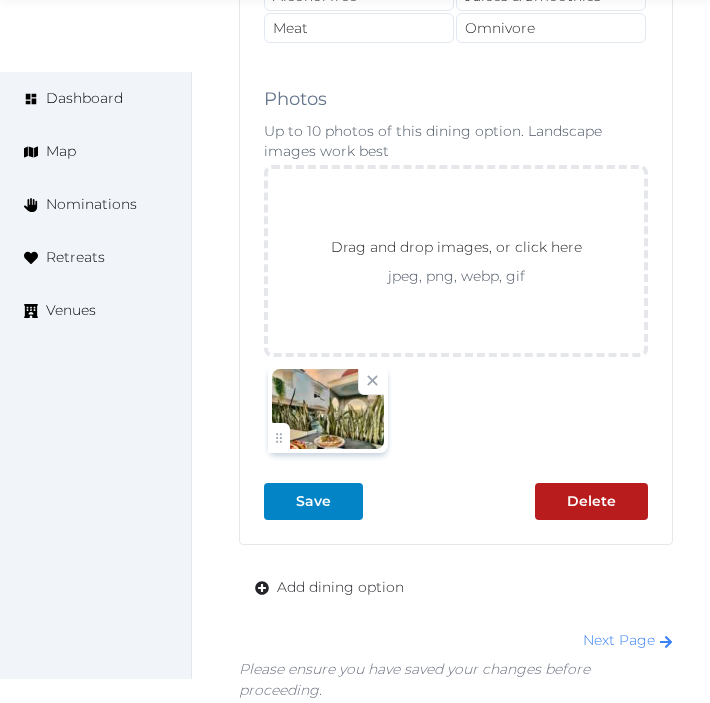 scroll, scrollTop: 3527, scrollLeft: 0, axis: vertical 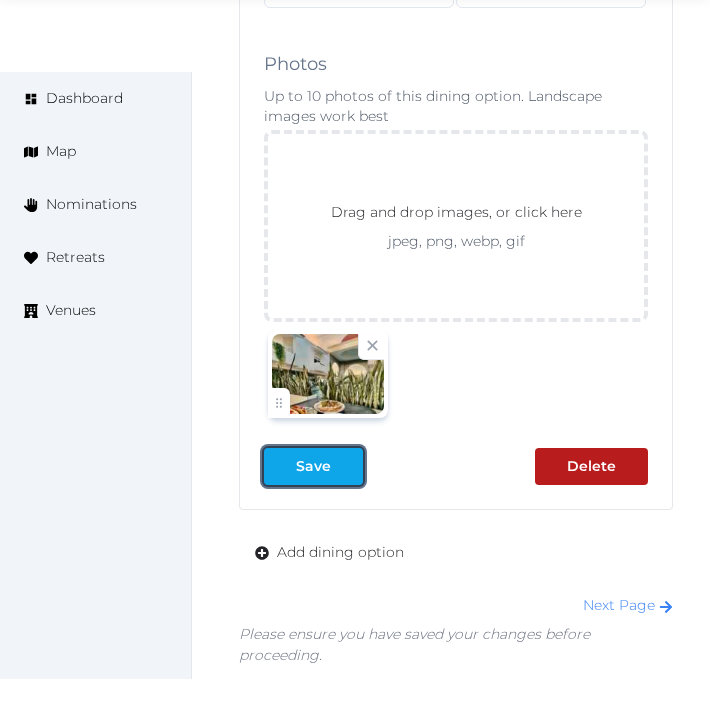 drag, startPoint x: 320, startPoint y: 473, endPoint x: 310, endPoint y: 476, distance: 10.440307 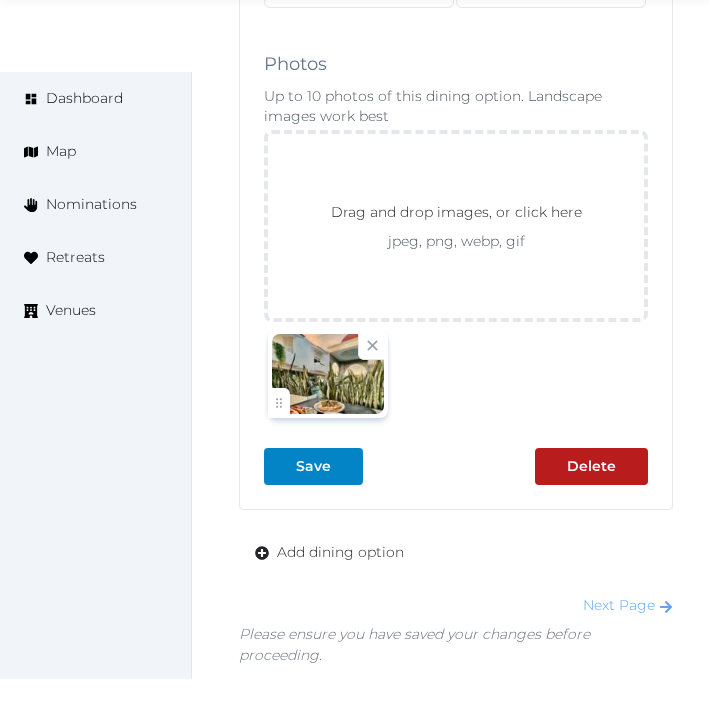 click on "Next Page" at bounding box center (628, 605) 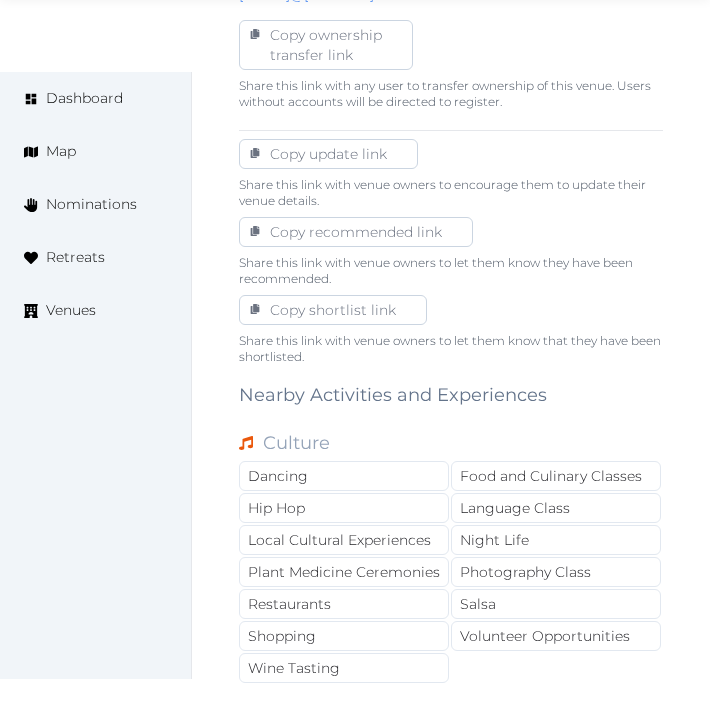 scroll, scrollTop: 1302, scrollLeft: 0, axis: vertical 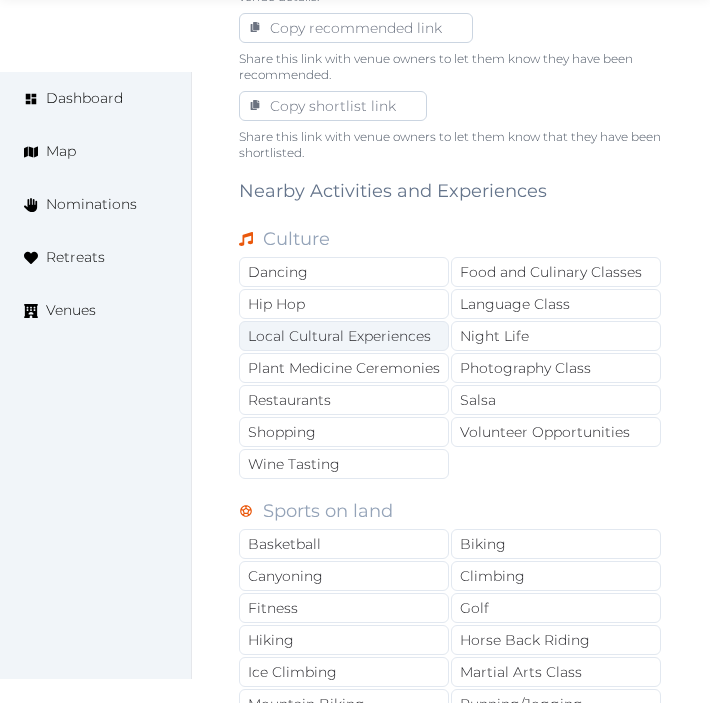 click on "Local Cultural Experiences" at bounding box center (344, 336) 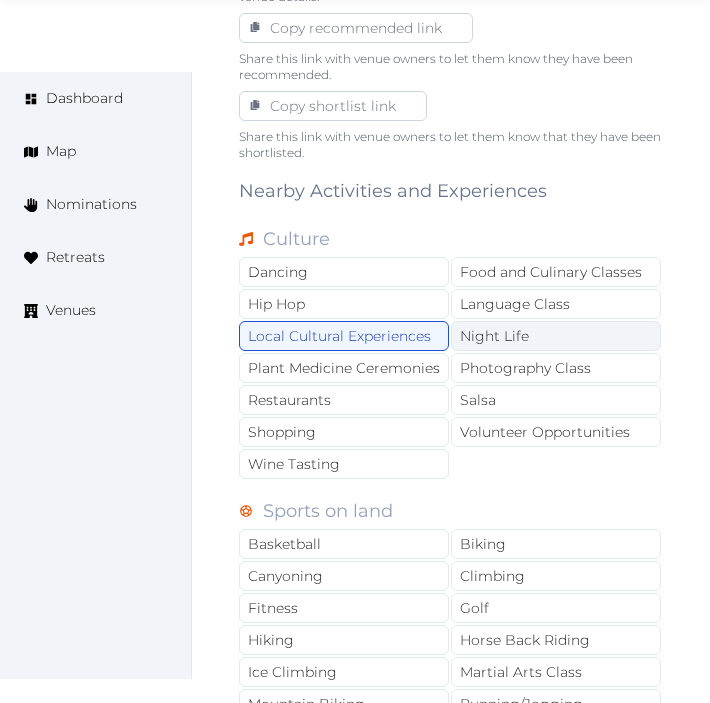 click on "Night Life" at bounding box center [556, 336] 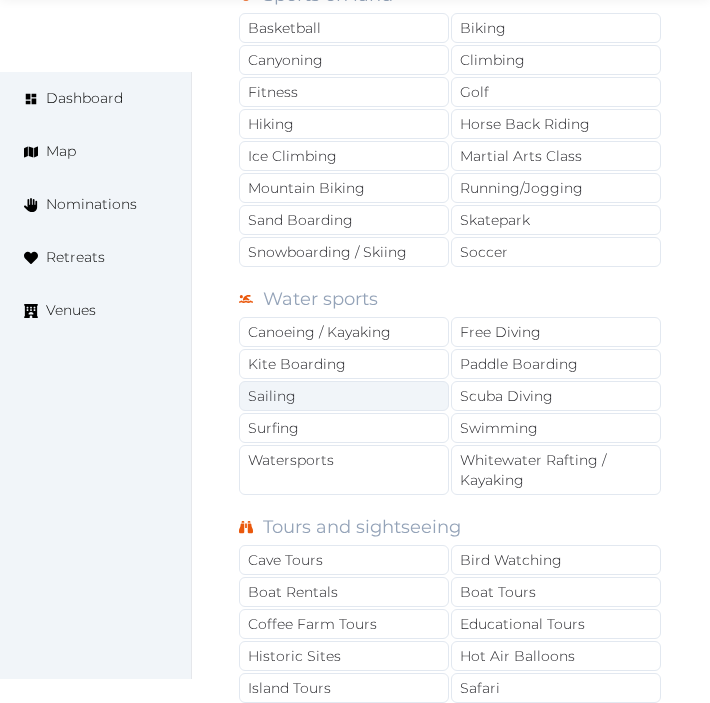 scroll, scrollTop: 1857, scrollLeft: 0, axis: vertical 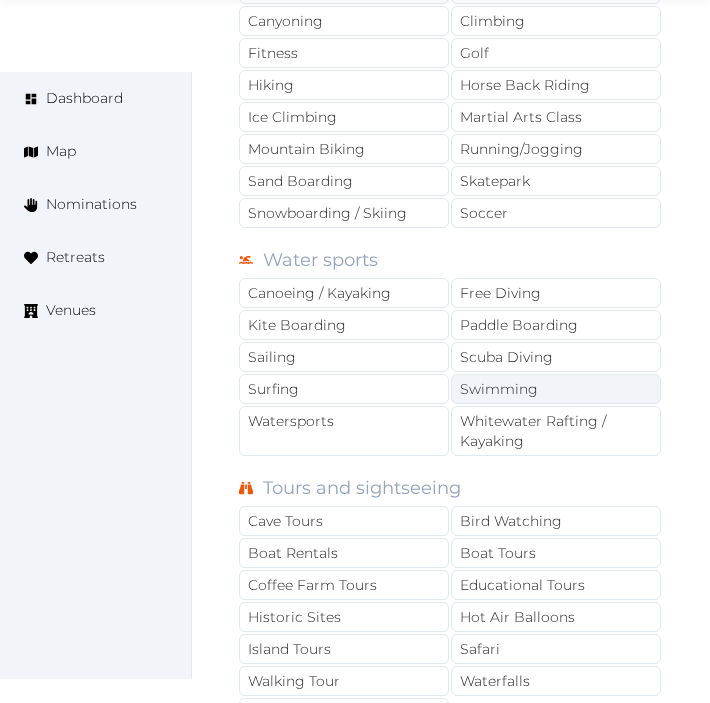 click on "Swimming" at bounding box center (556, 389) 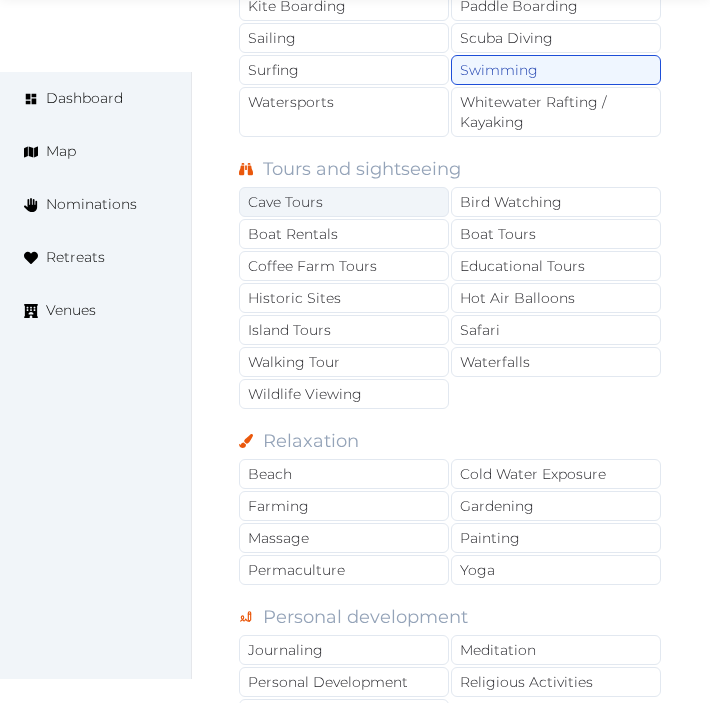 scroll, scrollTop: 2191, scrollLeft: 0, axis: vertical 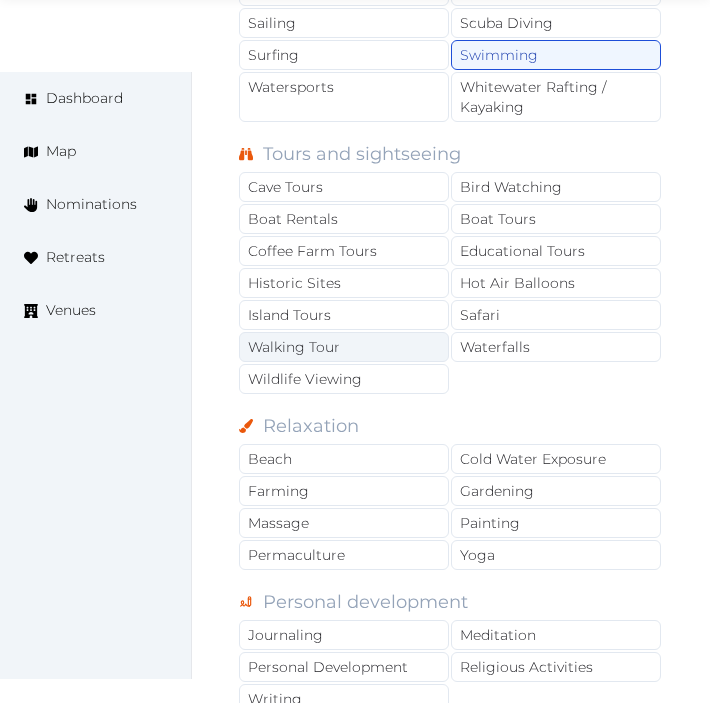 click on "Walking Tour" at bounding box center (344, 347) 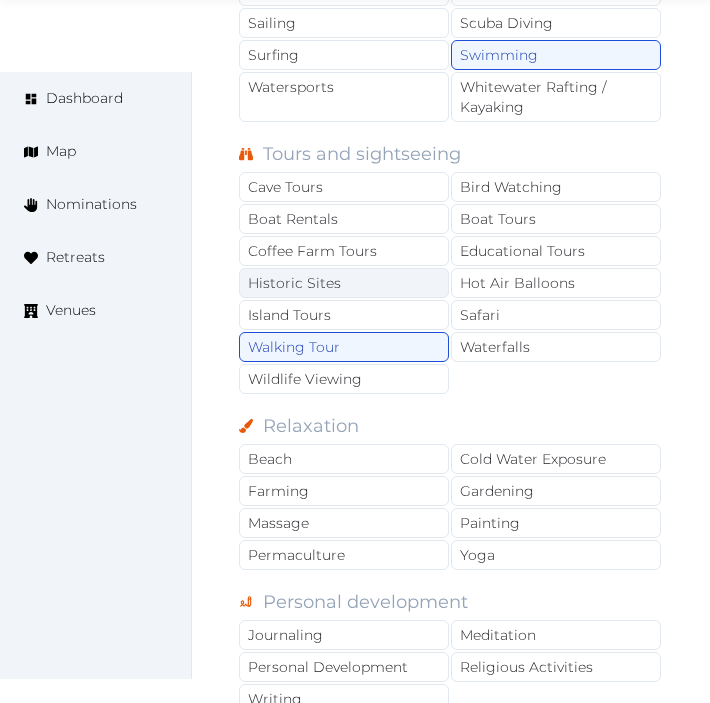click on "Historic Sites" at bounding box center [344, 283] 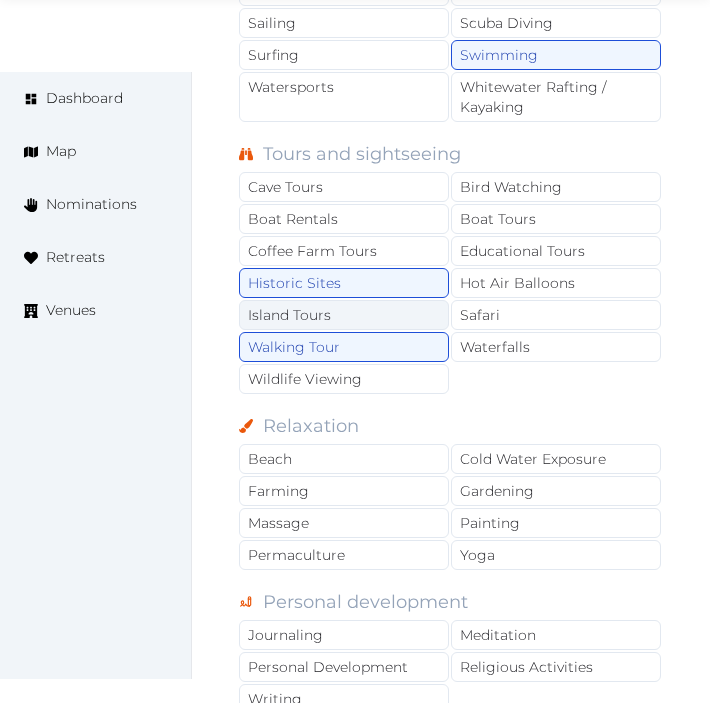 click on "Island Tours" at bounding box center [344, 315] 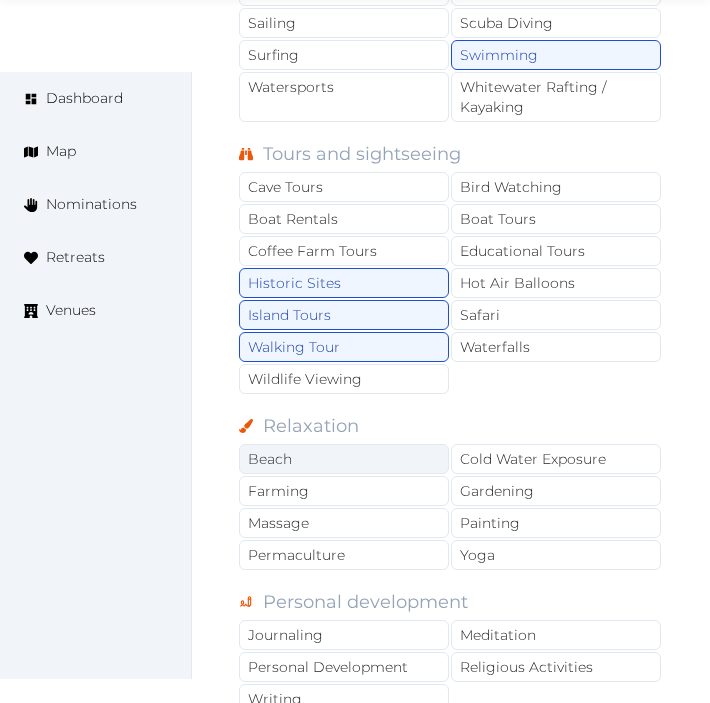click on "Beach" at bounding box center [344, 459] 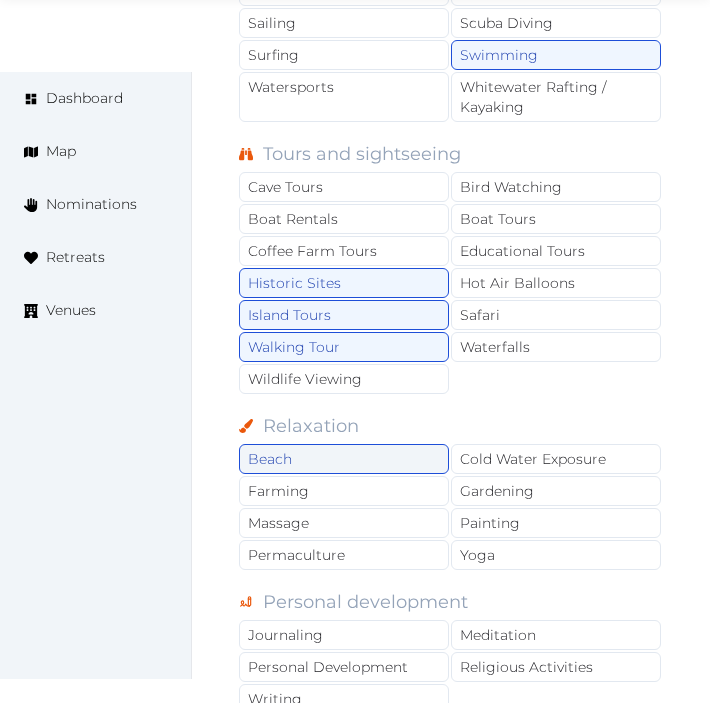 click on "Beach" at bounding box center (344, 459) 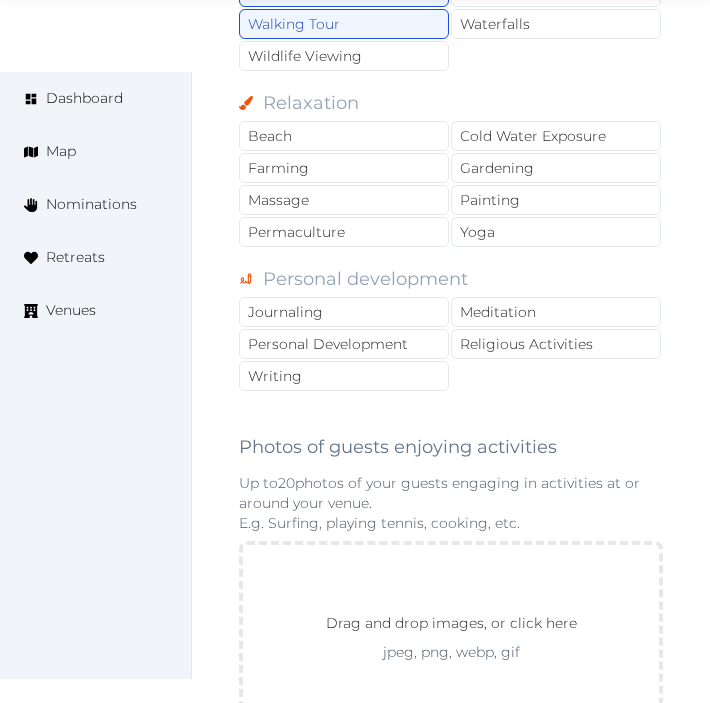 scroll, scrollTop: 2524, scrollLeft: 0, axis: vertical 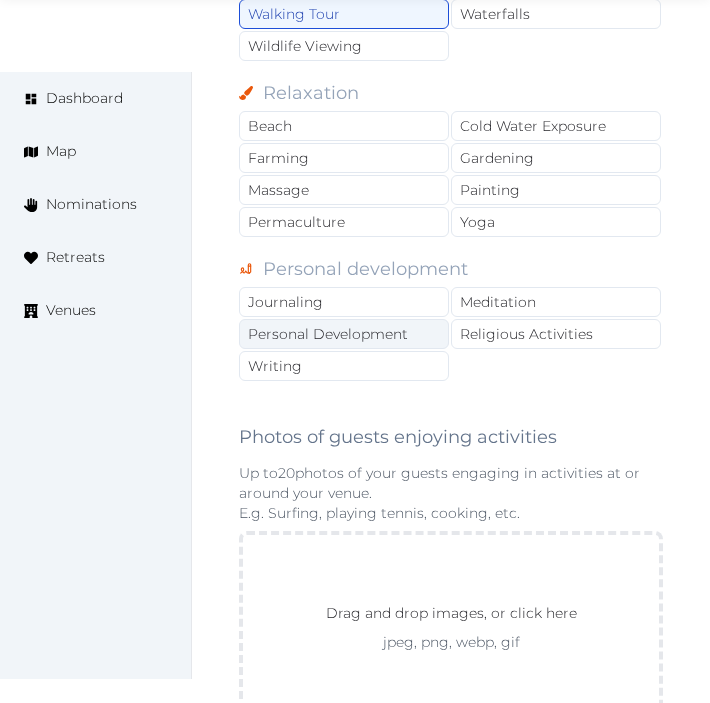 click on "Personal Development" at bounding box center [344, 334] 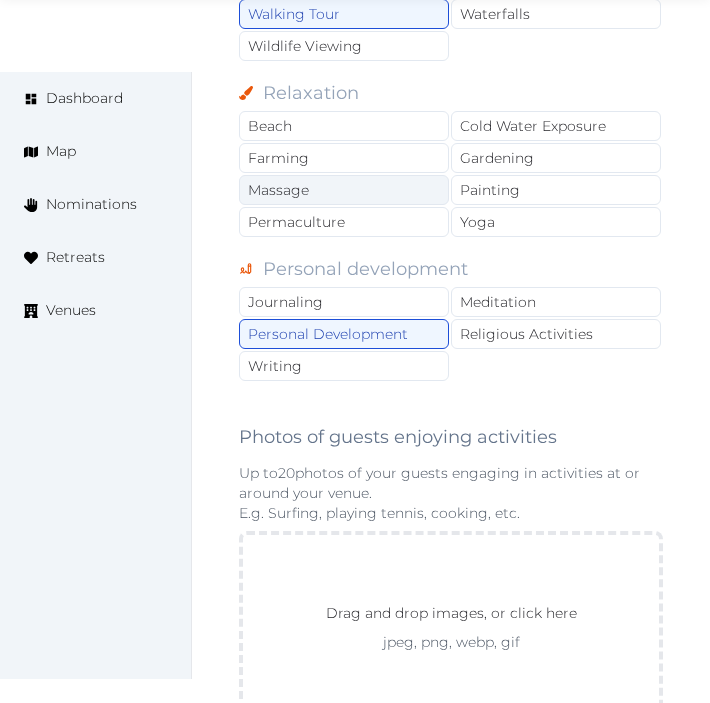 click on "Massage" at bounding box center (344, 190) 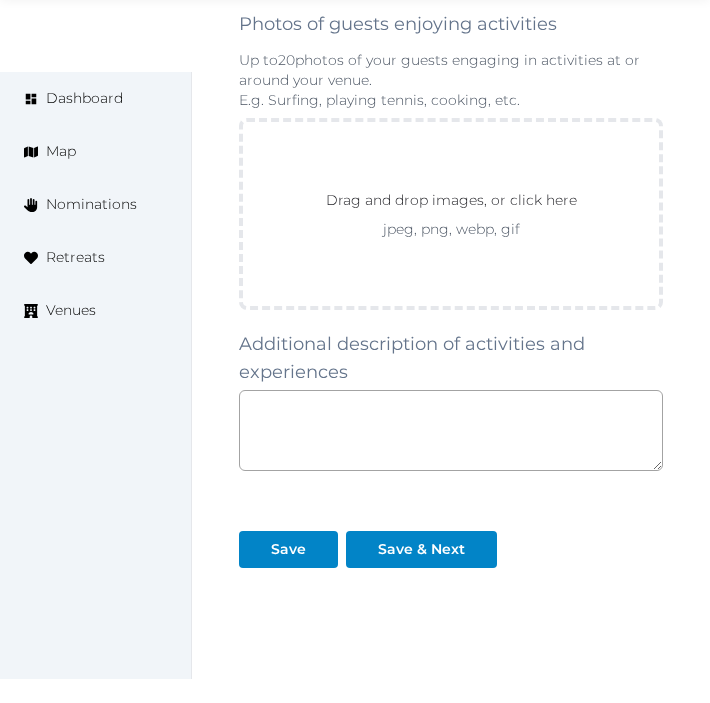 scroll, scrollTop: 2968, scrollLeft: 0, axis: vertical 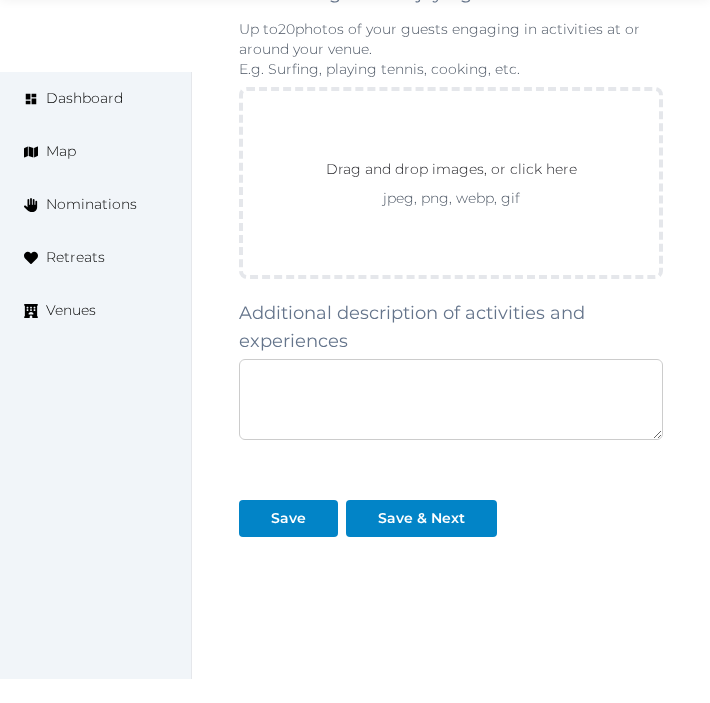click at bounding box center [451, 399] 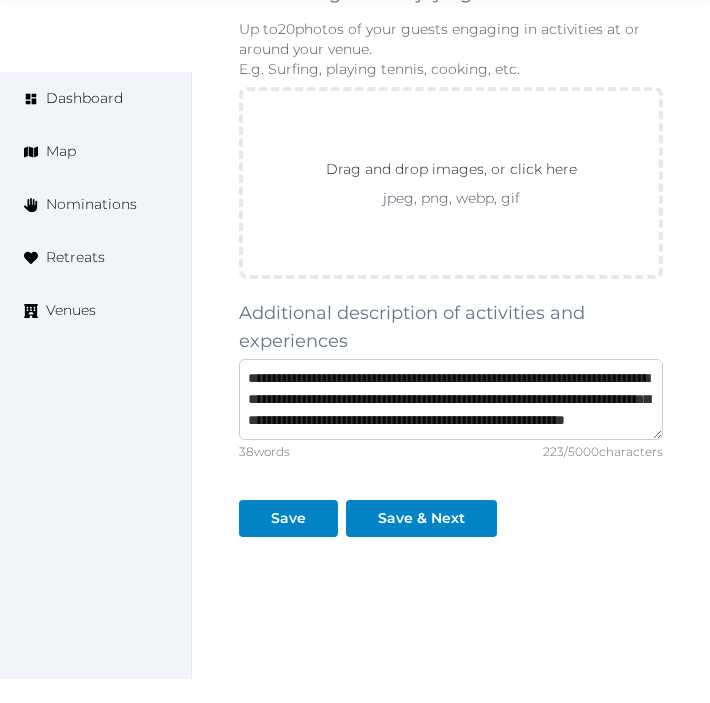 scroll, scrollTop: 52, scrollLeft: 0, axis: vertical 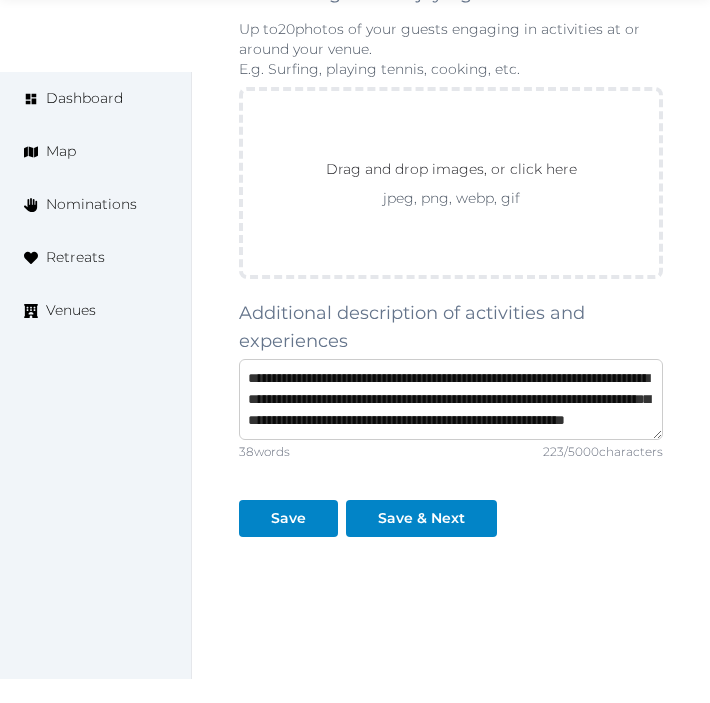 type on "**********" 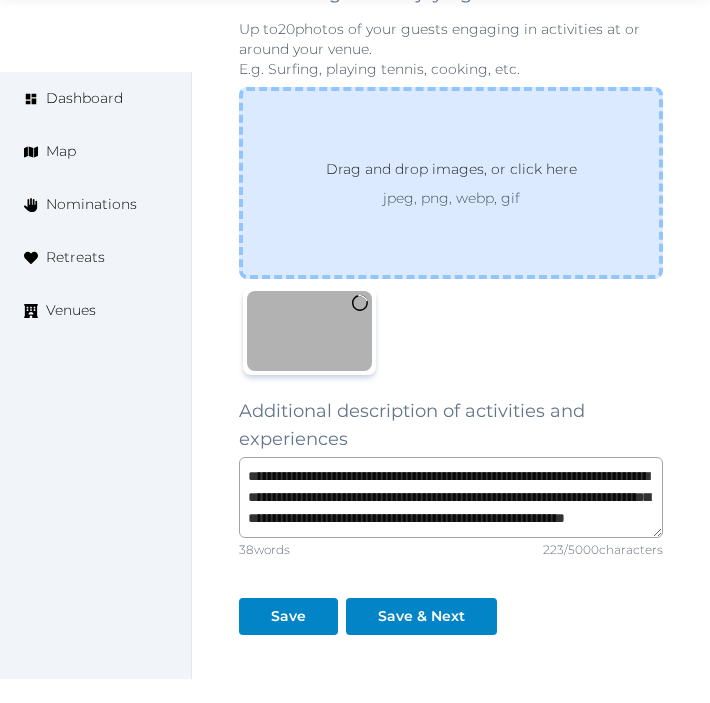 click on "Drag and drop images, or click here" at bounding box center [451, 173] 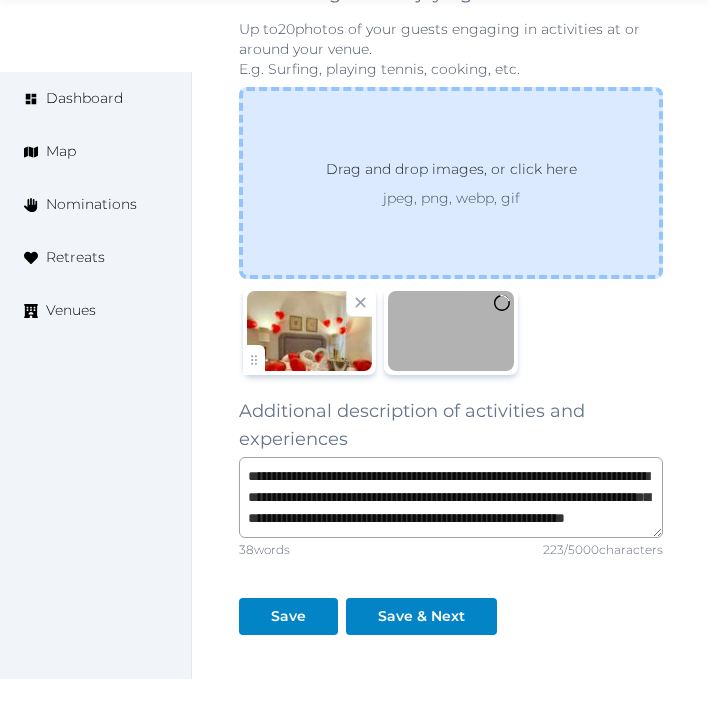 click on "Drag and drop images, or click here jpeg, png, webp, gif" at bounding box center [451, 183] 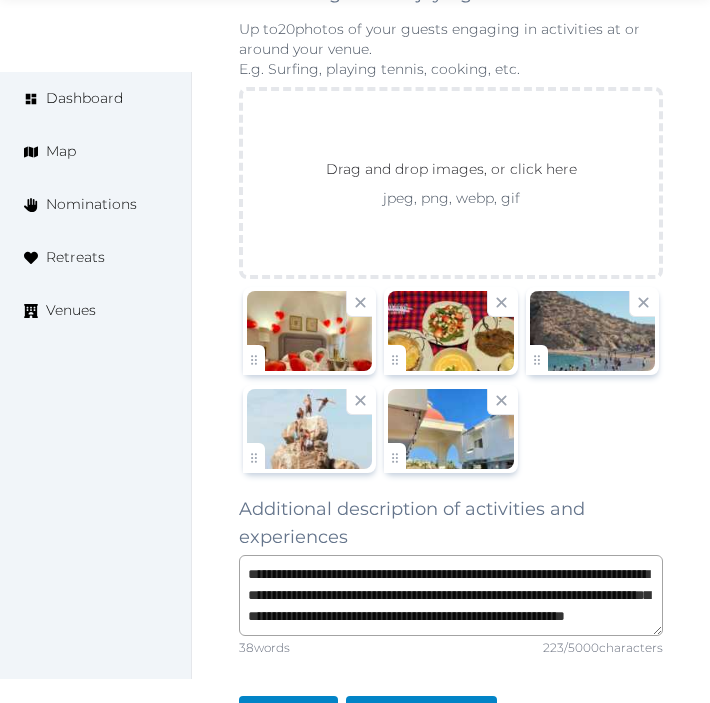 scroll, scrollTop: 63, scrollLeft: 0, axis: vertical 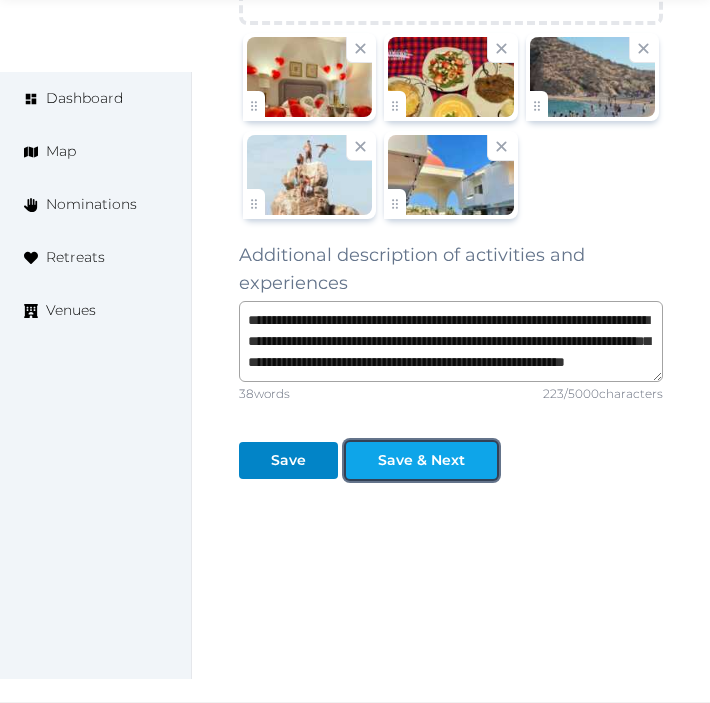 click on "Save & Next" at bounding box center [421, 460] 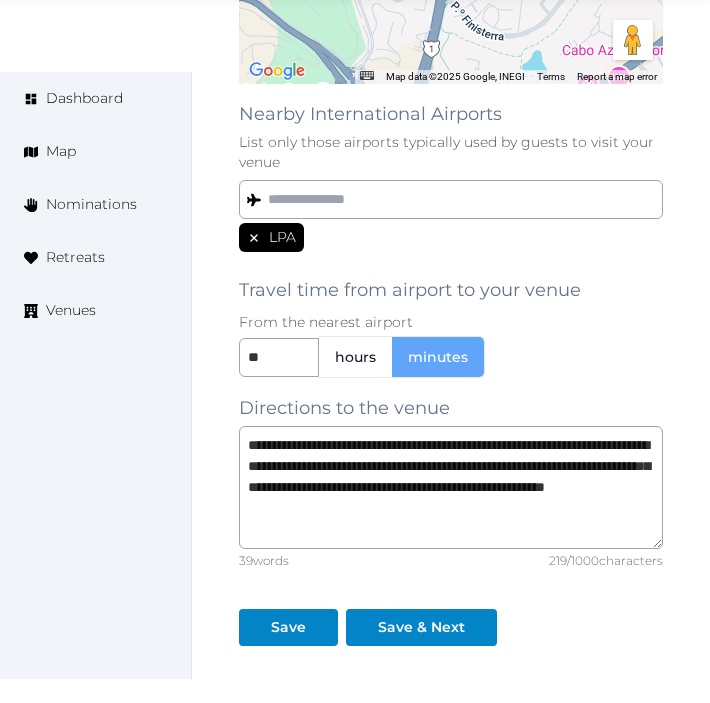 scroll, scrollTop: 1887, scrollLeft: 0, axis: vertical 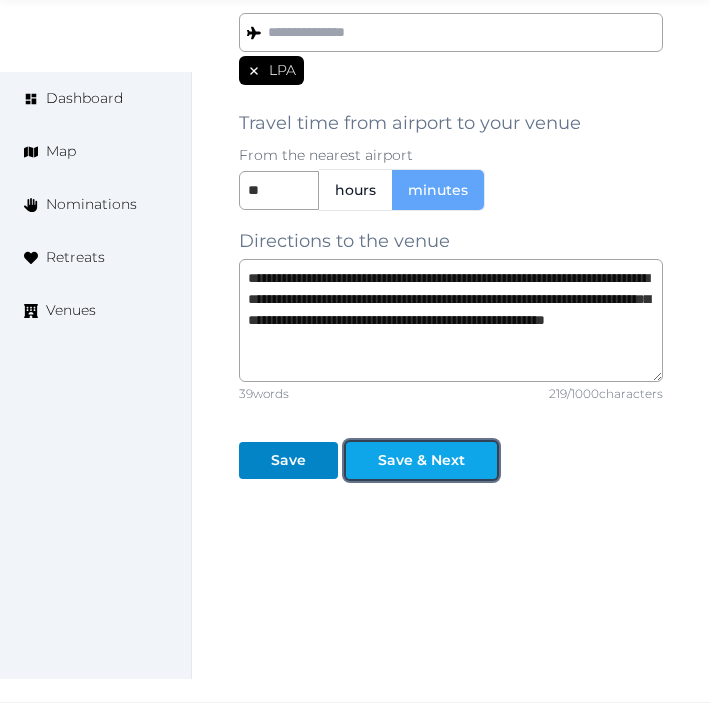 click on "Save & Next" at bounding box center (421, 460) 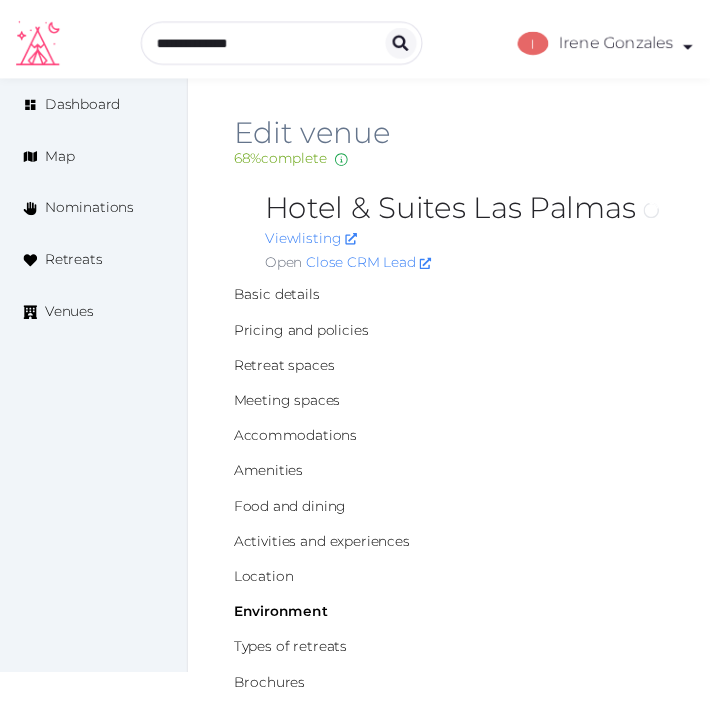 scroll, scrollTop: 0, scrollLeft: 0, axis: both 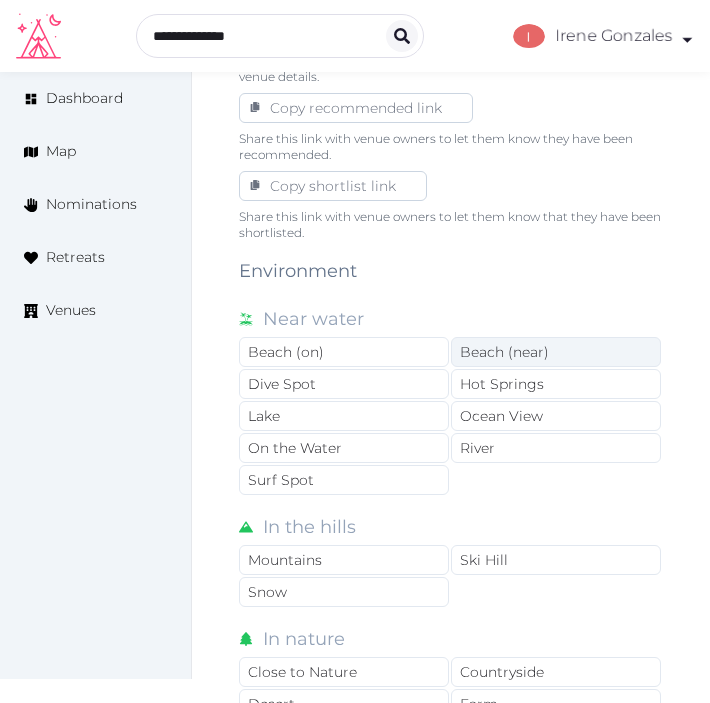 click on "Beach (near)" at bounding box center [556, 352] 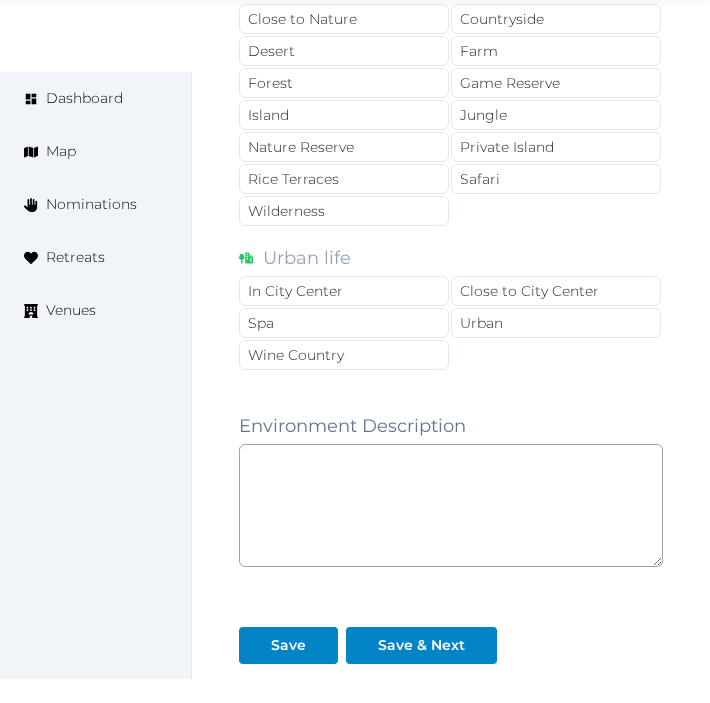 scroll, scrollTop: 2063, scrollLeft: 0, axis: vertical 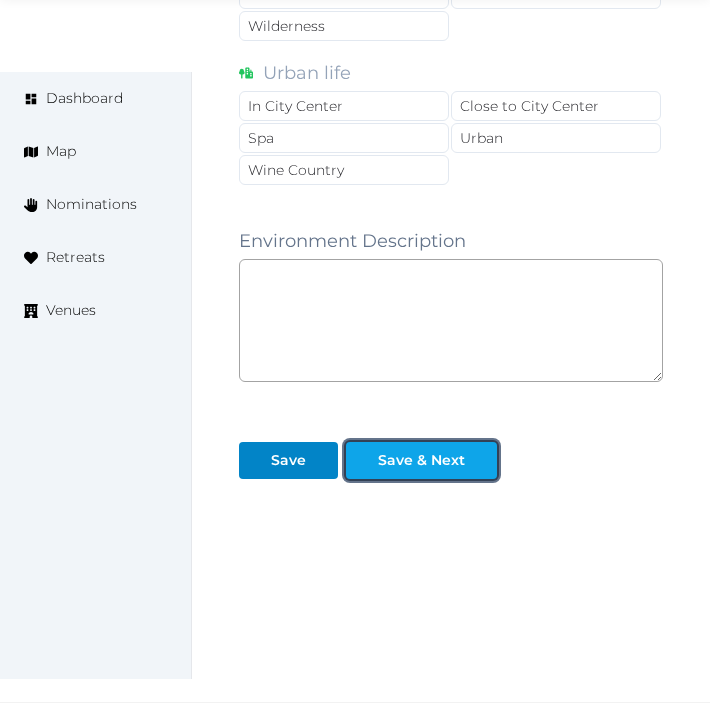 click on "Save & Next" at bounding box center (421, 460) 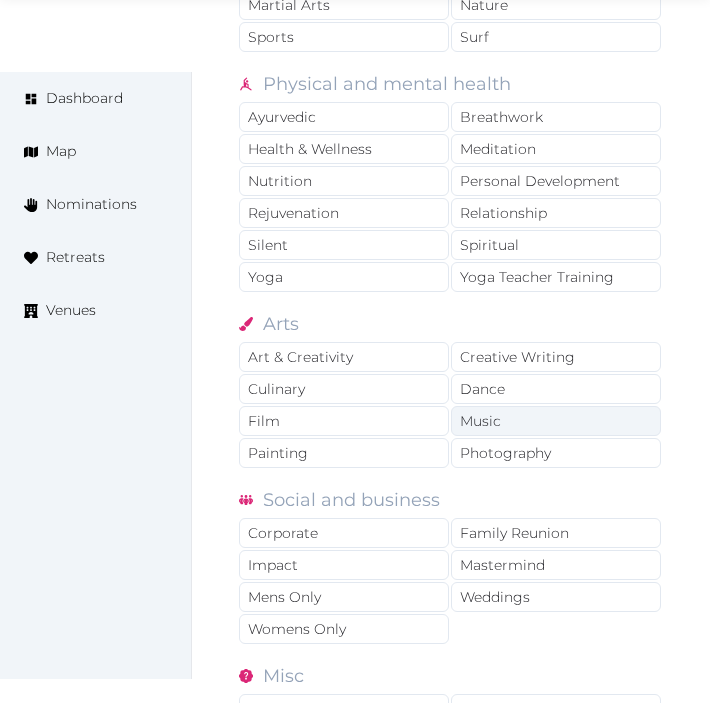 scroll, scrollTop: 1666, scrollLeft: 0, axis: vertical 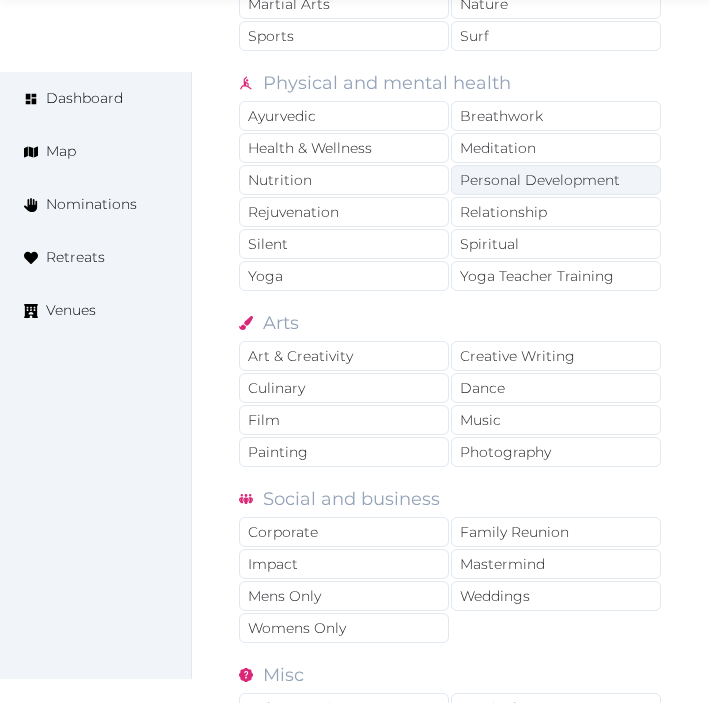 click on "Personal Development" at bounding box center [556, 180] 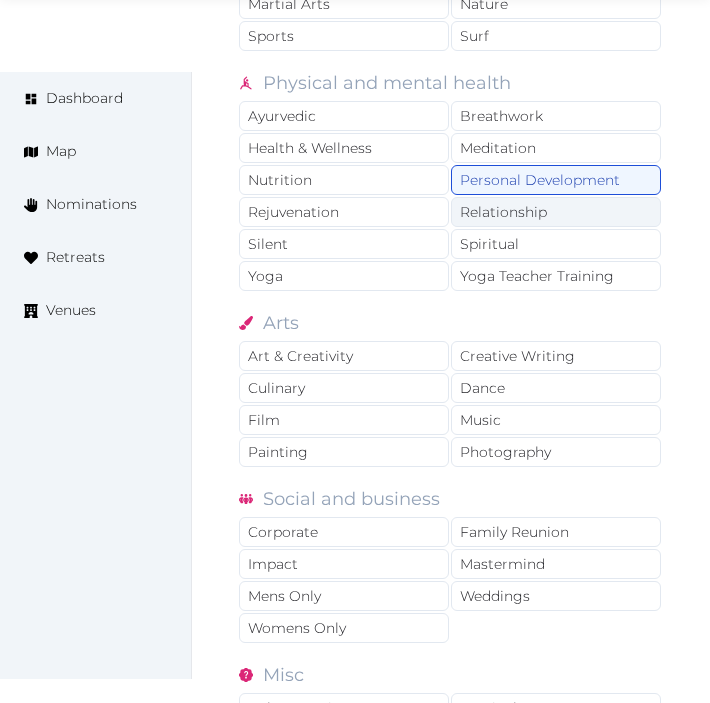 click on "Relationship" at bounding box center [556, 212] 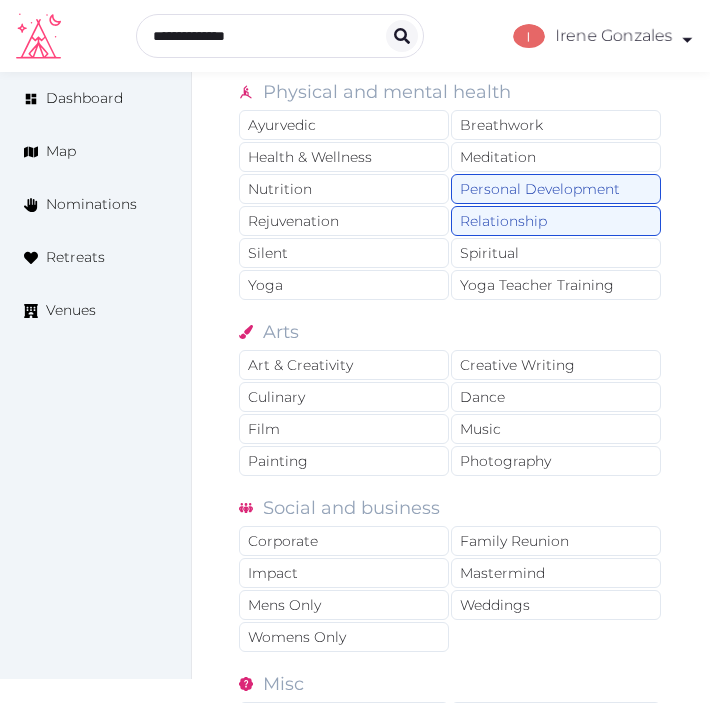 scroll, scrollTop: 1555, scrollLeft: 0, axis: vertical 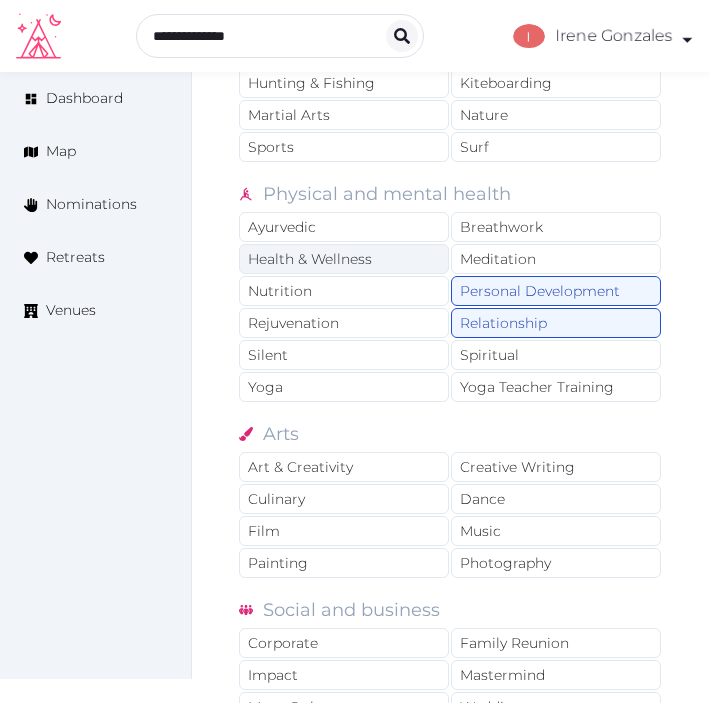 click on "Health & Wellness" at bounding box center (344, 259) 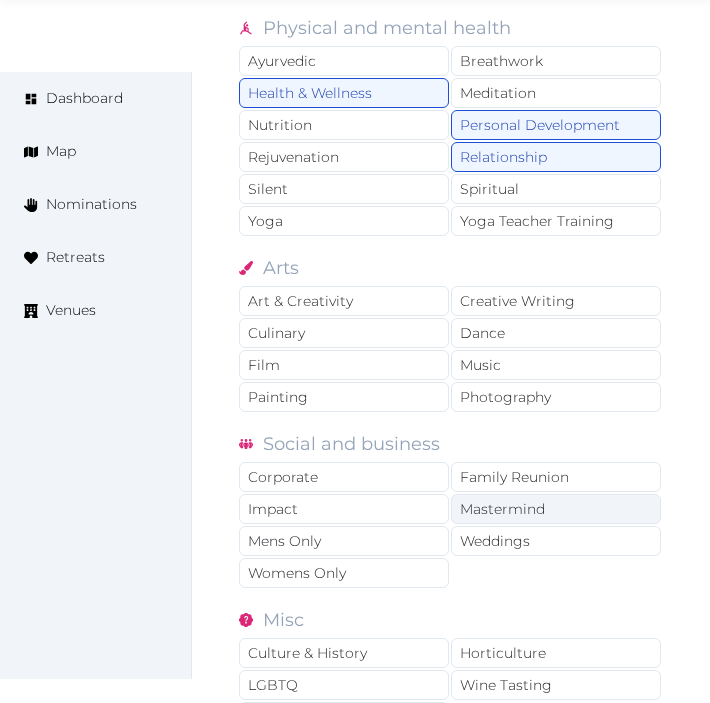 scroll, scrollTop: 1888, scrollLeft: 0, axis: vertical 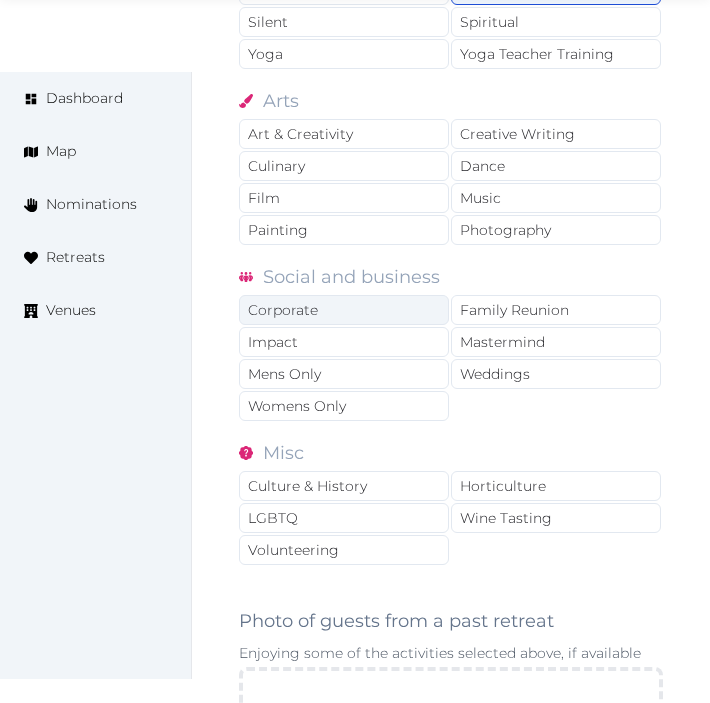 click on "Corporate" at bounding box center (344, 310) 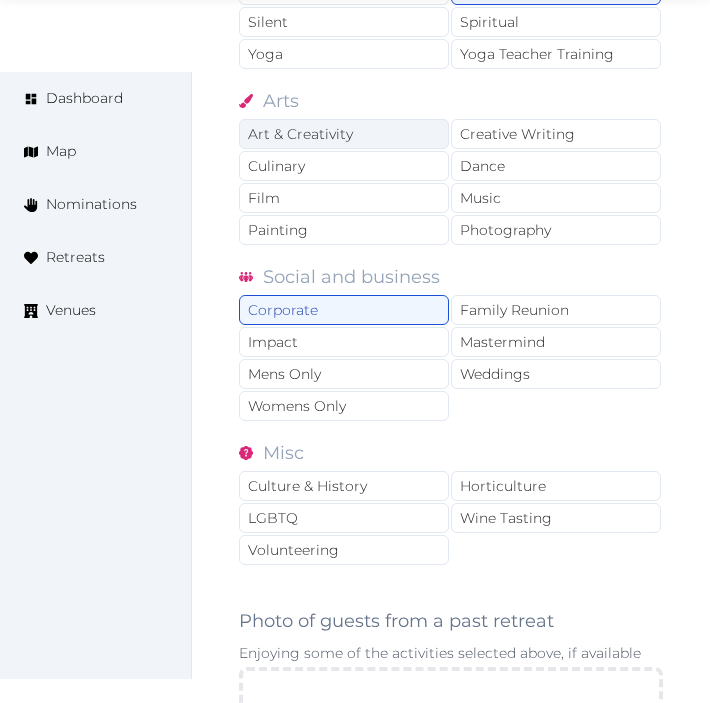 click on "Art & Creativity" at bounding box center [344, 134] 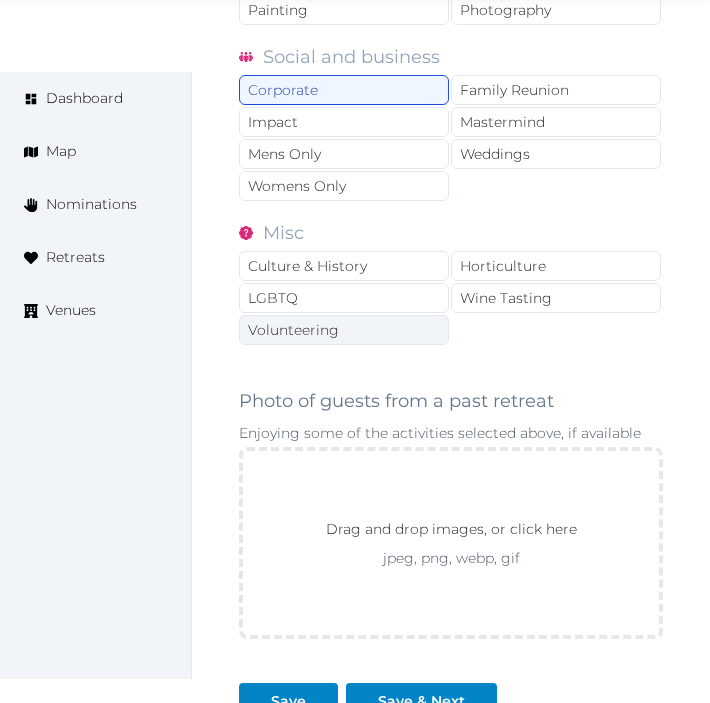 scroll, scrollTop: 2111, scrollLeft: 0, axis: vertical 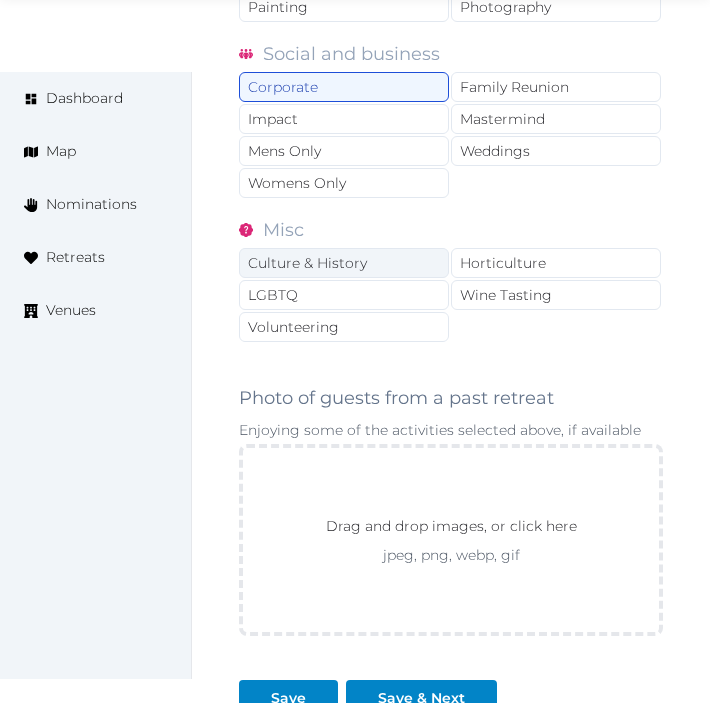 click on "Culture & History" at bounding box center (344, 263) 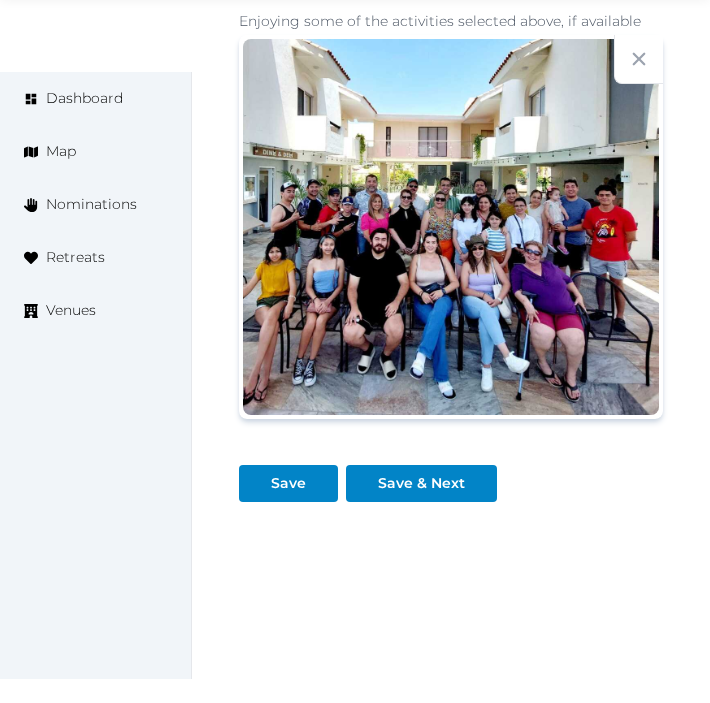 scroll, scrollTop: 2547, scrollLeft: 0, axis: vertical 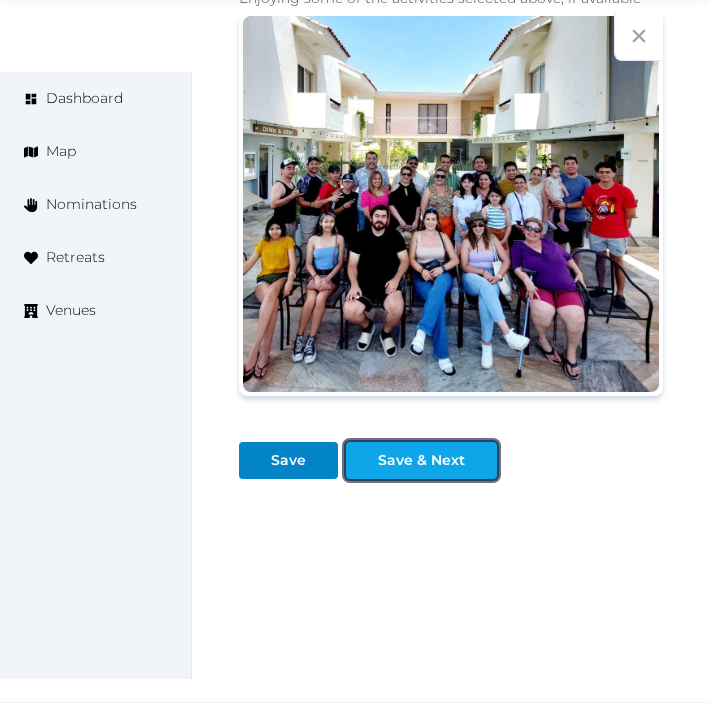 click on "Save & Next" at bounding box center (421, 460) 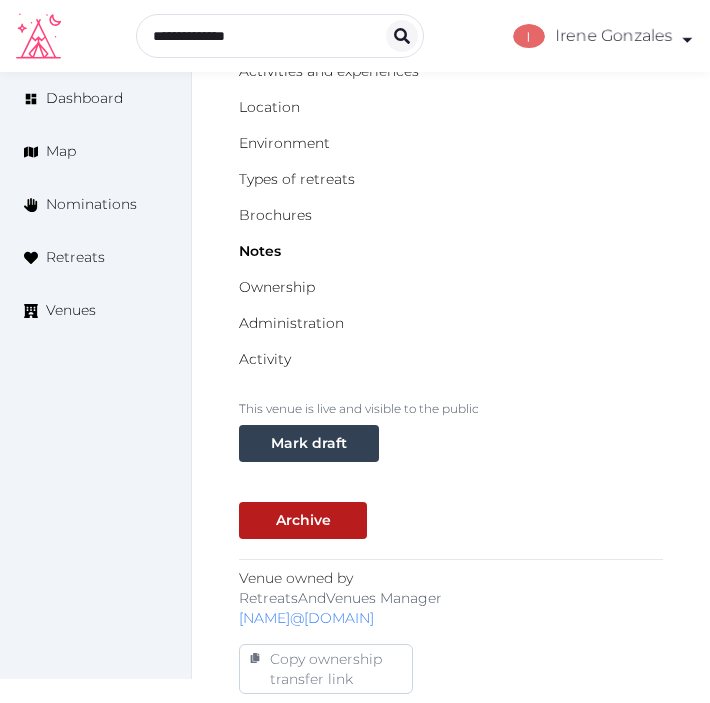 scroll, scrollTop: 0, scrollLeft: 0, axis: both 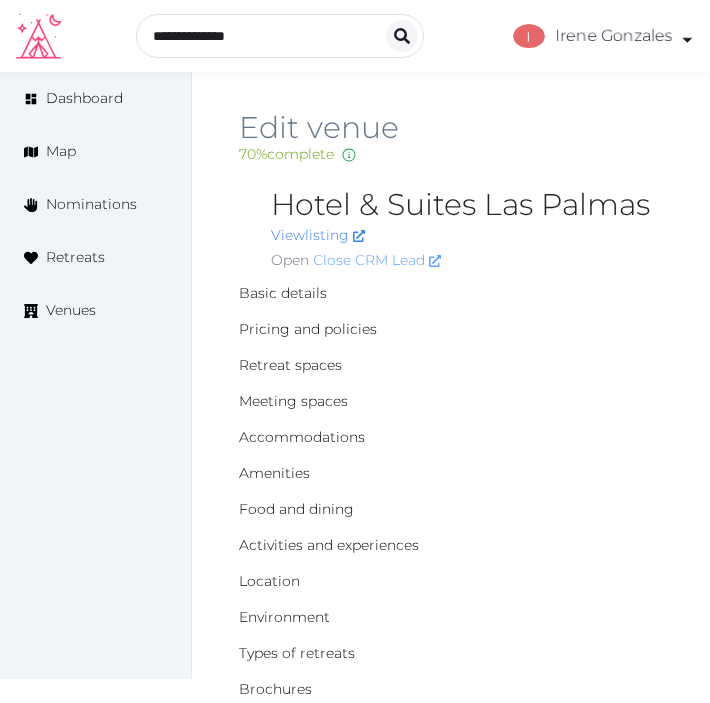 click on "Close CRM Lead" at bounding box center (377, 260) 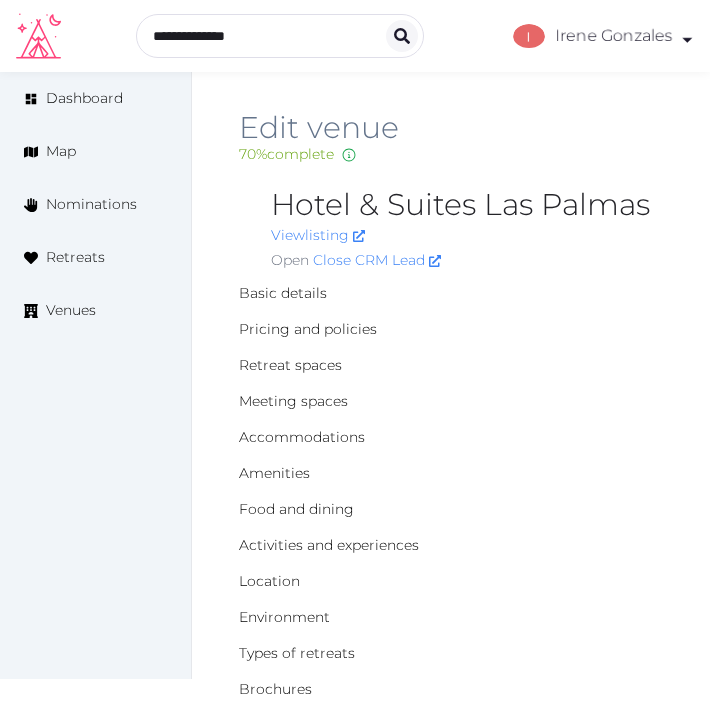 click on "View  listing" at bounding box center (467, 235) 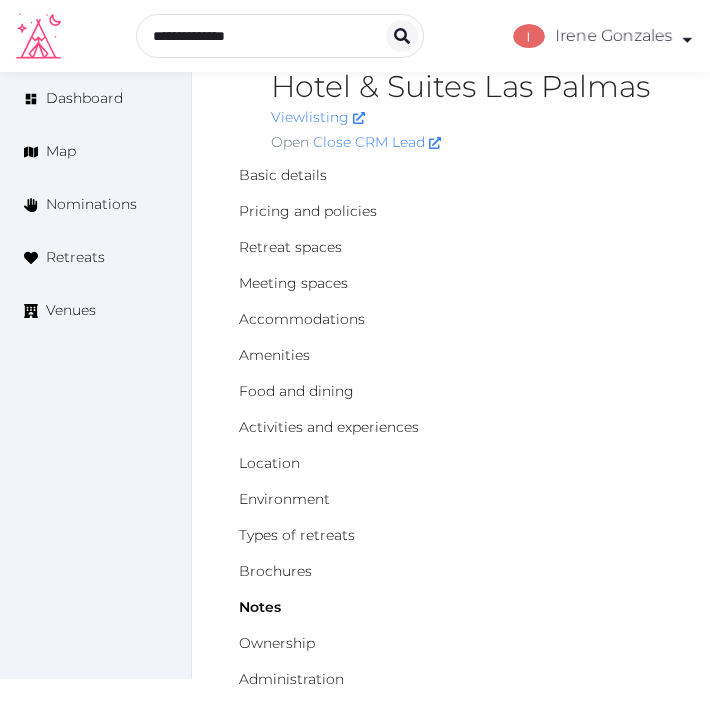 scroll, scrollTop: 0, scrollLeft: 0, axis: both 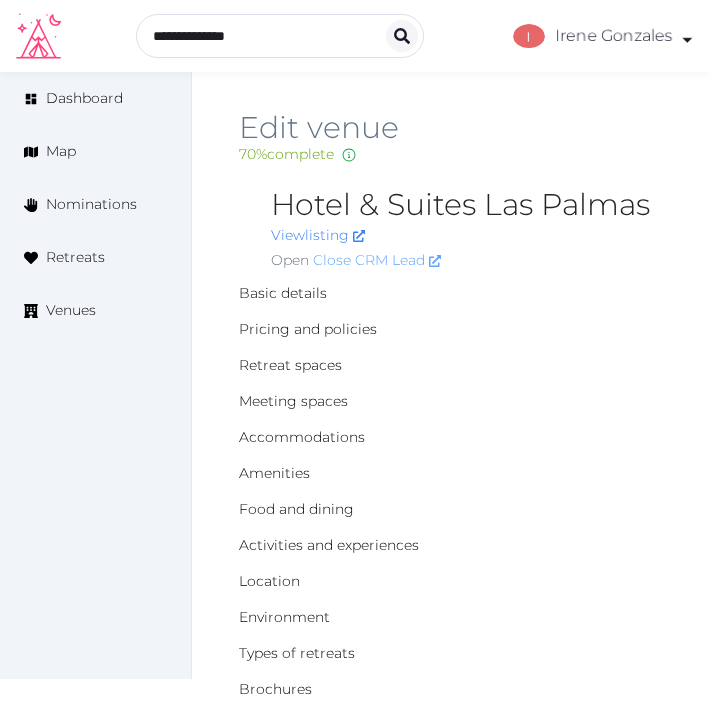 click on "Close CRM Lead" at bounding box center (377, 260) 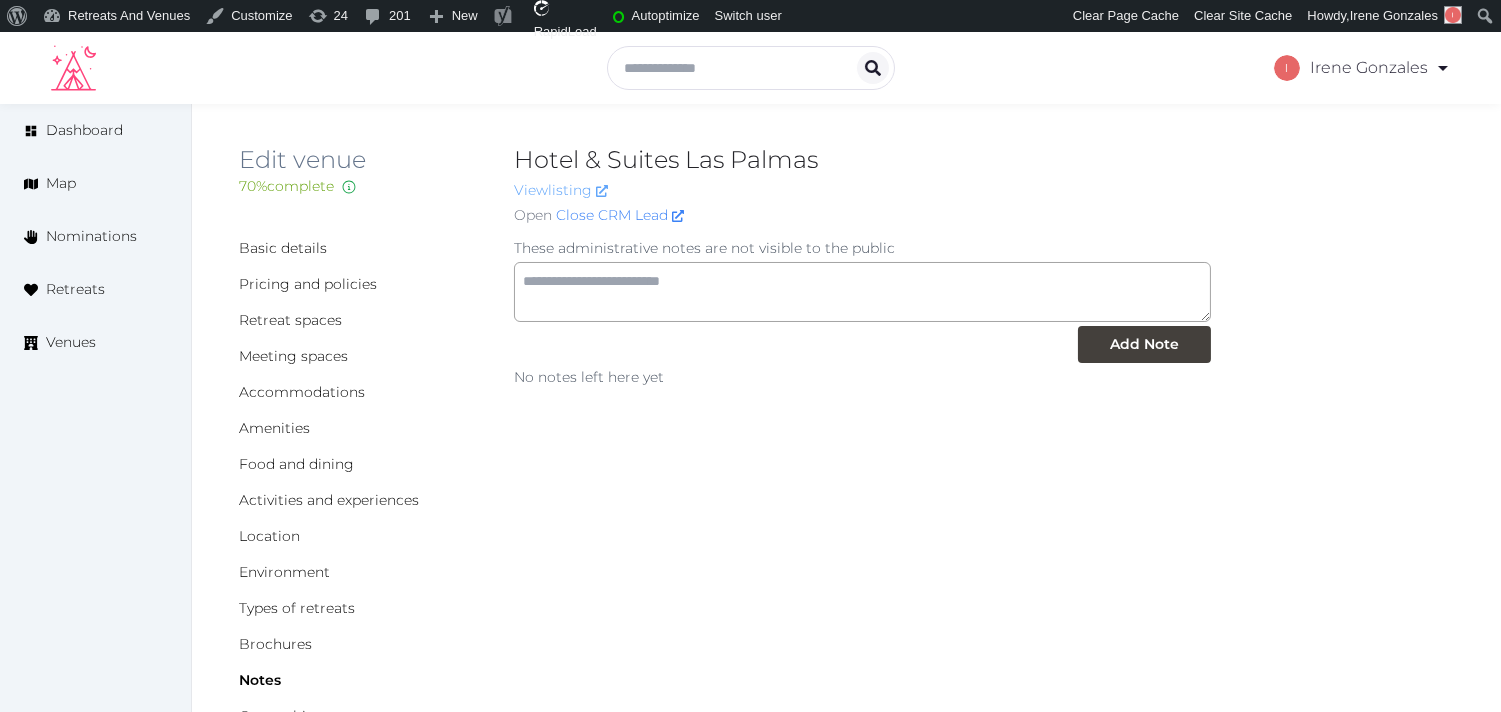 click on "View  listing" at bounding box center (561, 190) 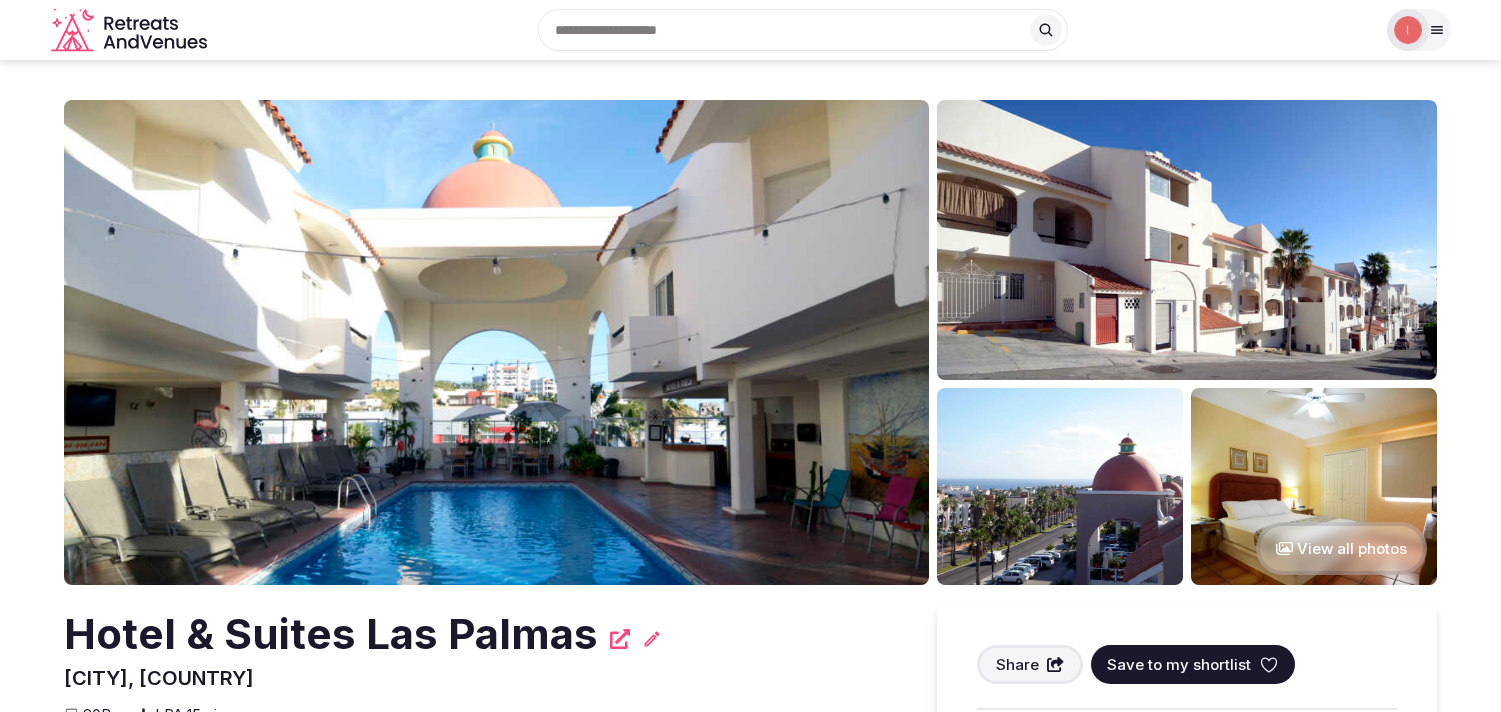 scroll, scrollTop: 0, scrollLeft: 0, axis: both 